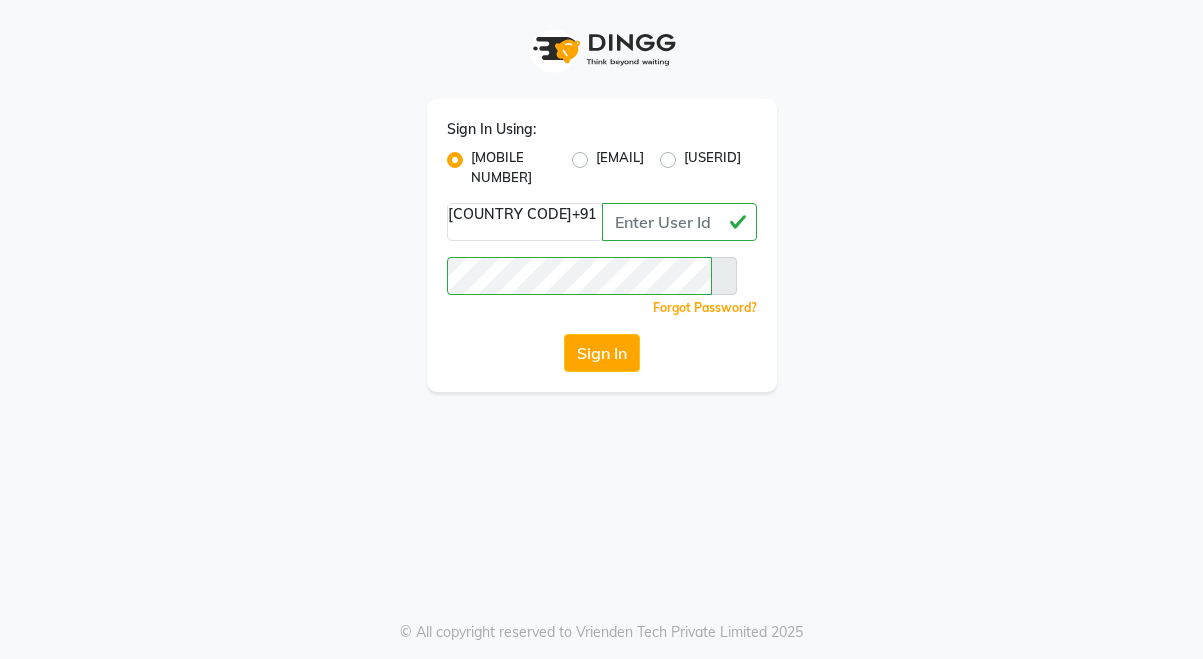 scroll, scrollTop: 0, scrollLeft: 0, axis: both 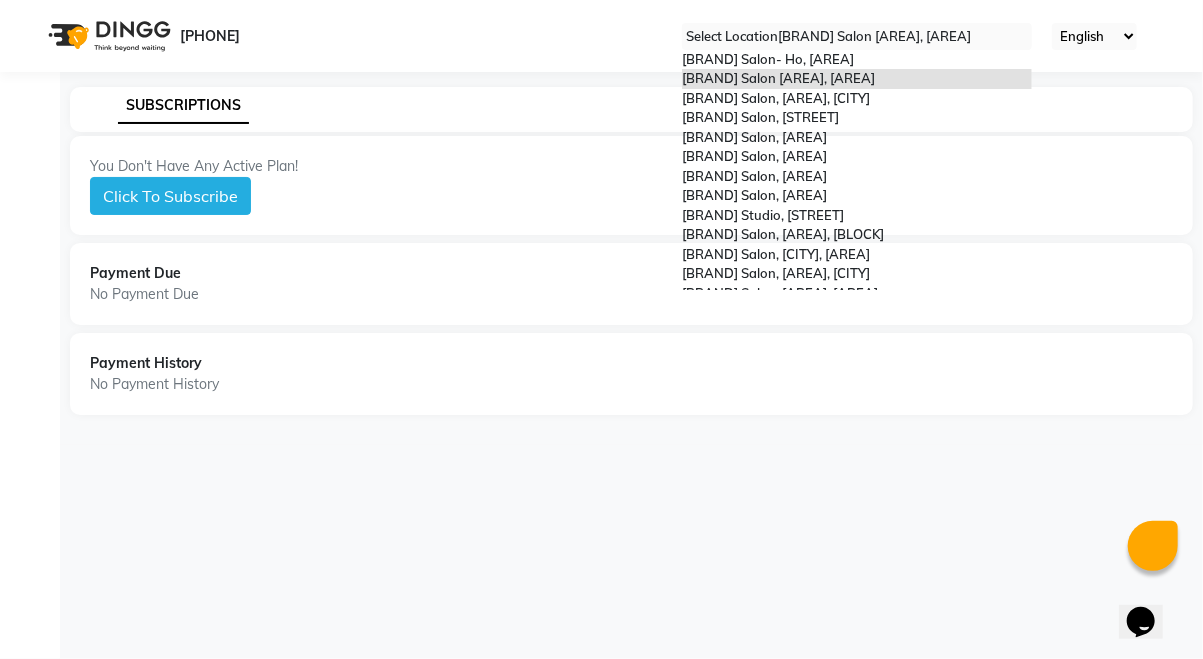 click at bounding box center (1028, 42) 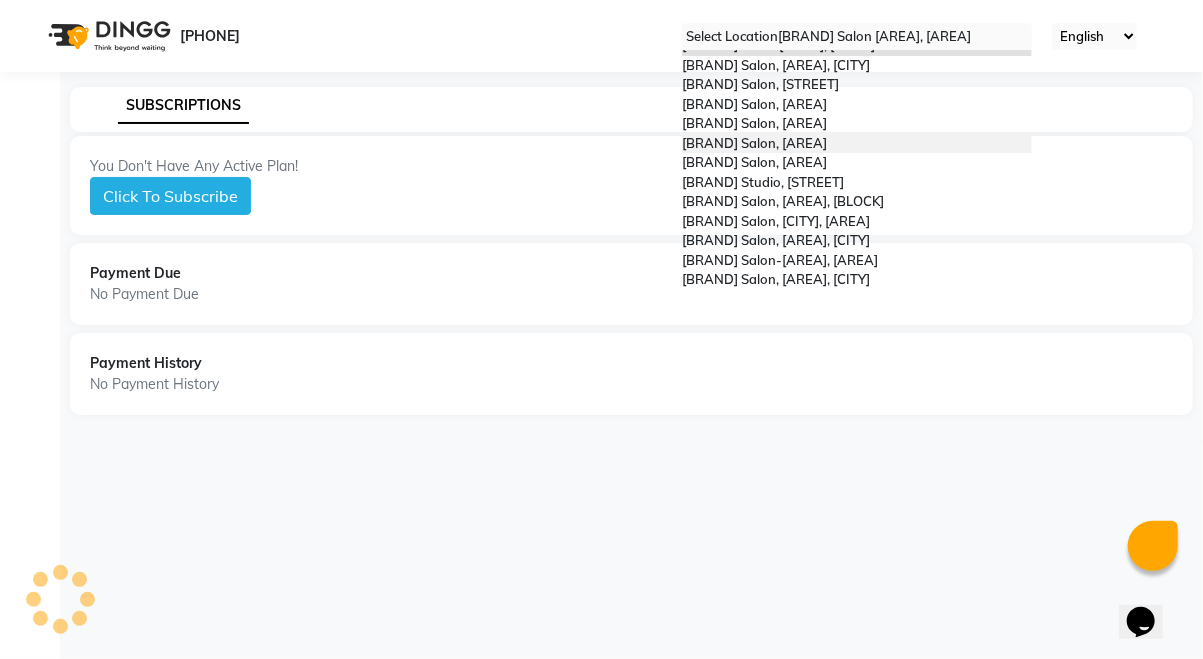 scroll, scrollTop: 239, scrollLeft: 0, axis: vertical 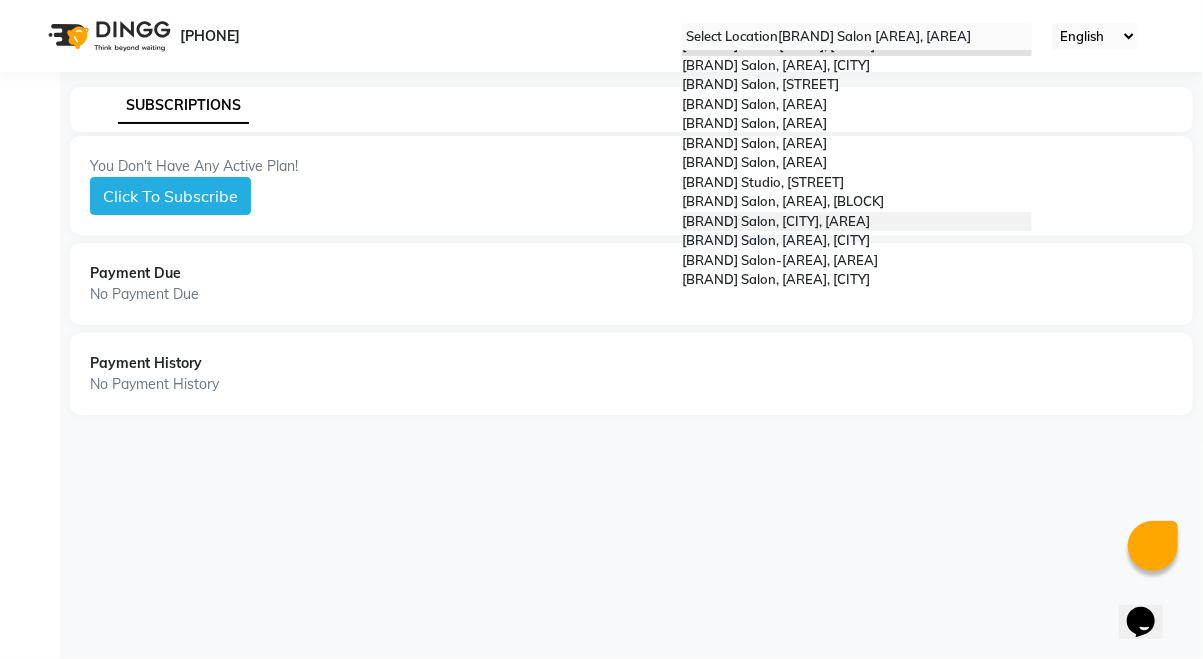 click on "[BRAND] Salon, [LOCATION], Sr [NUMBER]" at bounding box center [857, 222] 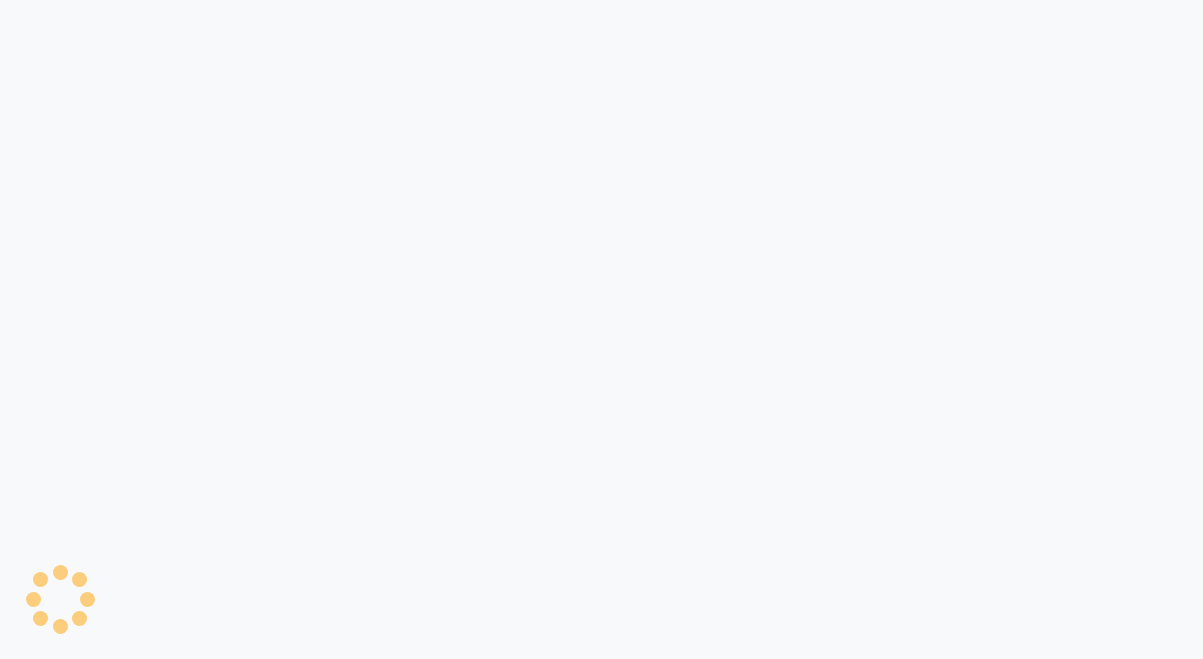 scroll, scrollTop: 0, scrollLeft: 0, axis: both 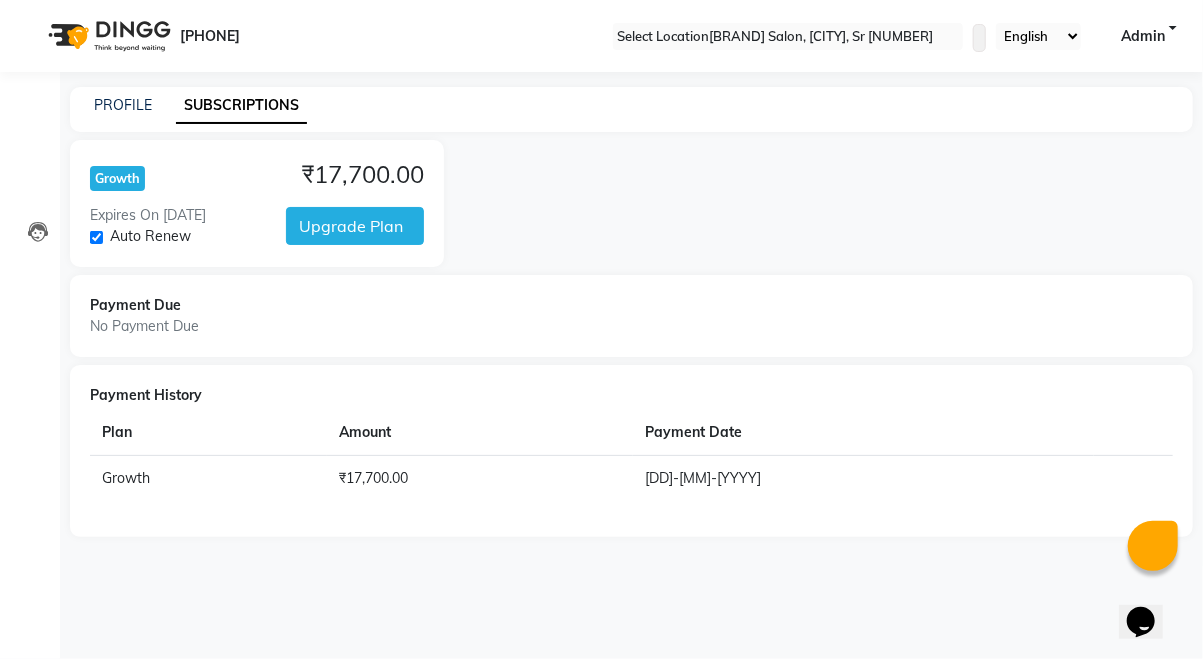 drag, startPoint x: 0, startPoint y: 0, endPoint x: 646, endPoint y: 142, distance: 661.4227 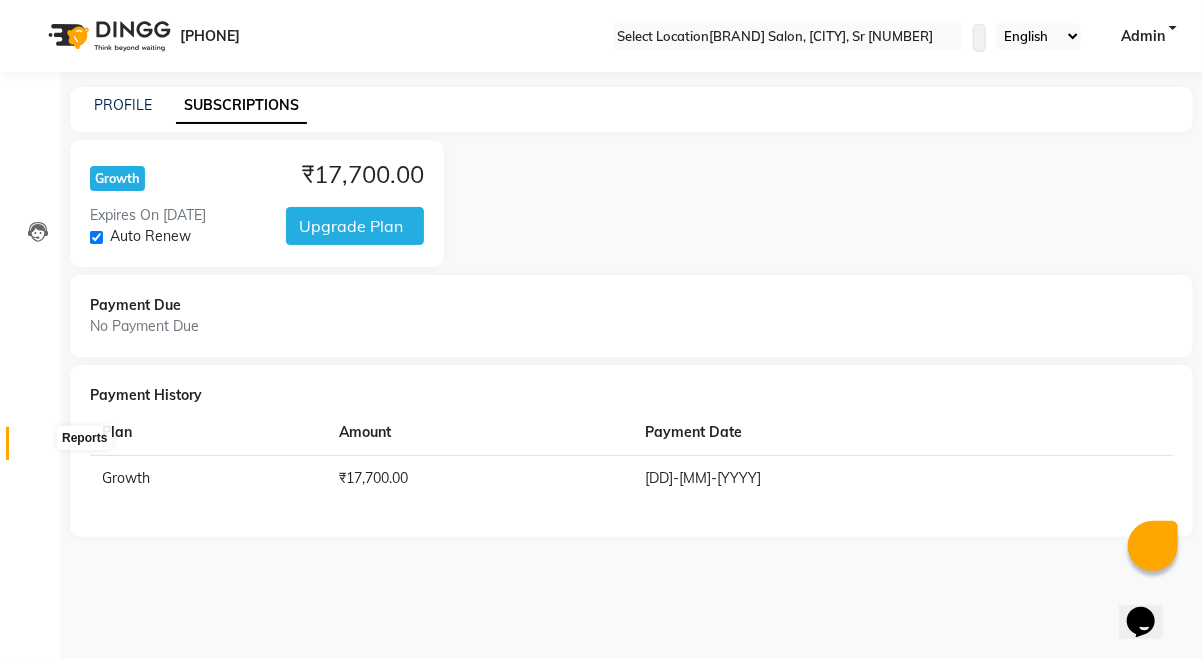 click at bounding box center (38, 448) 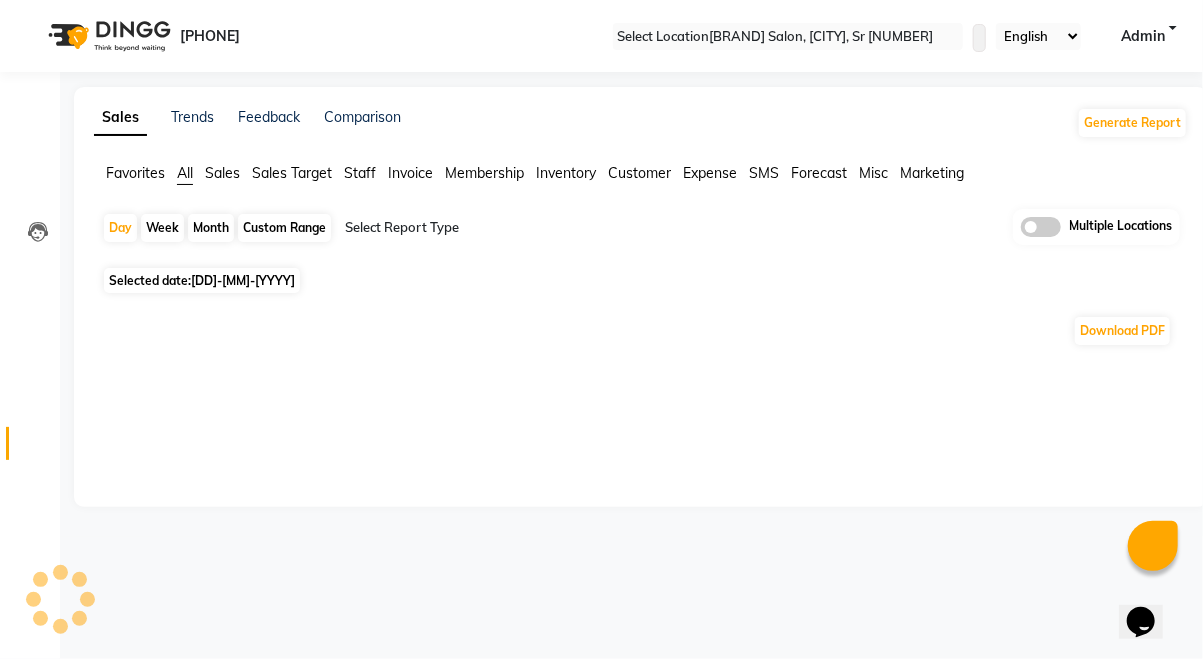 click on "[DD]-[MM]-[YYYY]" at bounding box center [243, 280] 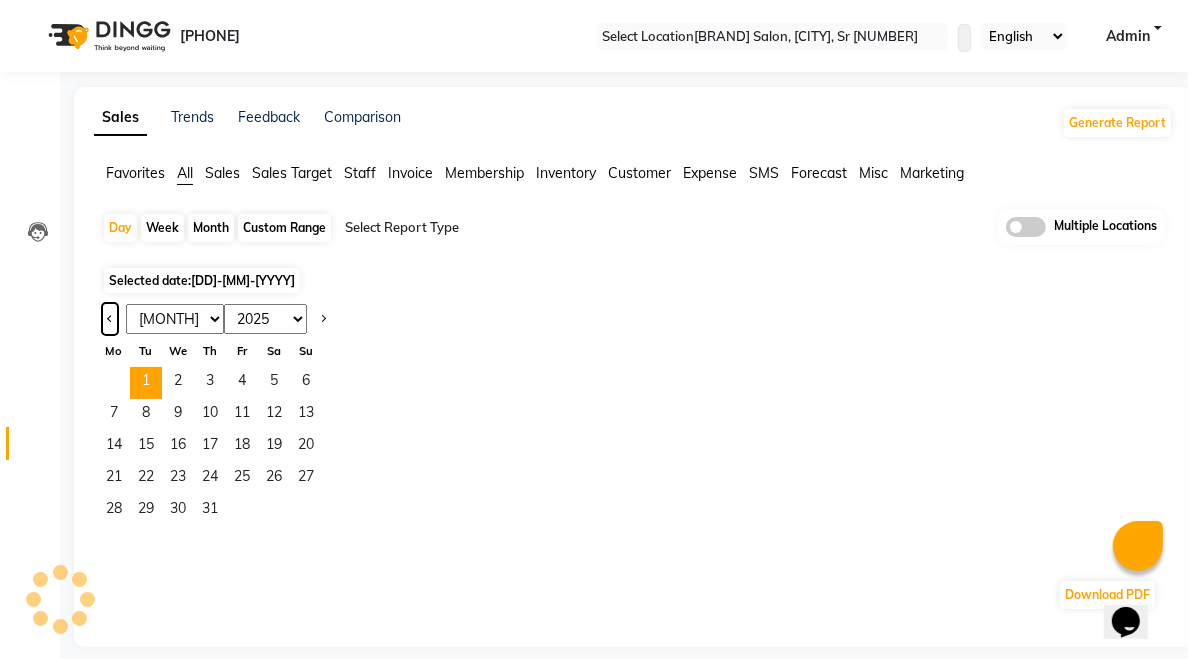 click at bounding box center [110, 317] 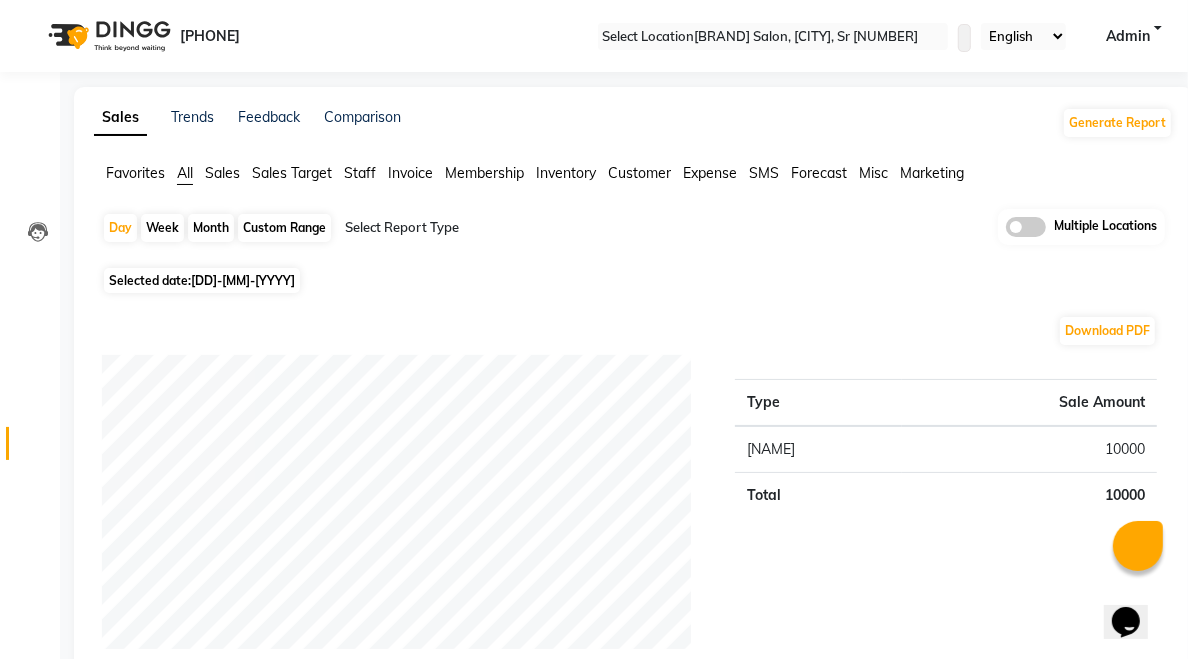 click on "Custom Range" at bounding box center [284, 228] 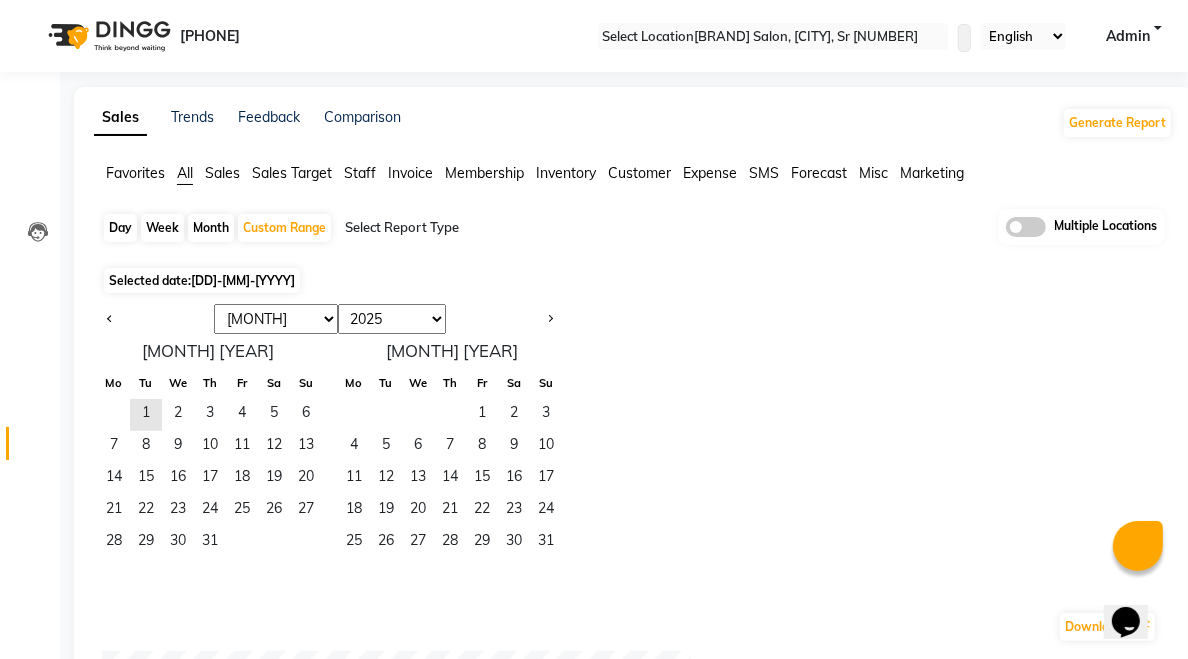 click on "[DD]-[MM]-[YYYY]" at bounding box center [243, 280] 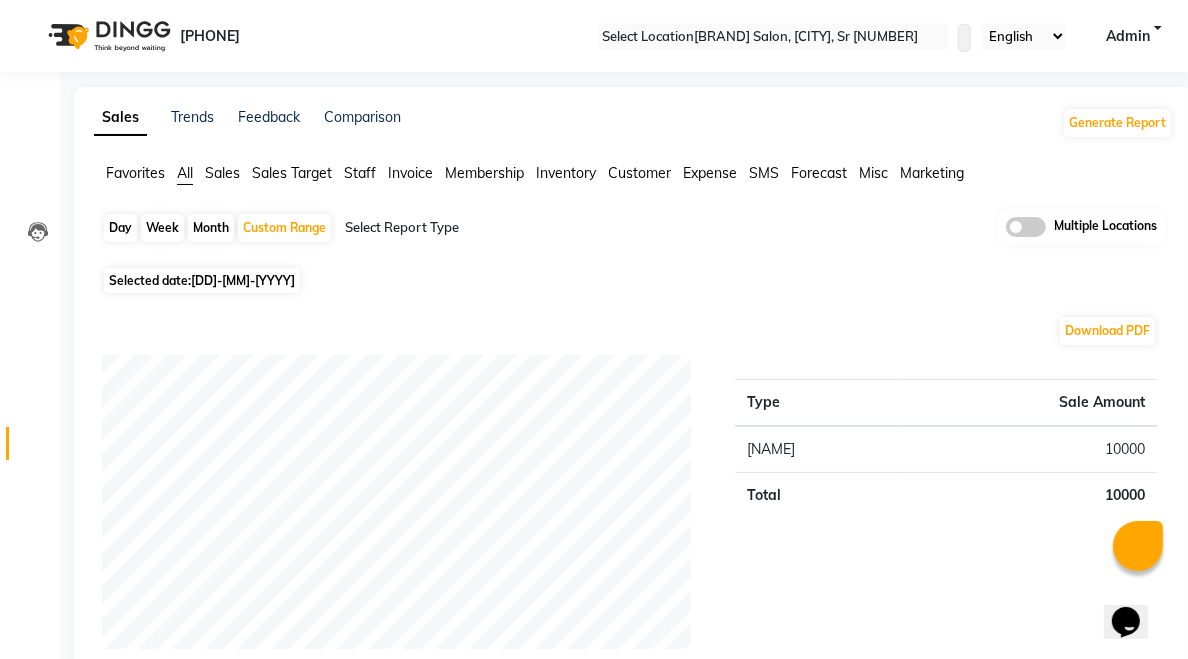 click on "[DD]-[MM]-[YYYY]" at bounding box center (243, 280) 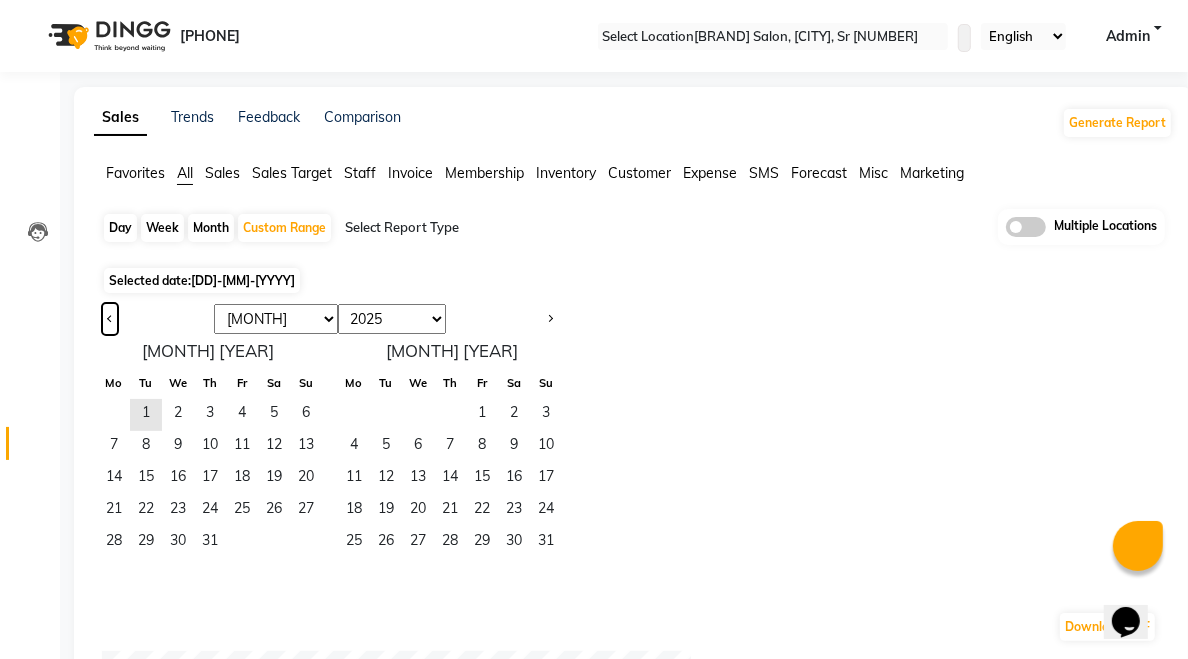 click at bounding box center [110, 319] 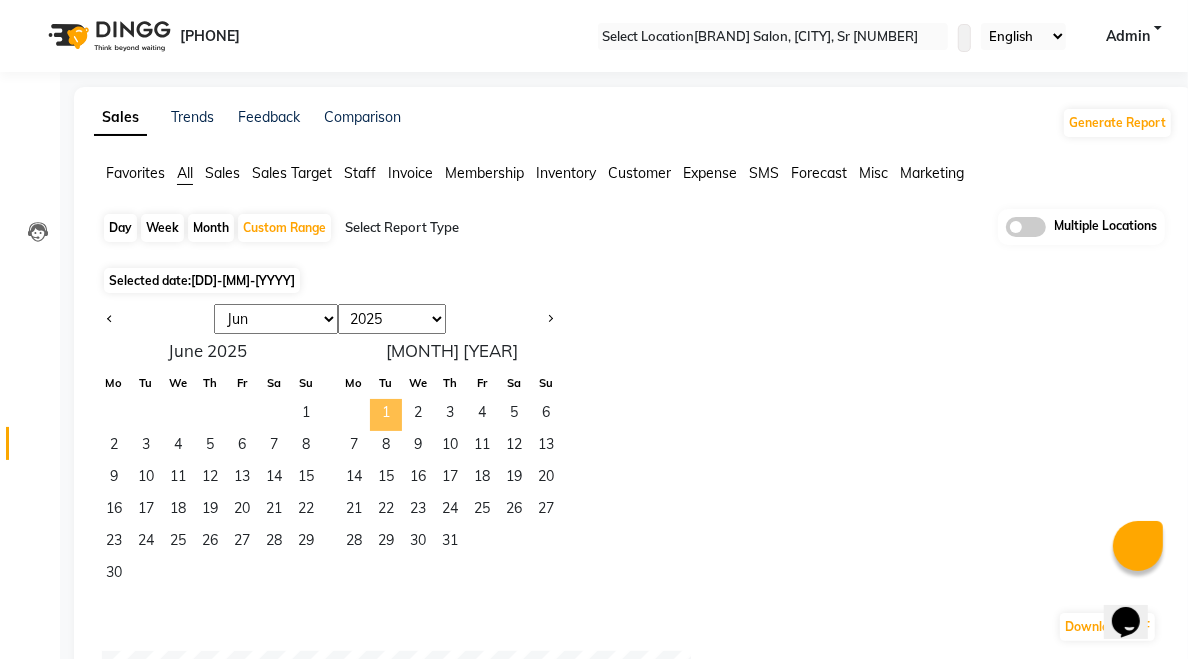 click on "1" at bounding box center [386, 415] 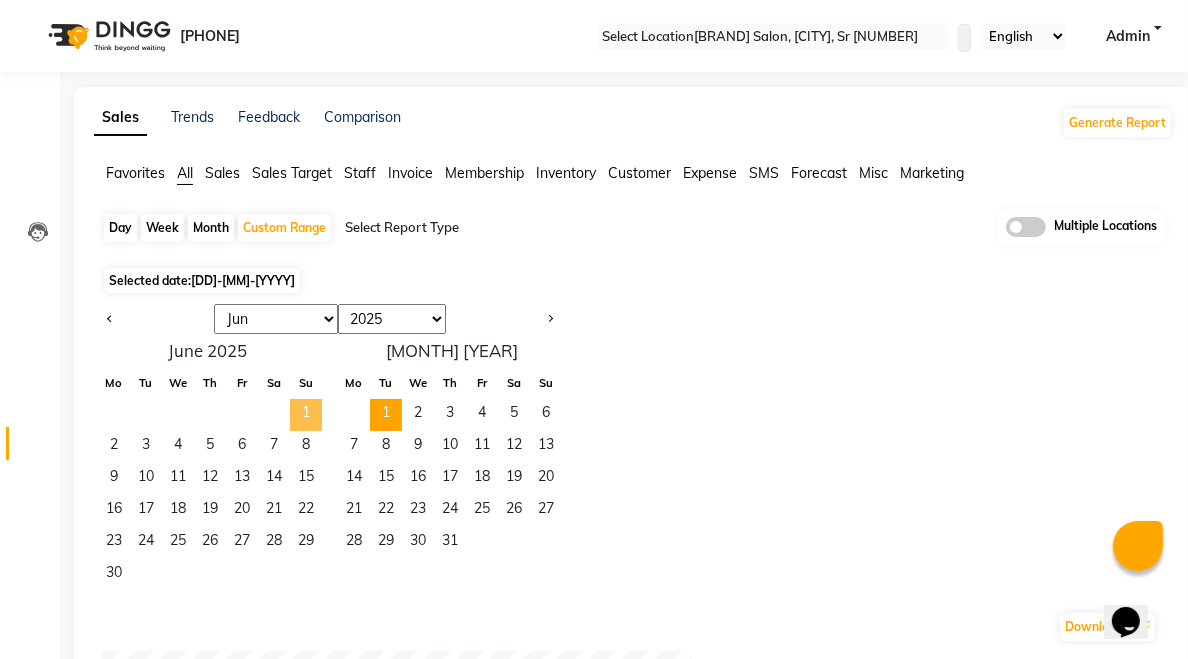 click on "1" at bounding box center (306, 415) 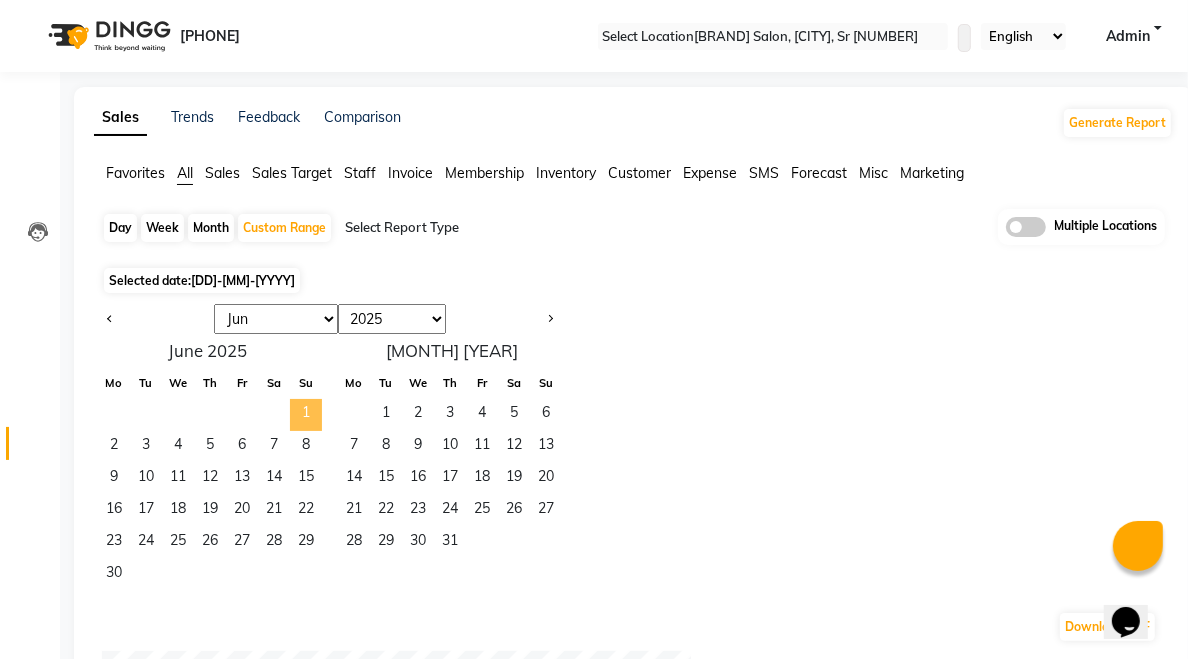 click on "1" at bounding box center (306, 415) 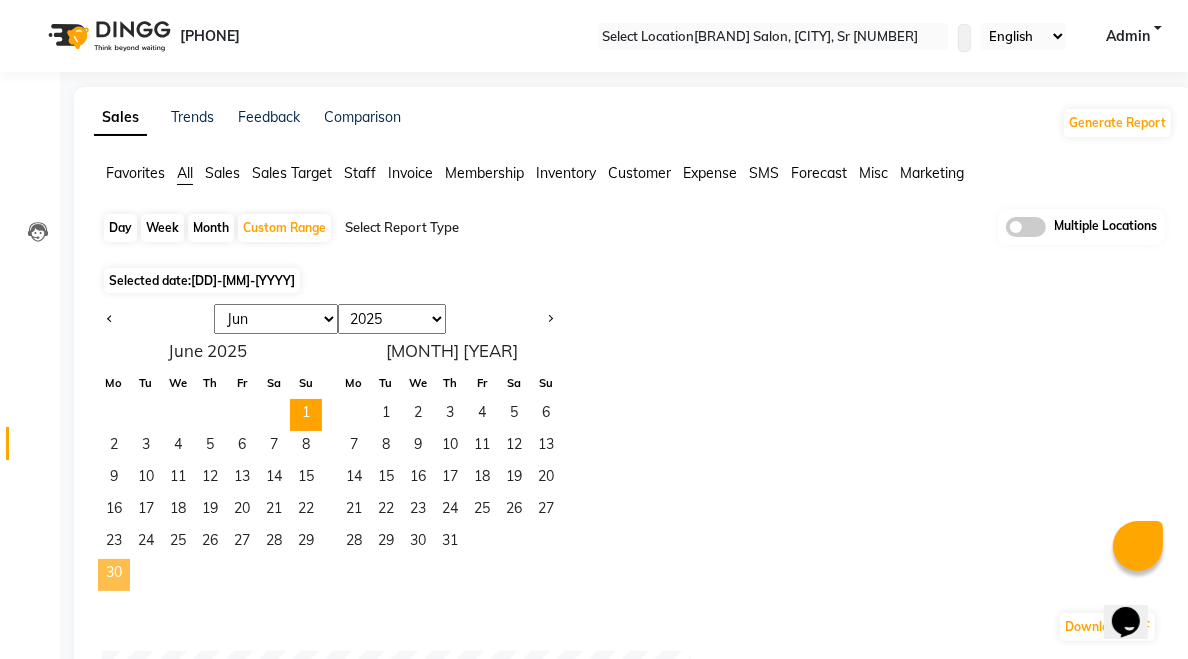click on "30" at bounding box center [114, 575] 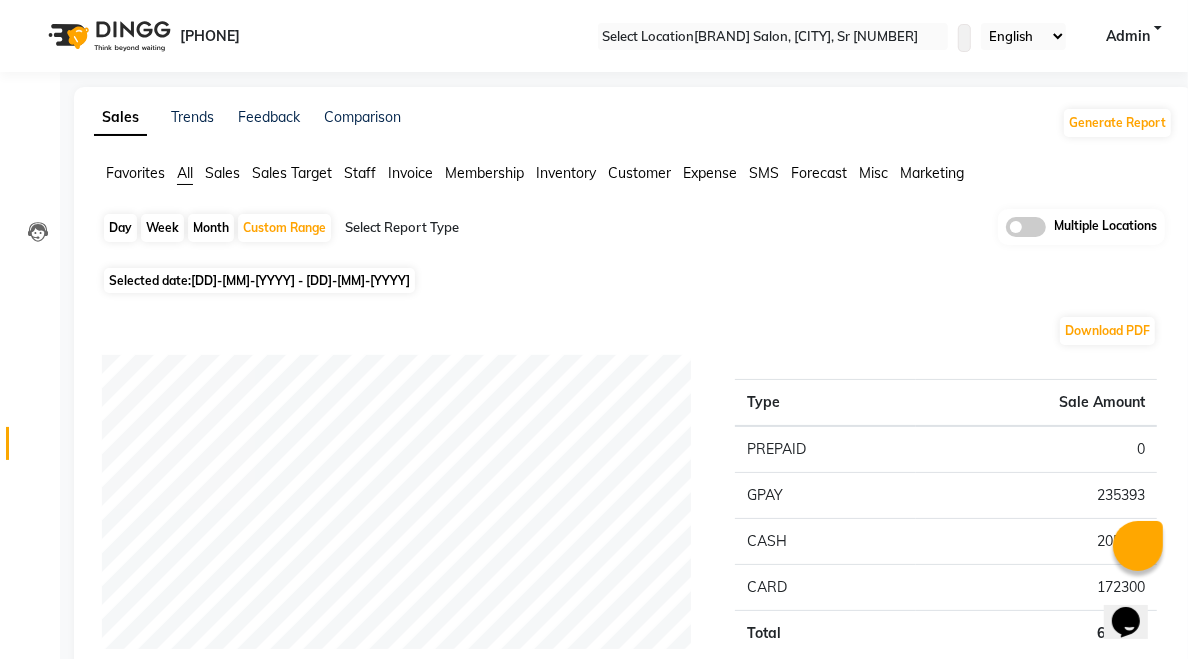 click on "Customer" at bounding box center (135, 173) 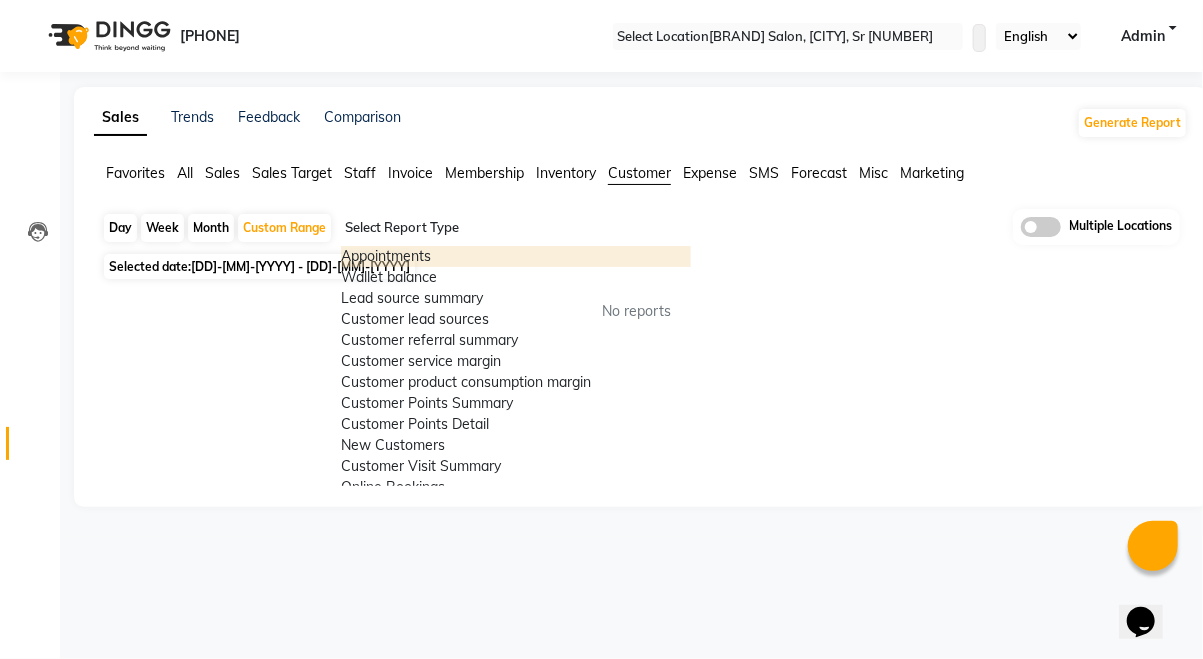 click at bounding box center (687, 236) 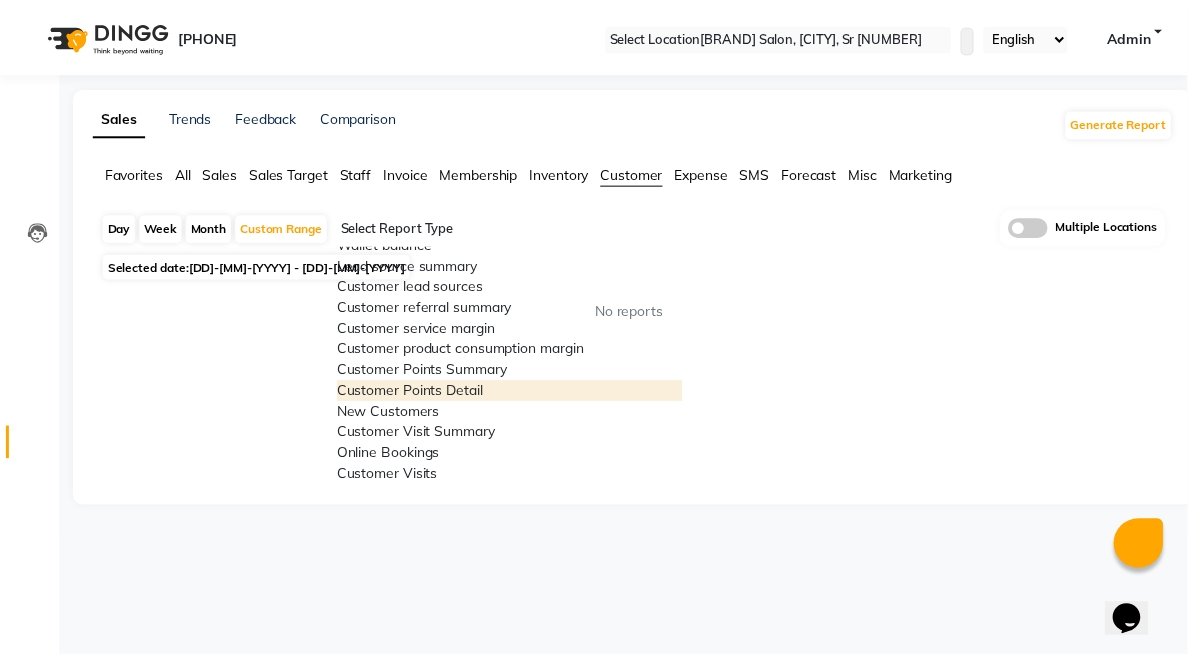 scroll, scrollTop: 257, scrollLeft: 0, axis: vertical 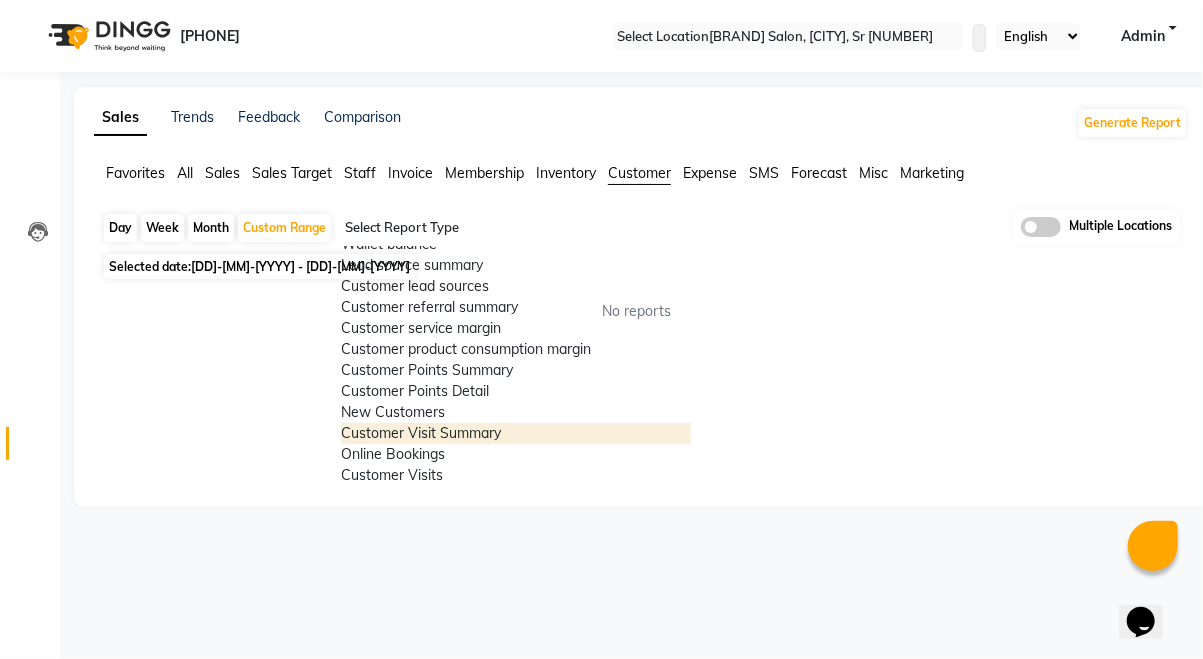 click on "Customer Visit Summary" at bounding box center [516, 433] 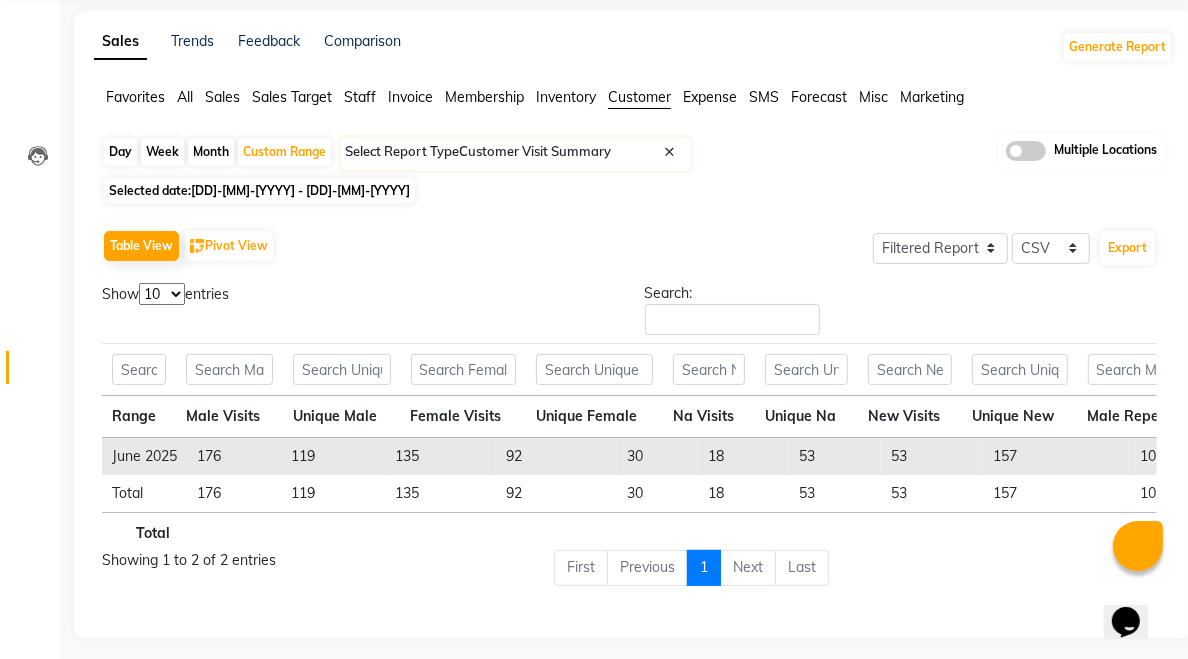 scroll, scrollTop: 92, scrollLeft: 0, axis: vertical 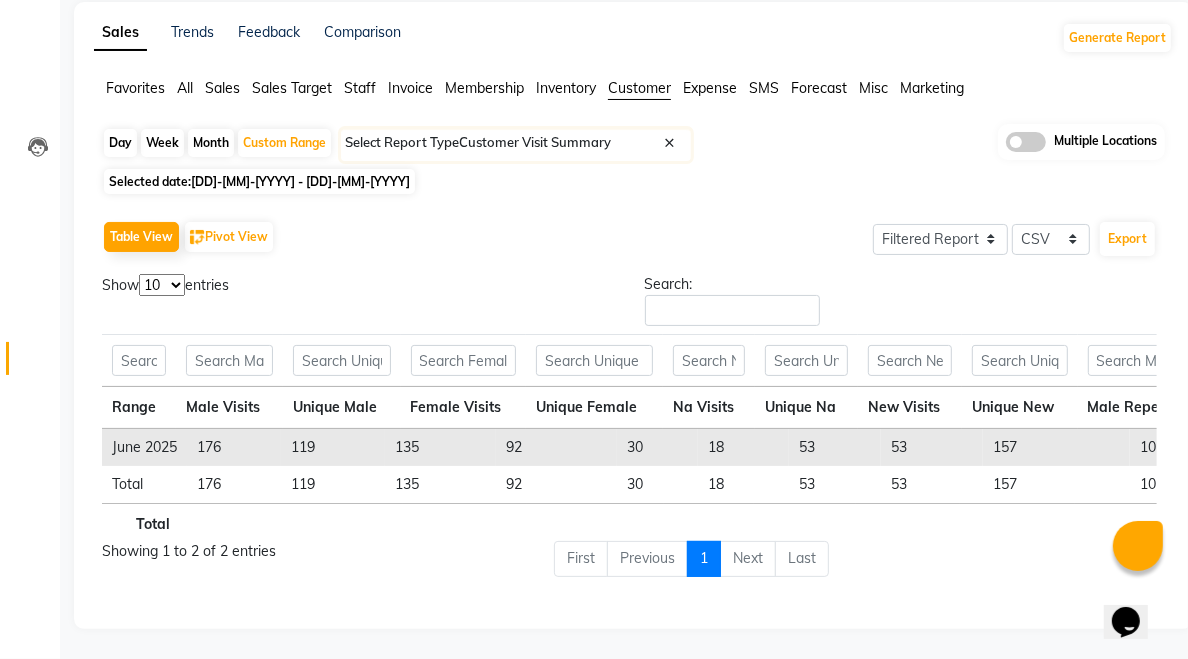 click on "[DD]-[MM]-[YYYY] - [DD]-[MM]-[YYYY]" at bounding box center (300, 181) 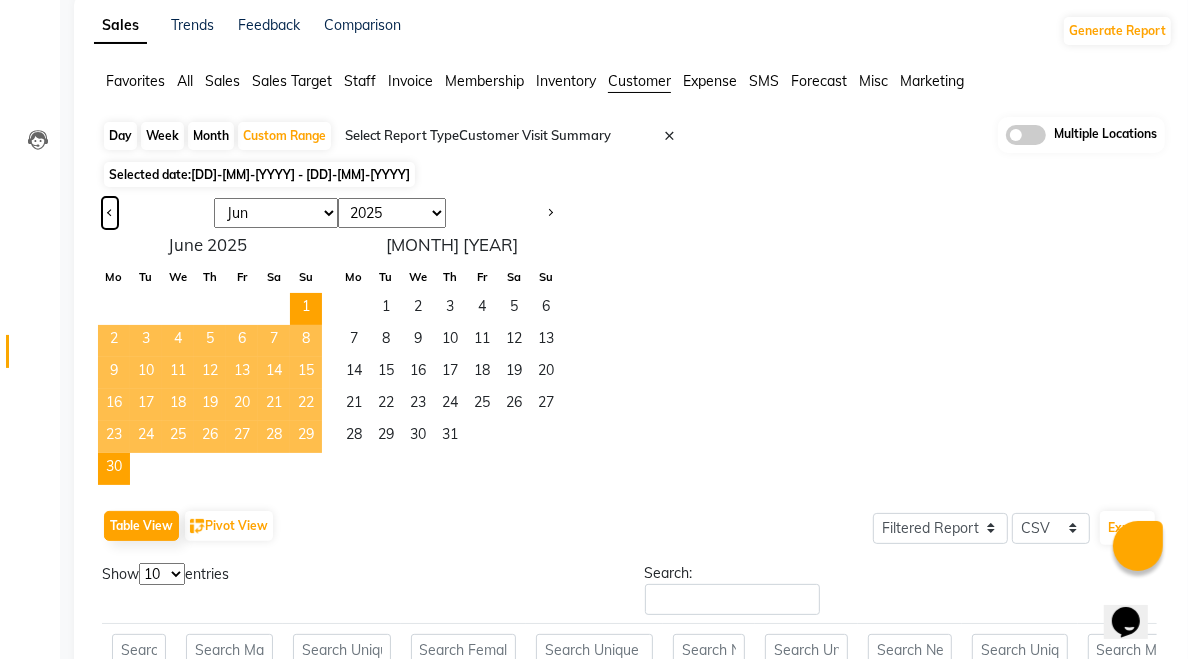 click at bounding box center (110, 211) 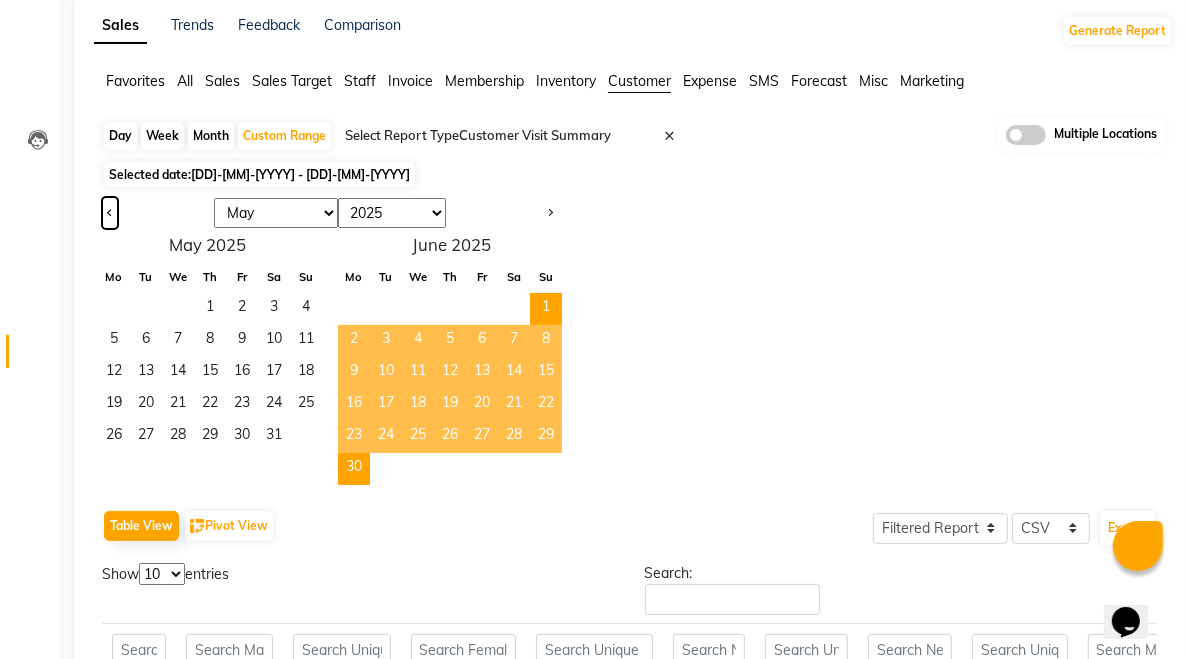 click at bounding box center [110, 211] 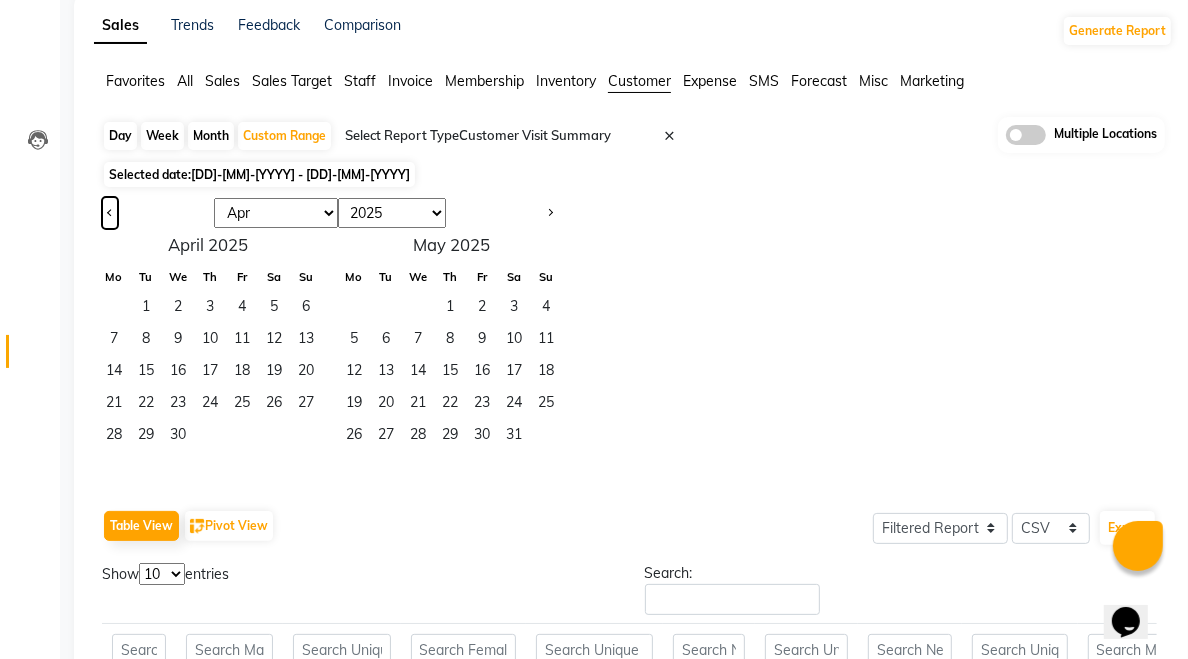 click at bounding box center (110, 211) 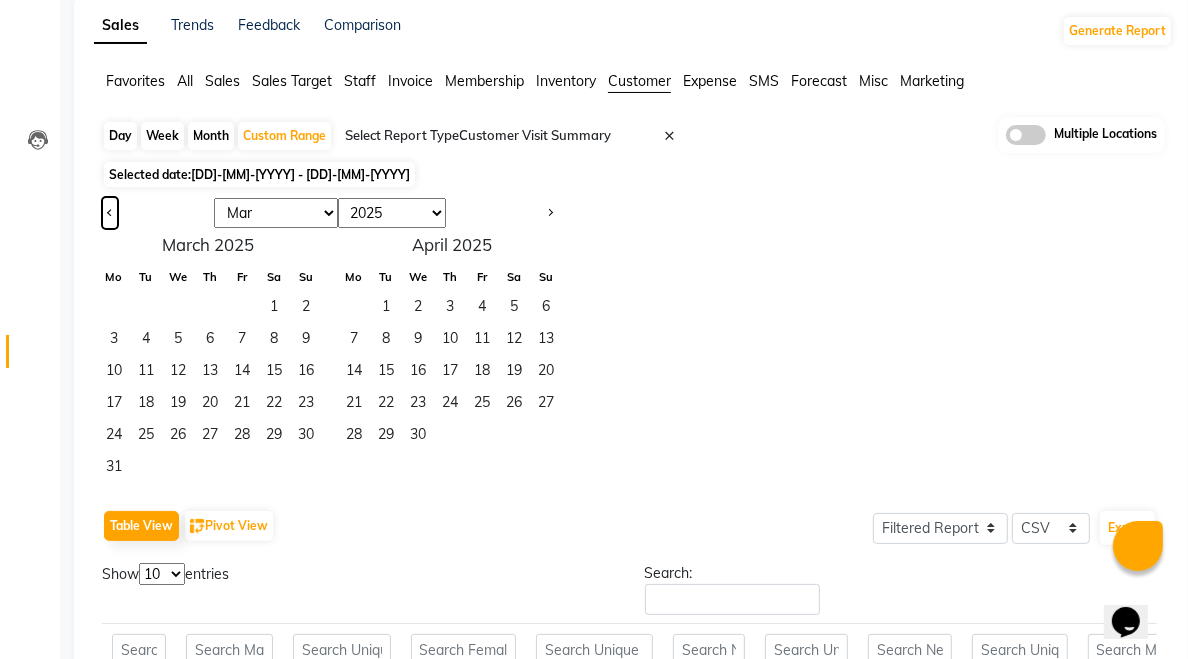 click at bounding box center (110, 211) 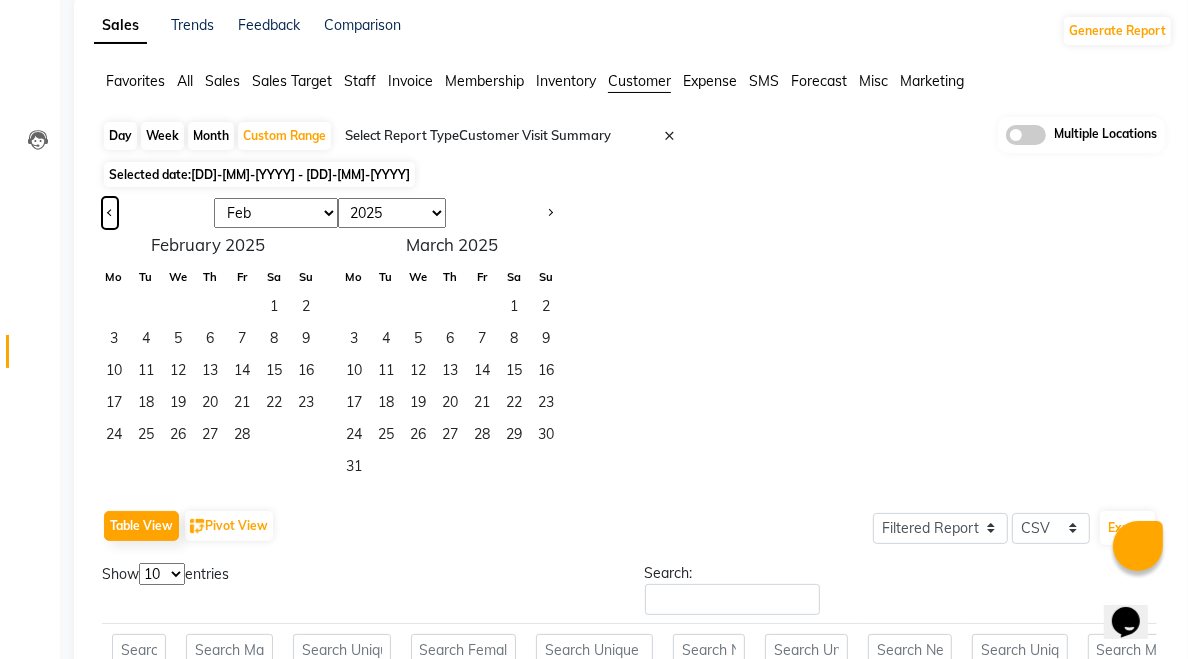 click at bounding box center [110, 211] 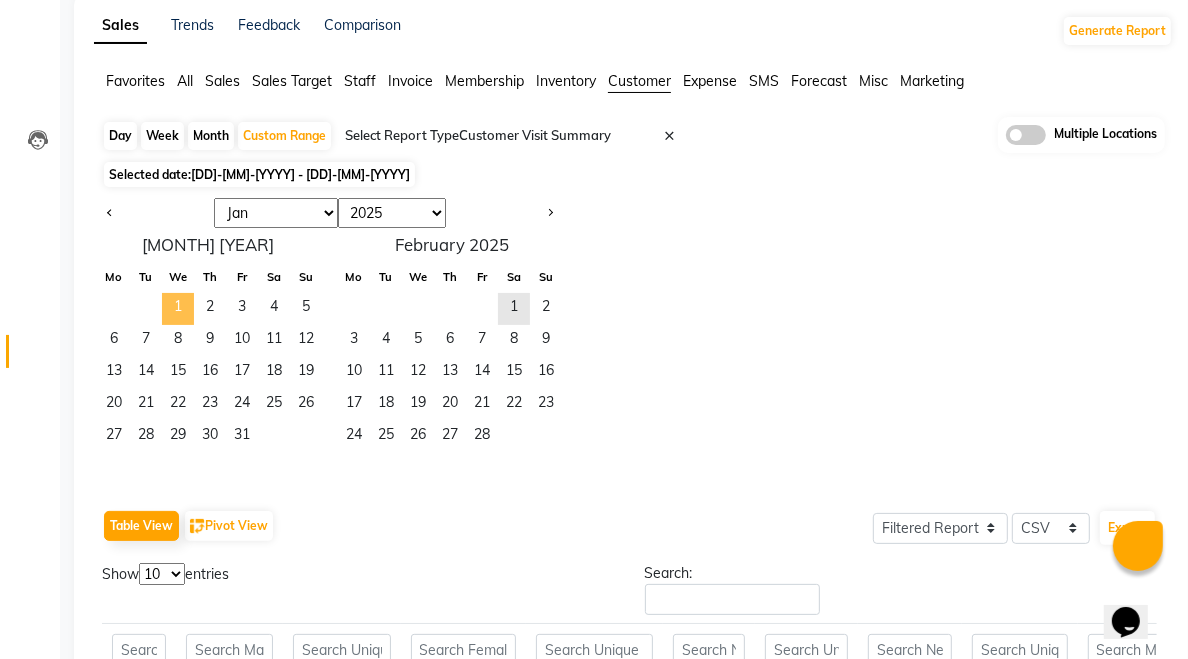 click on "1" at bounding box center (178, 309) 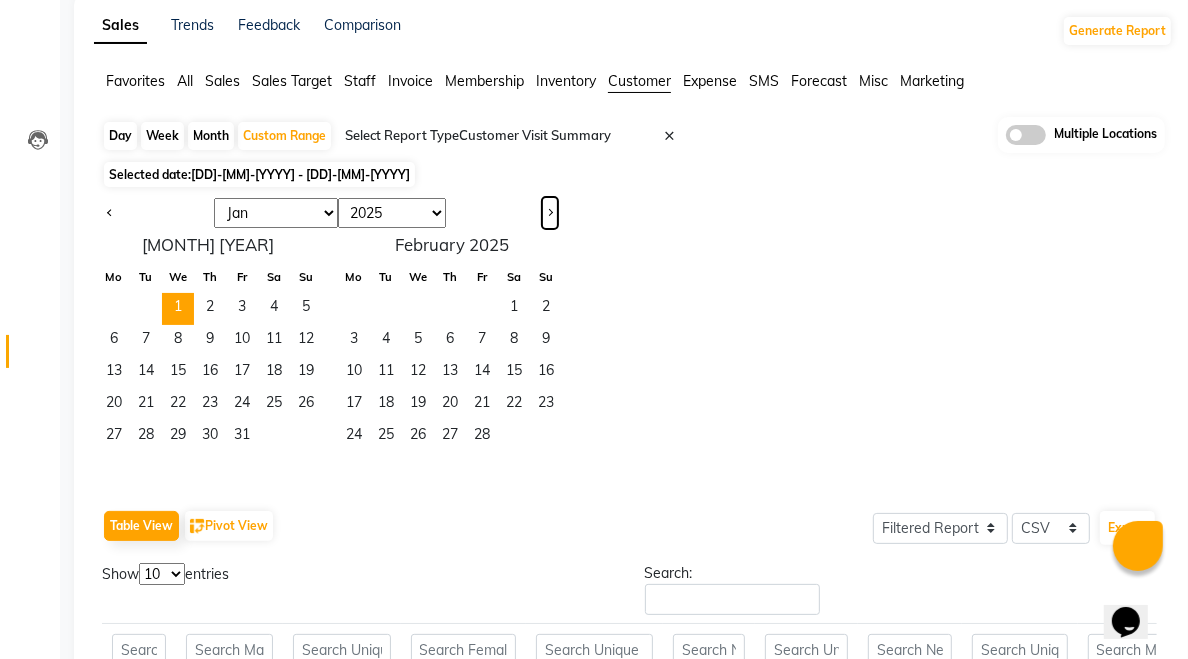 click at bounding box center (550, 213) 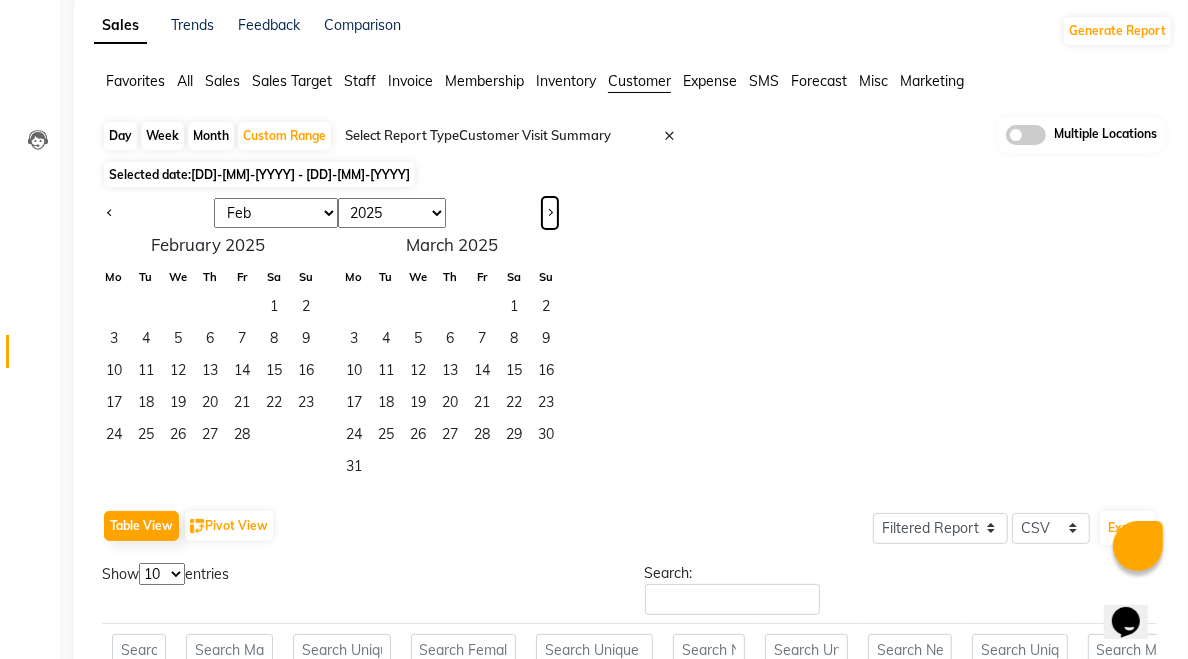click at bounding box center (550, 213) 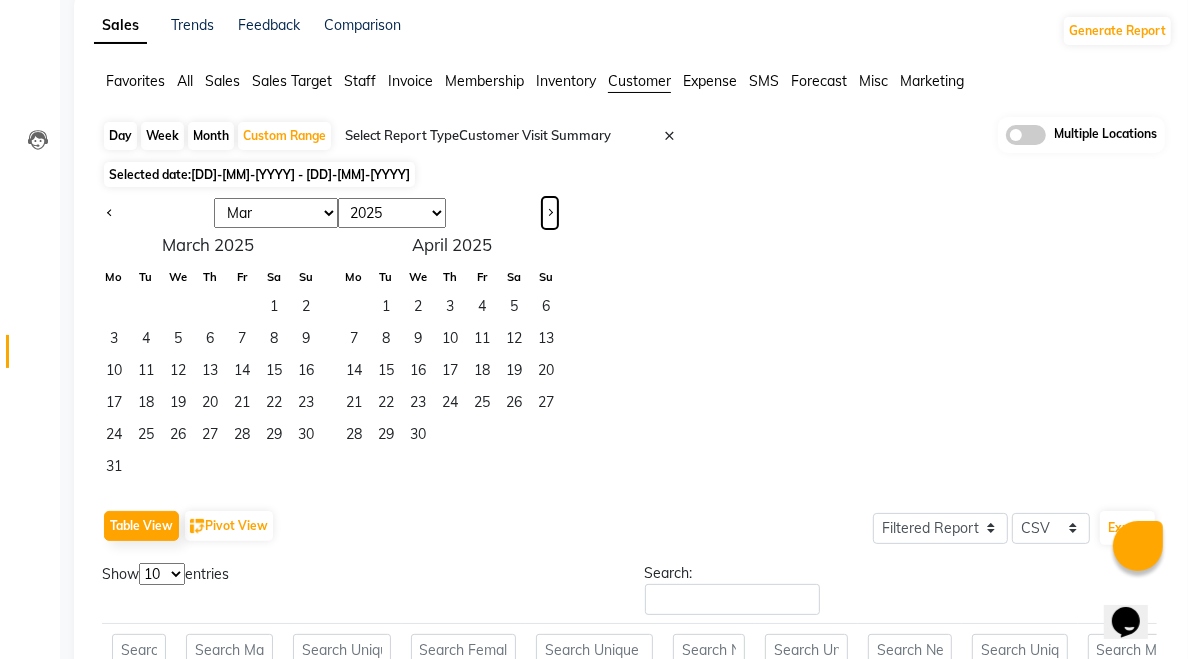 click at bounding box center [550, 213] 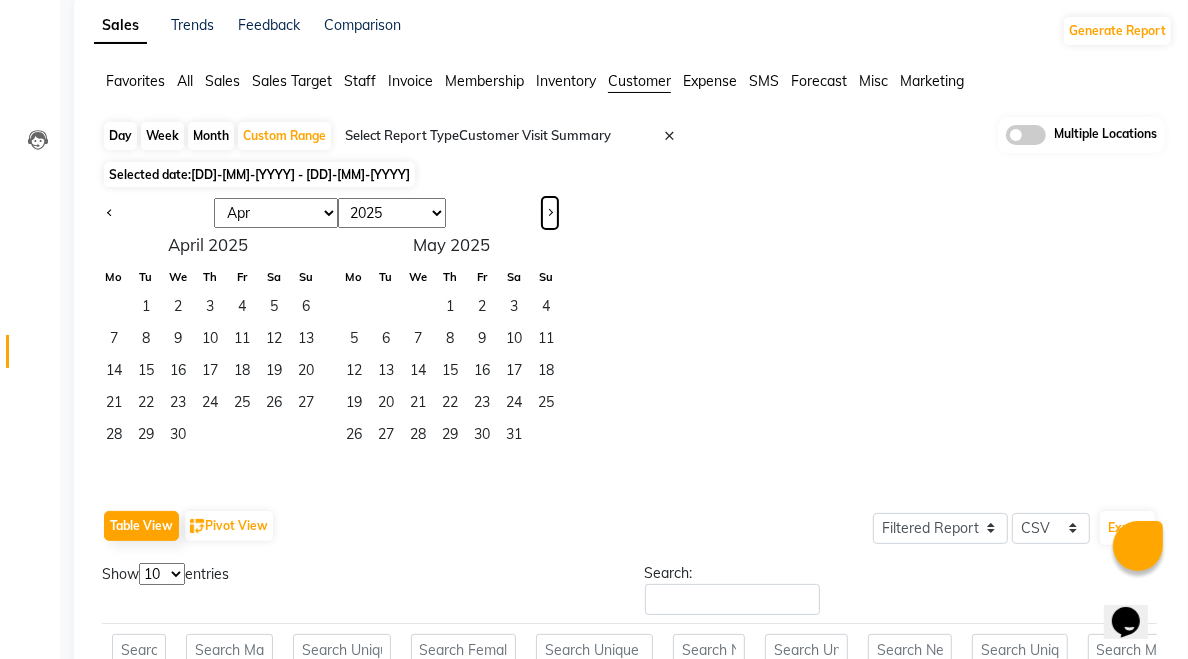 click at bounding box center (550, 213) 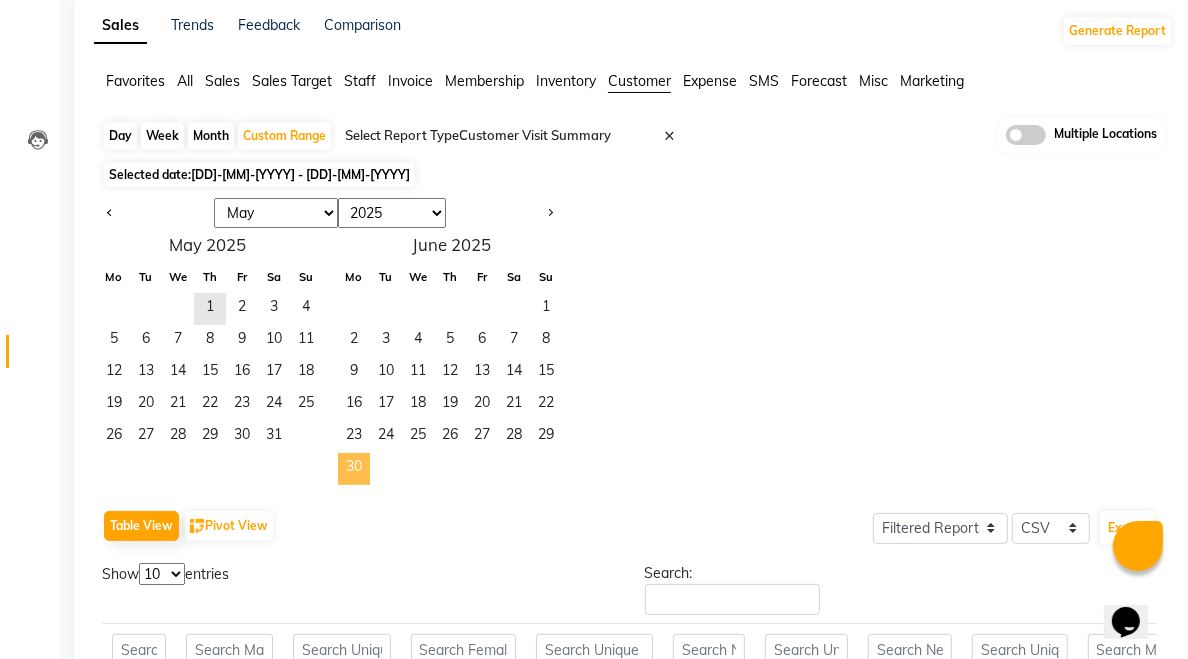 click on "30" at bounding box center (354, 469) 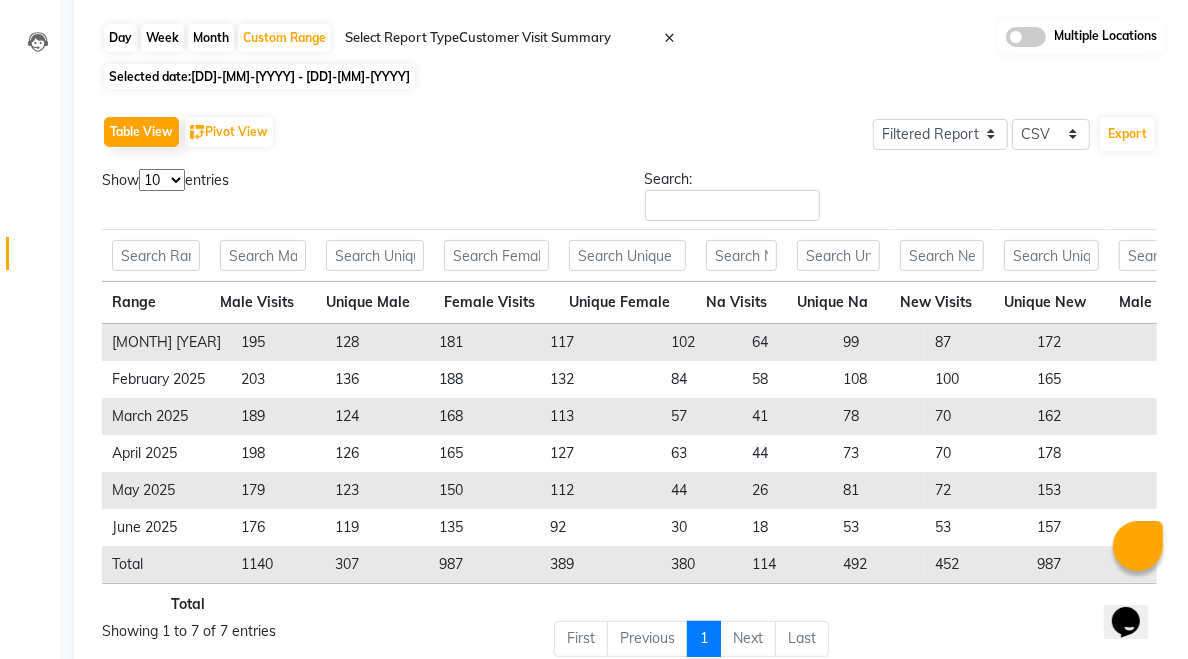 scroll, scrollTop: 188, scrollLeft: 0, axis: vertical 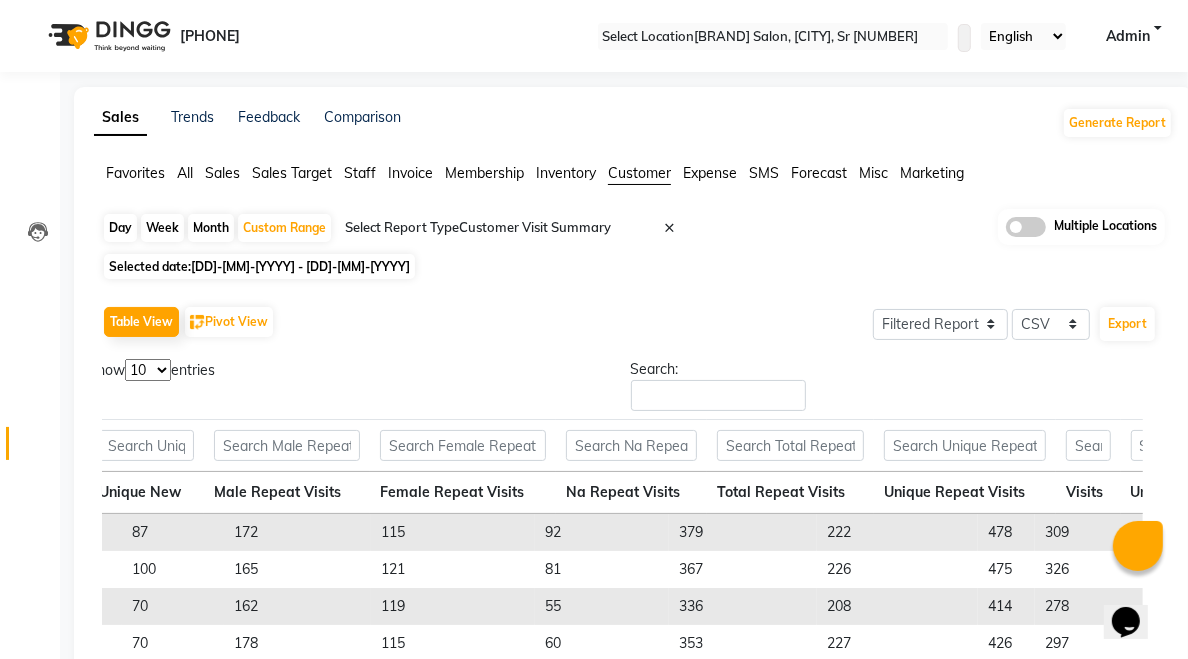 click on "Sales" at bounding box center [135, 173] 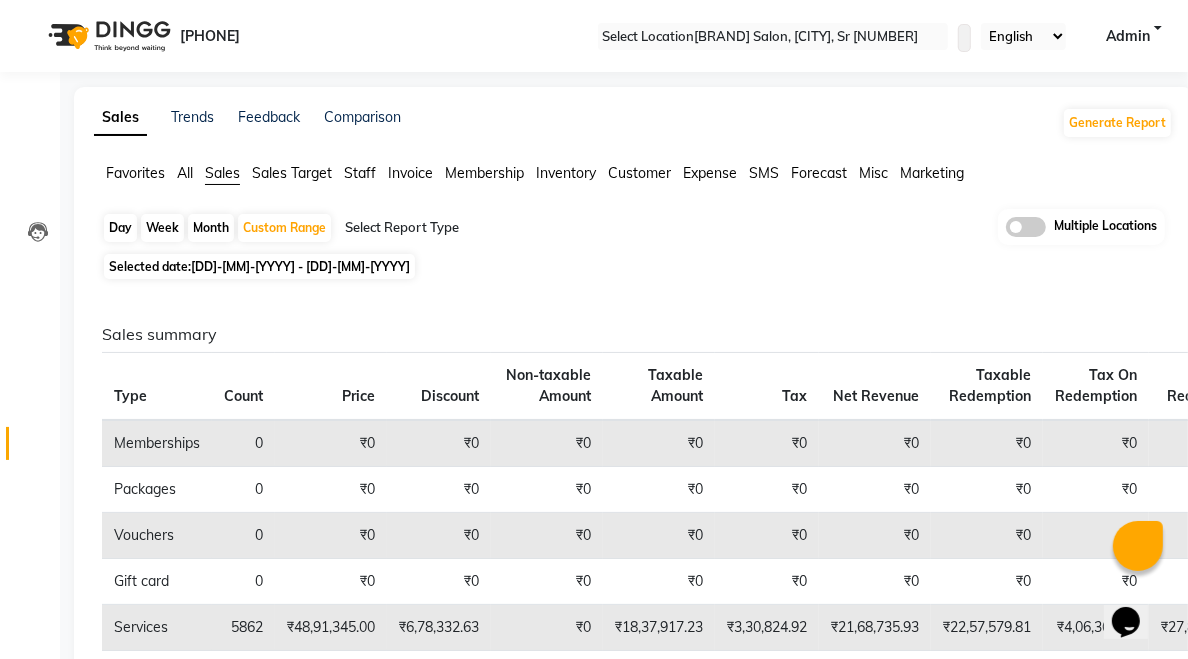 click at bounding box center [687, 236] 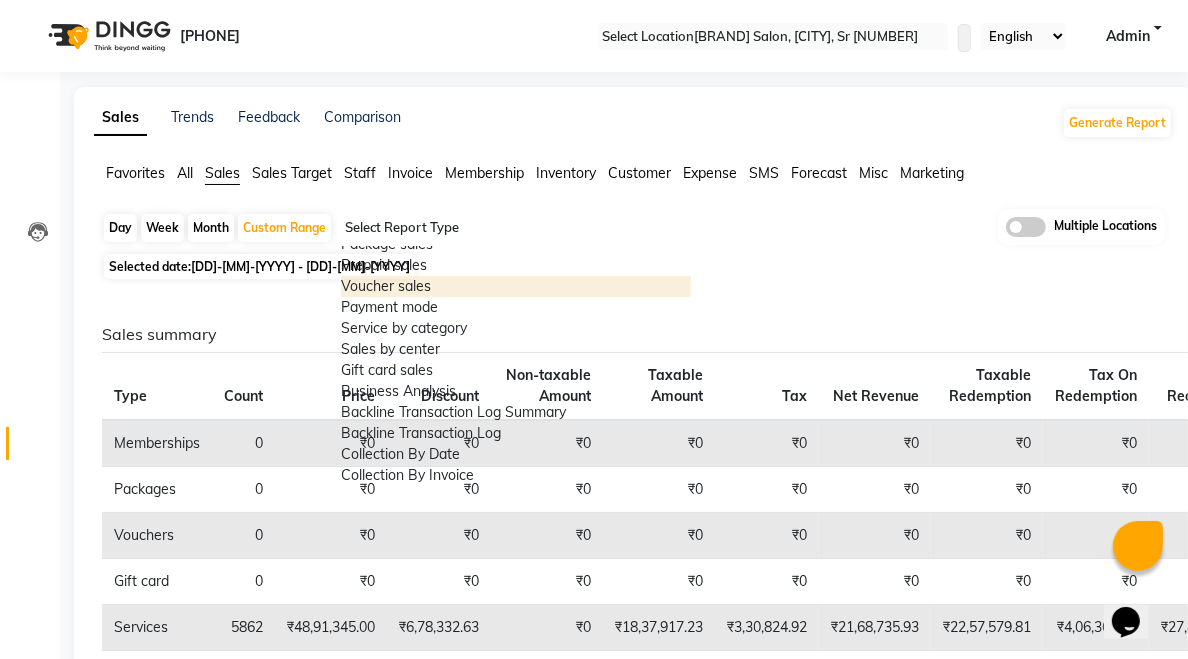 scroll, scrollTop: 239, scrollLeft: 0, axis: vertical 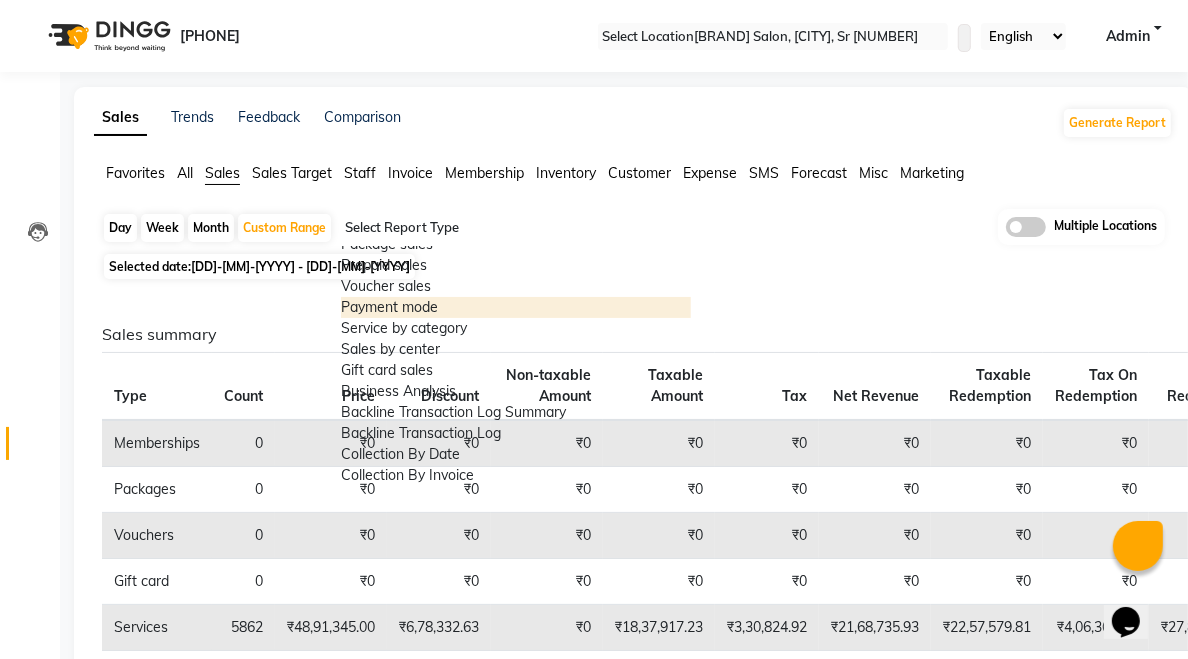 click on "Payment mode" at bounding box center [516, 307] 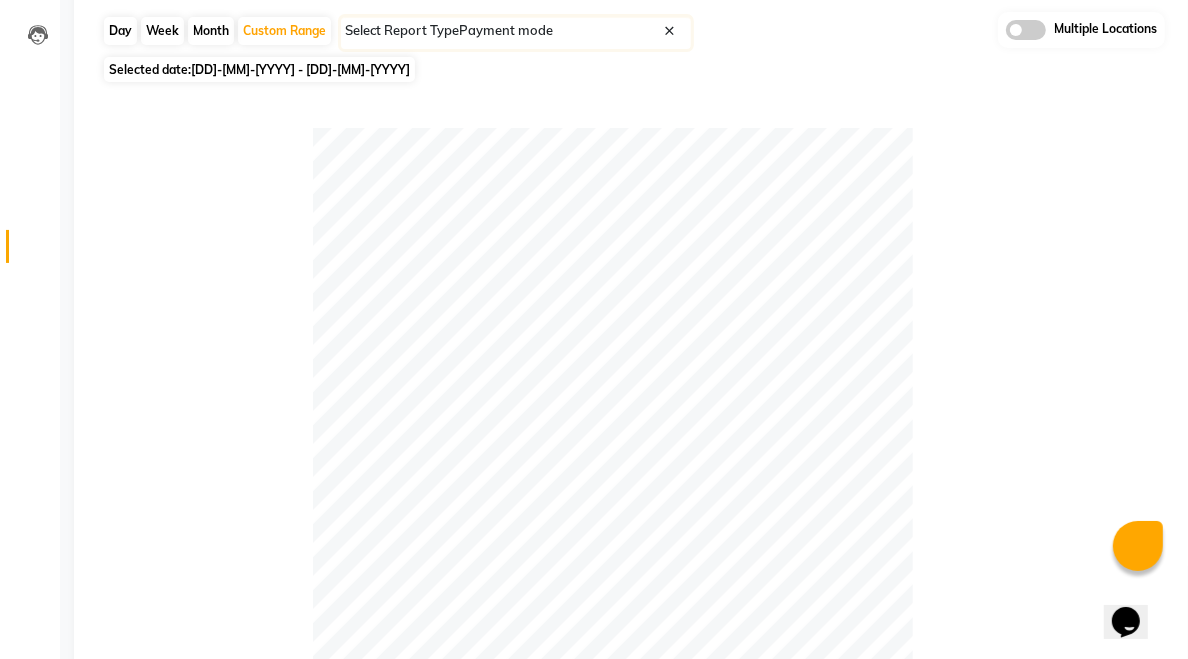scroll, scrollTop: 0, scrollLeft: 0, axis: both 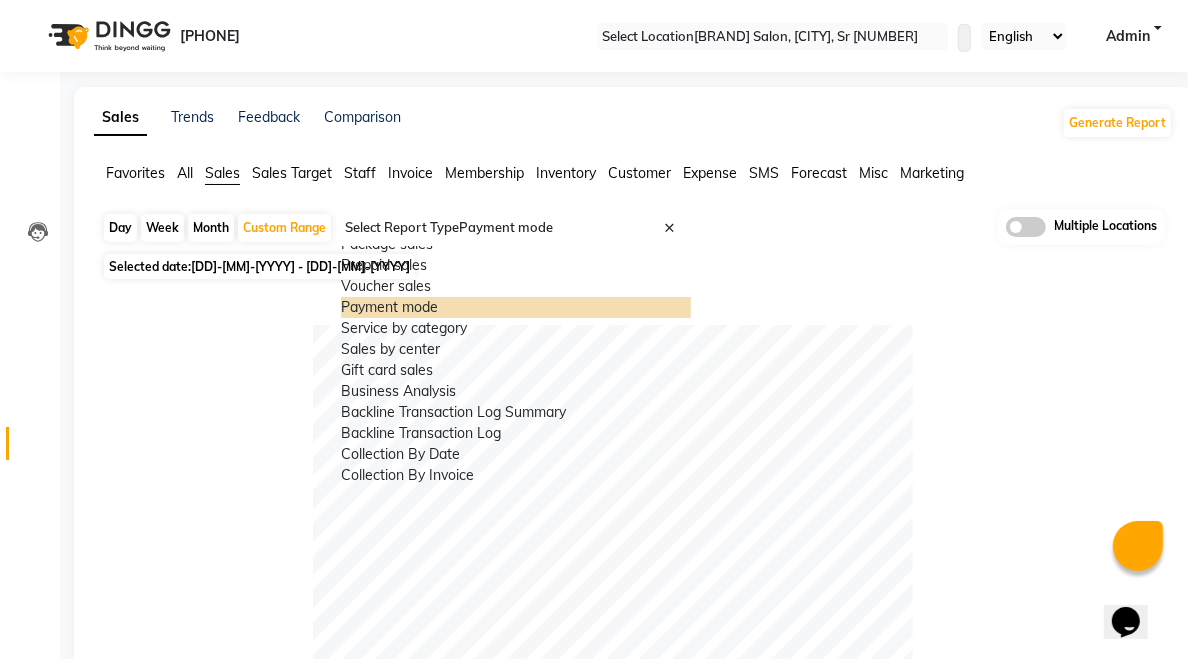 click at bounding box center (687, 236) 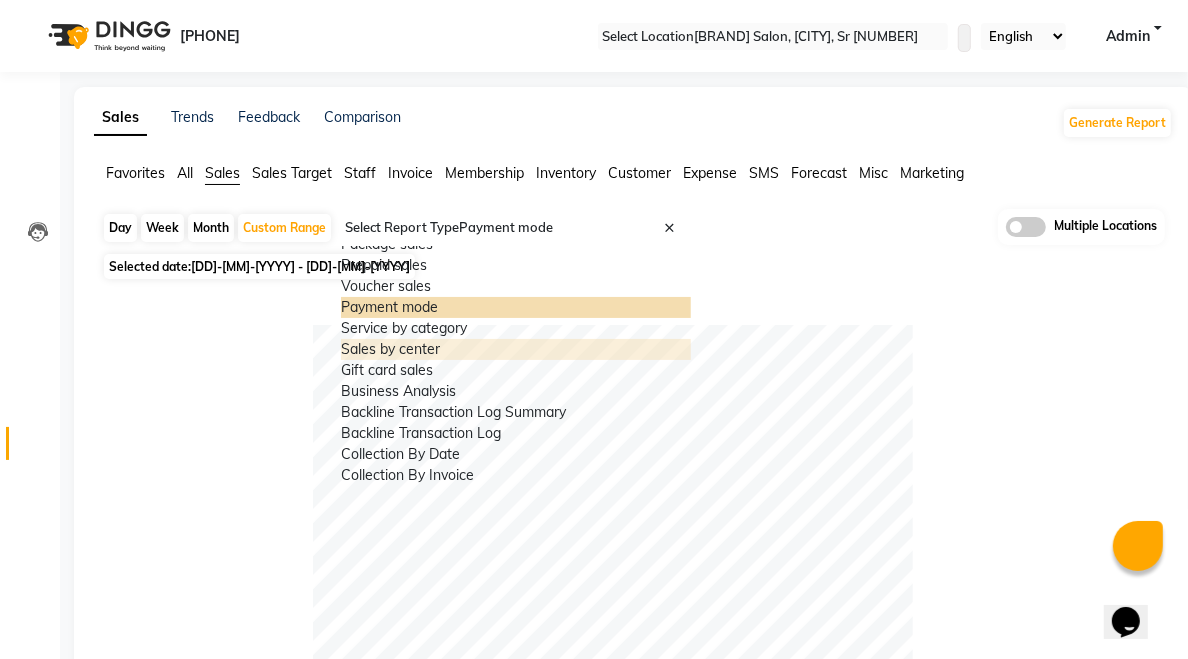 scroll, scrollTop: 339, scrollLeft: 0, axis: vertical 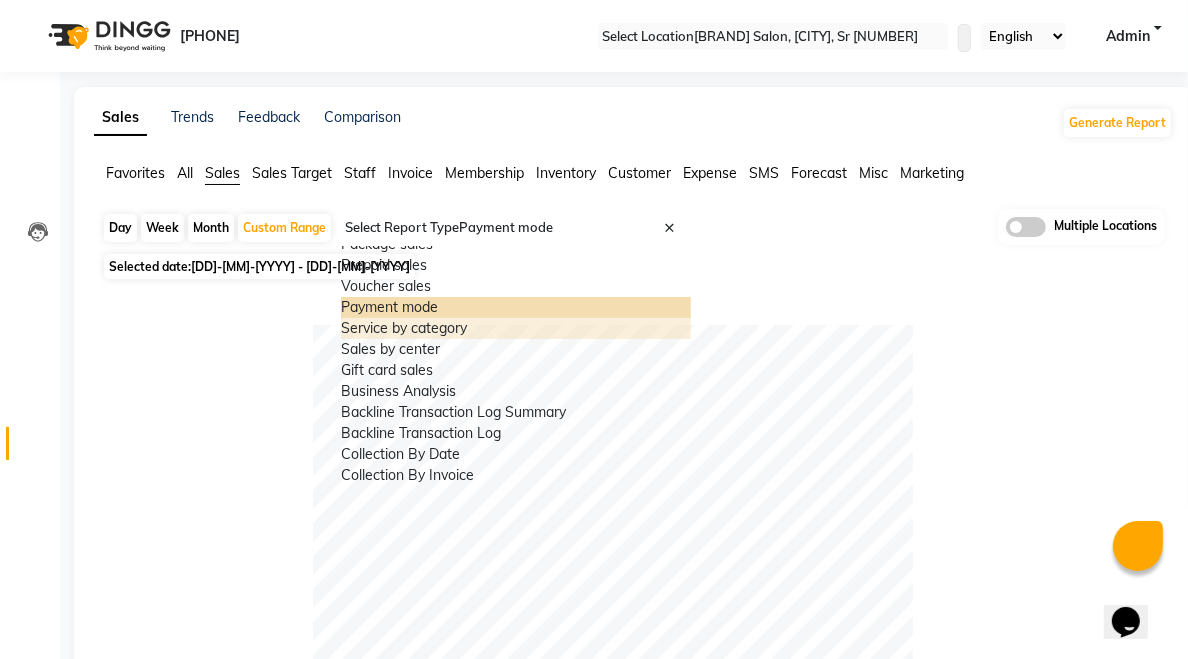 click on "Service by category" at bounding box center [516, 328] 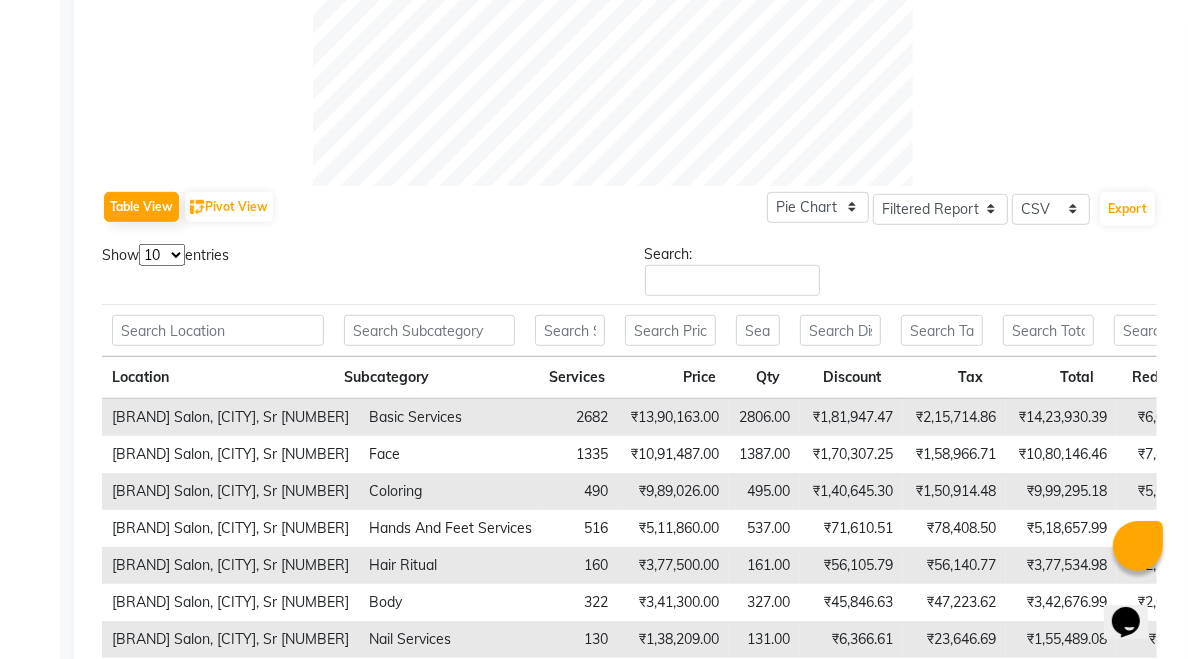scroll, scrollTop: 739, scrollLeft: 0, axis: vertical 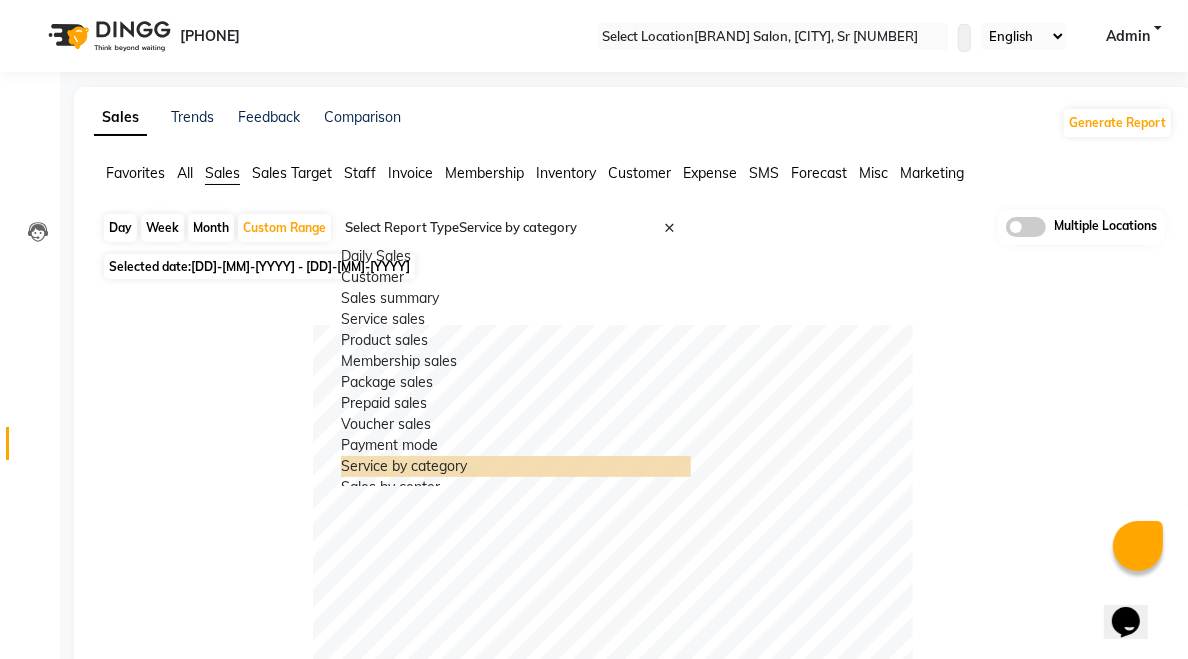 click at bounding box center (687, 236) 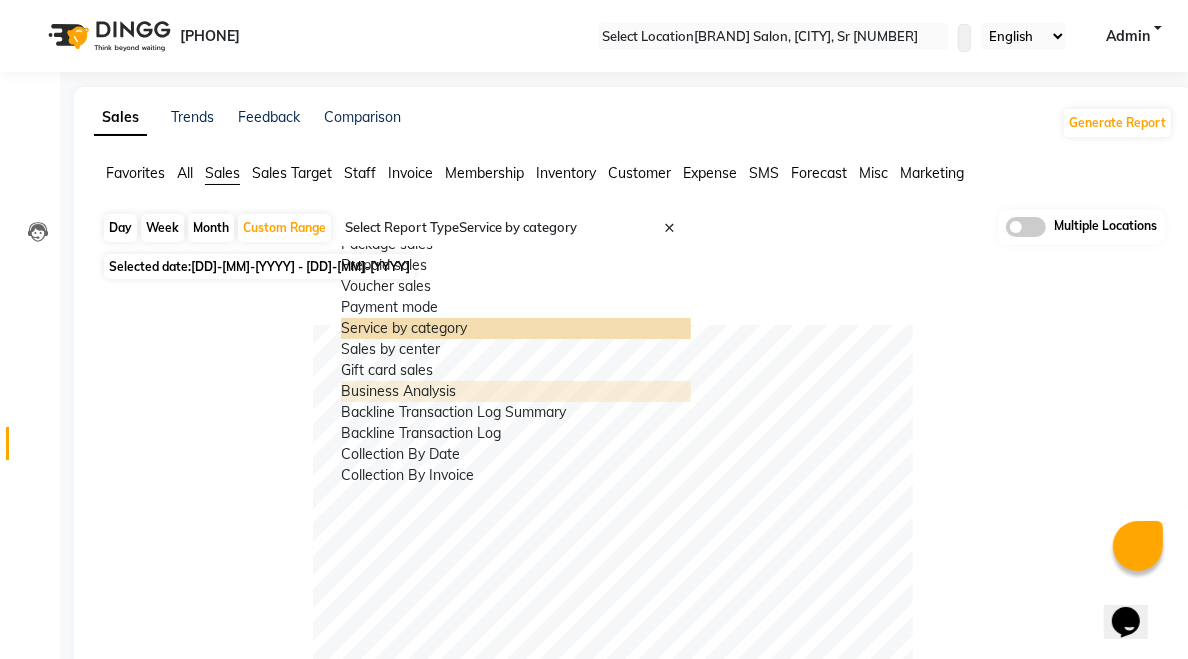 click on "Business Analysis" at bounding box center [516, 391] 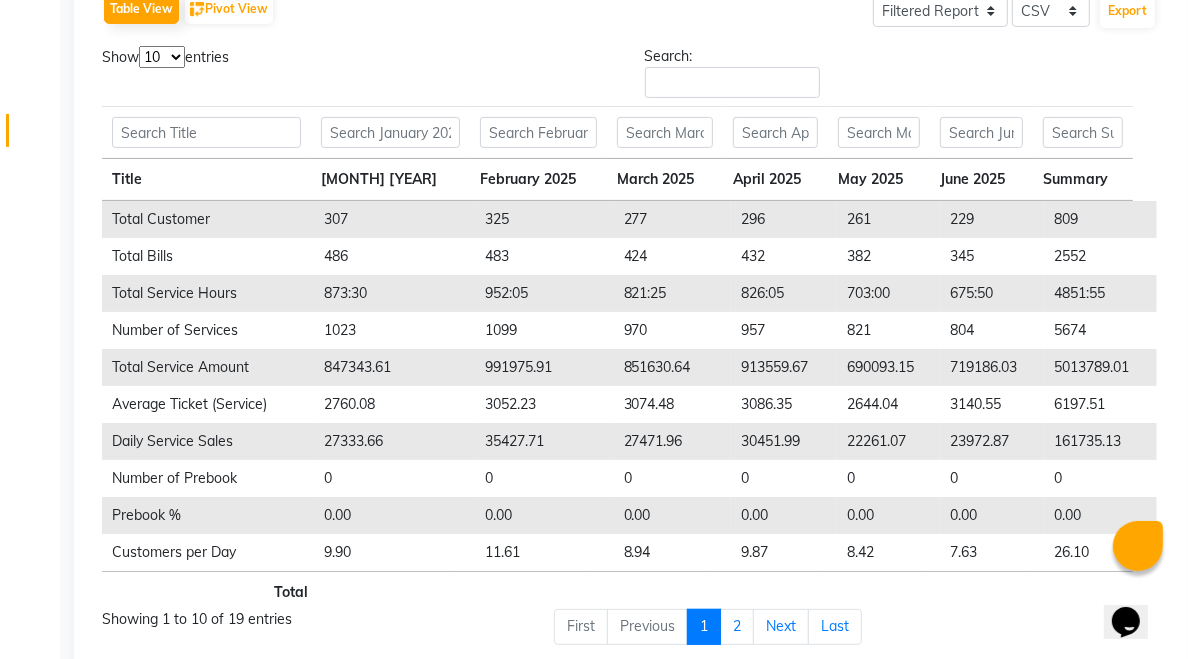 scroll, scrollTop: 315, scrollLeft: 0, axis: vertical 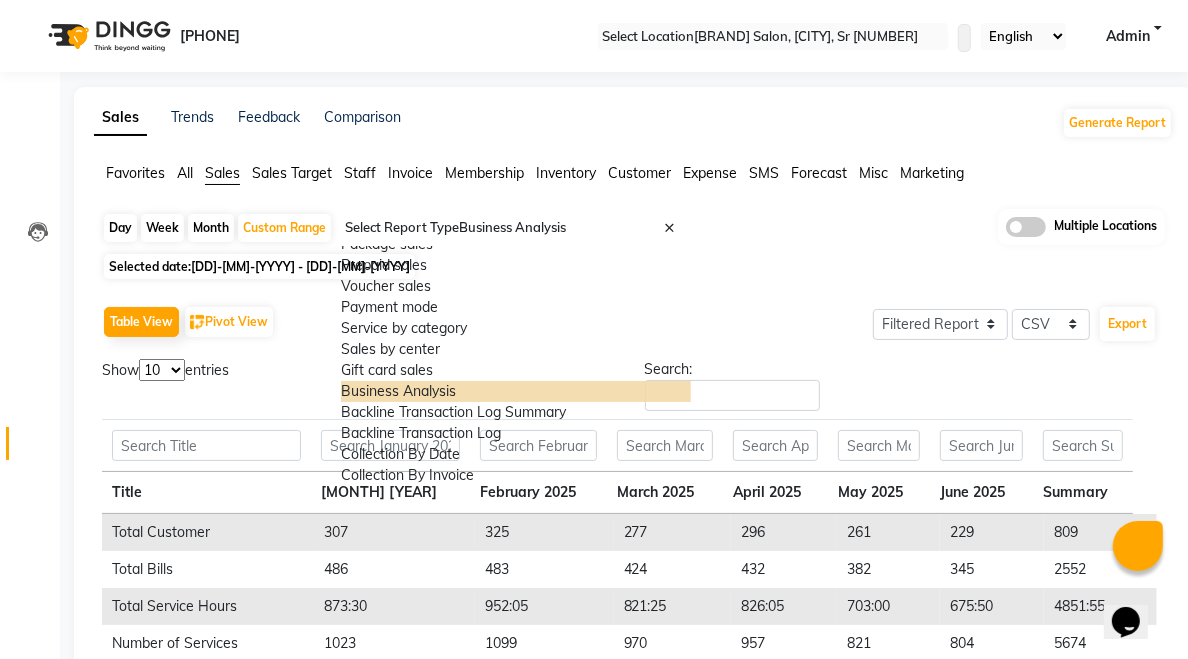 click at bounding box center (687, 236) 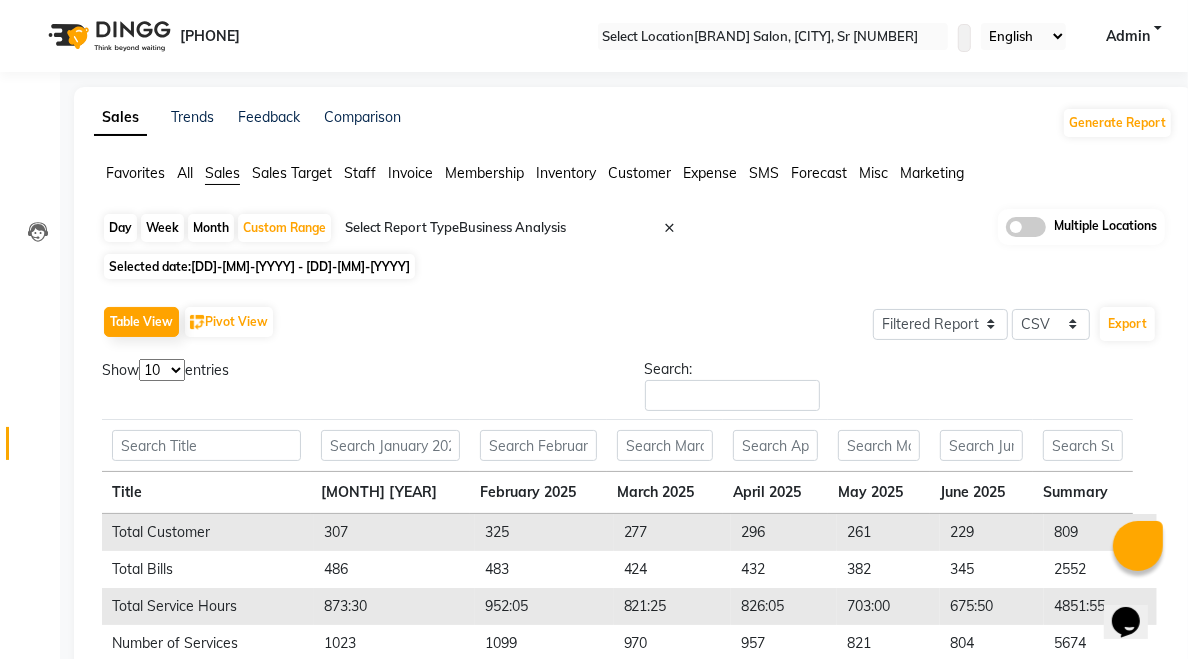 click on "Selected date:  [DD]-[MM]-[YYYY] - [DD]-[MM]-[YYYY]" at bounding box center [637, 266] 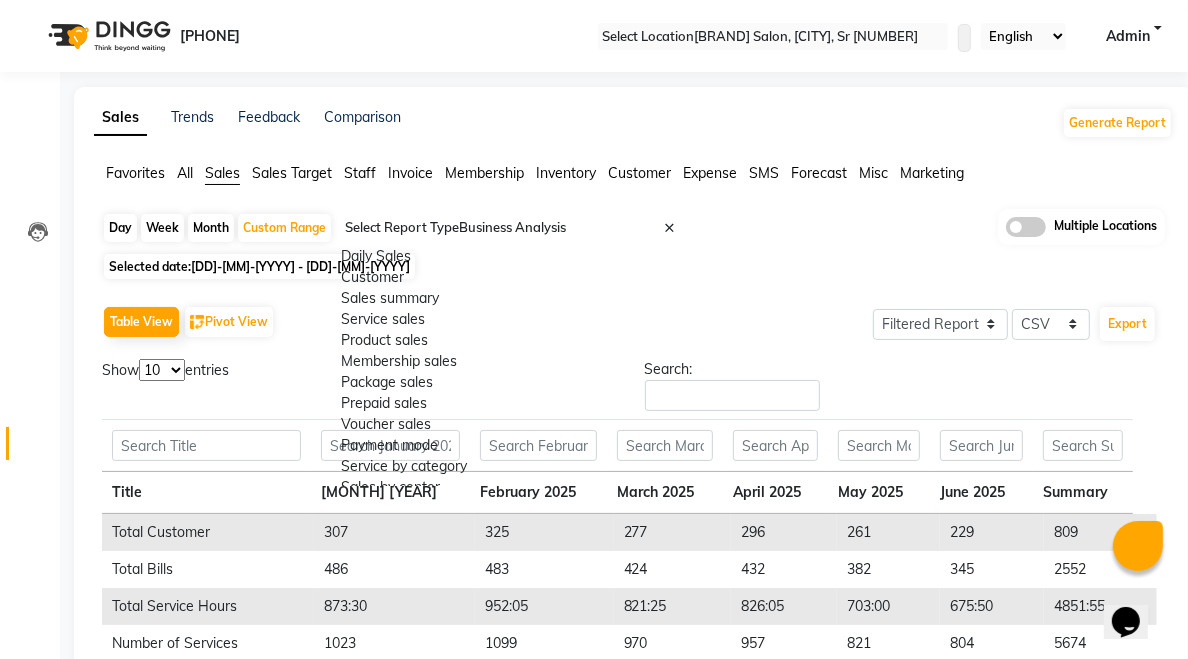 scroll, scrollTop: 479, scrollLeft: 0, axis: vertical 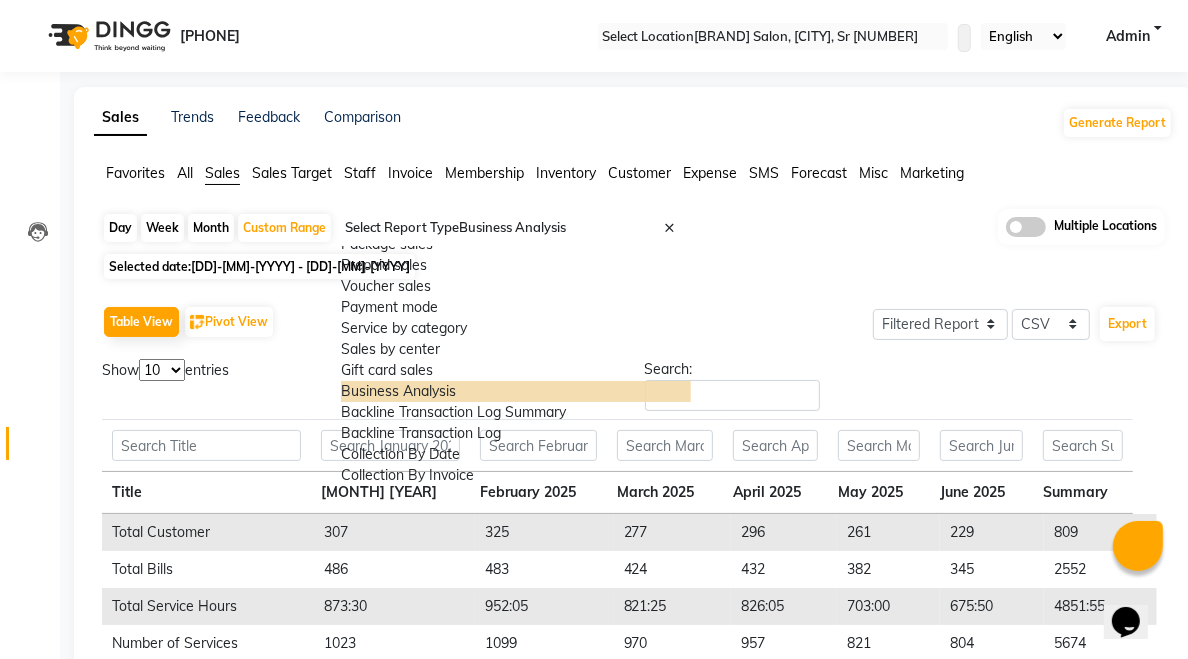 click at bounding box center [687, 236] 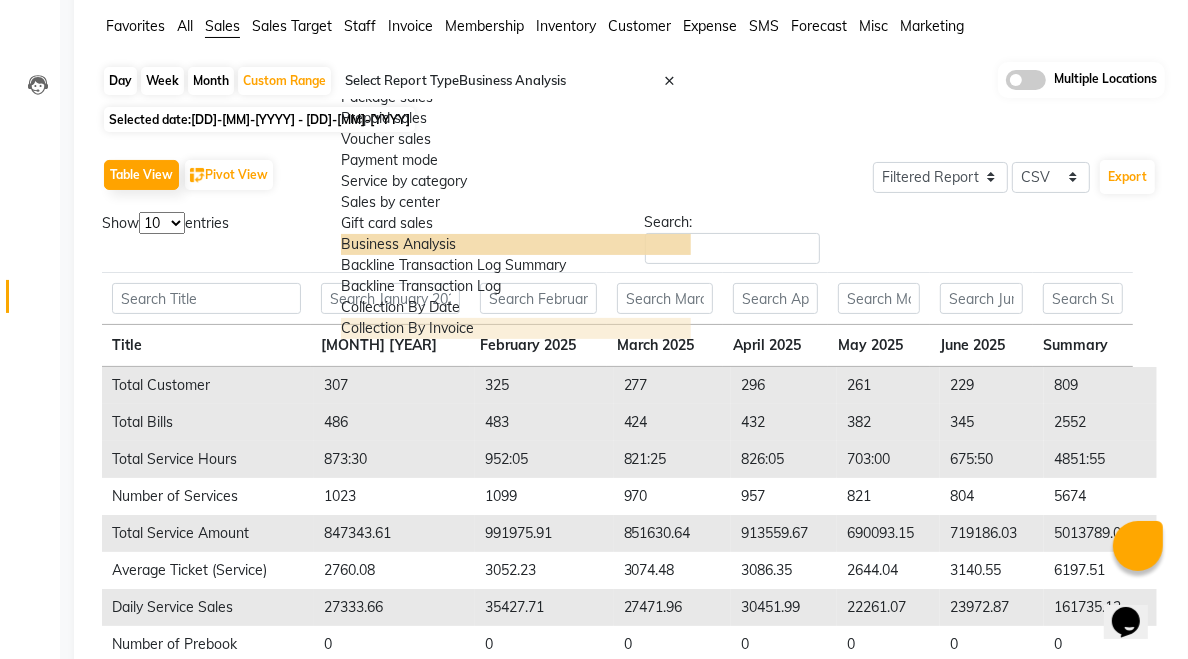 scroll, scrollTop: 150, scrollLeft: 0, axis: vertical 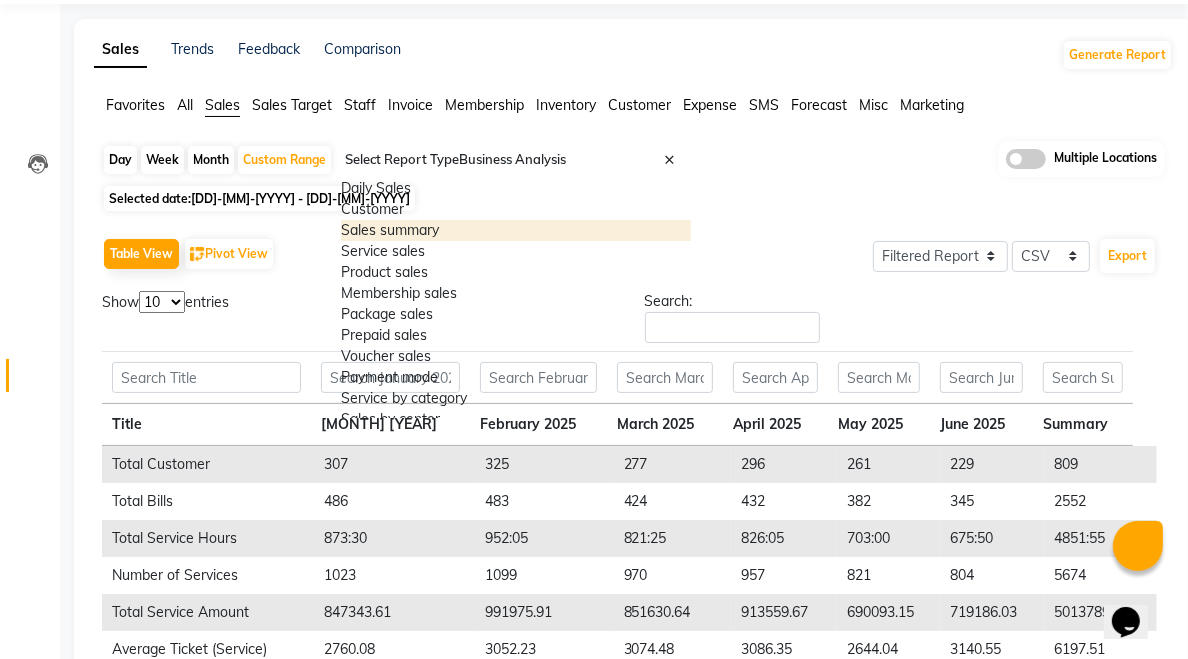 click on "Sales summary" at bounding box center (516, 230) 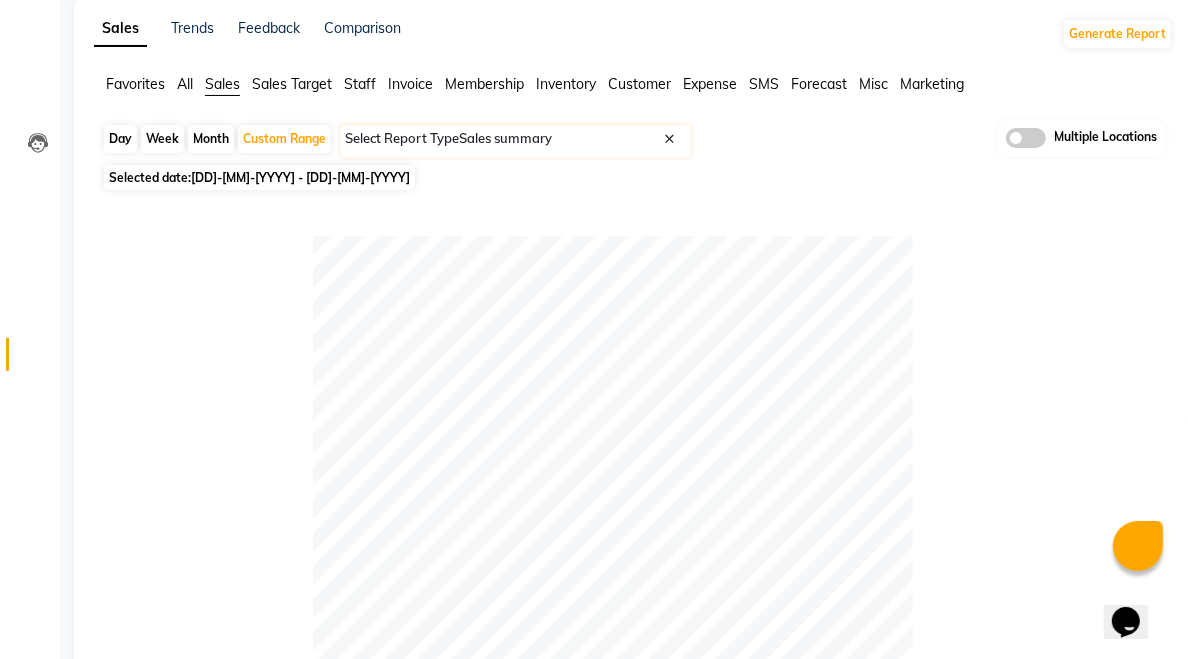 scroll, scrollTop: 0, scrollLeft: 0, axis: both 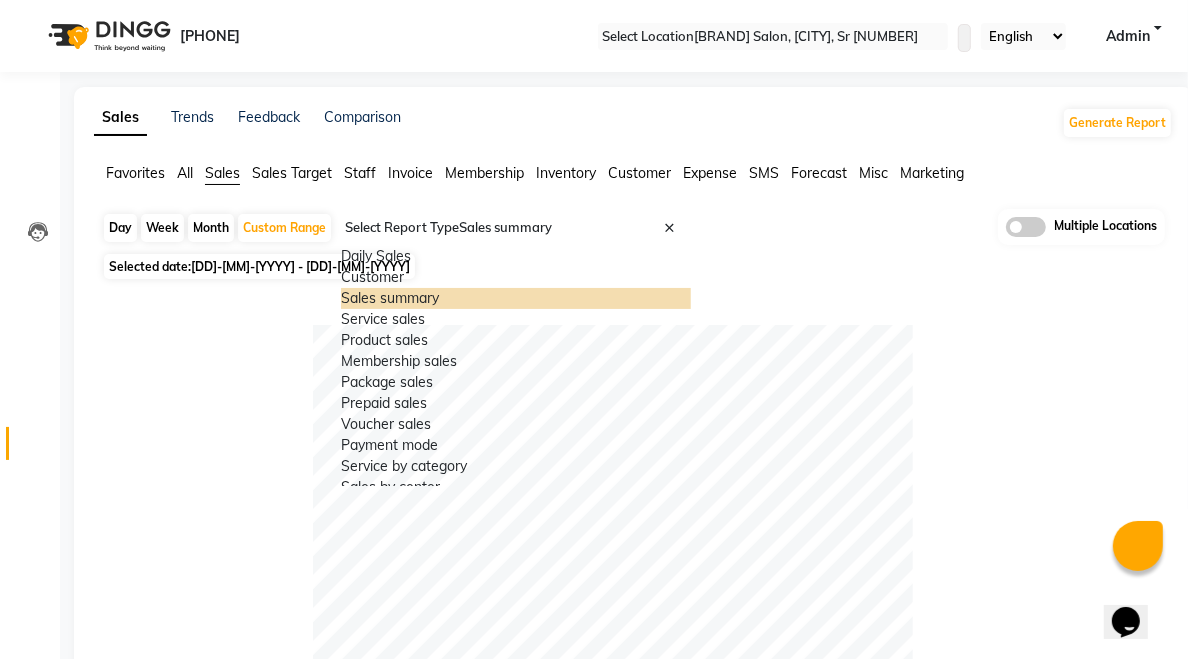 click at bounding box center (687, 236) 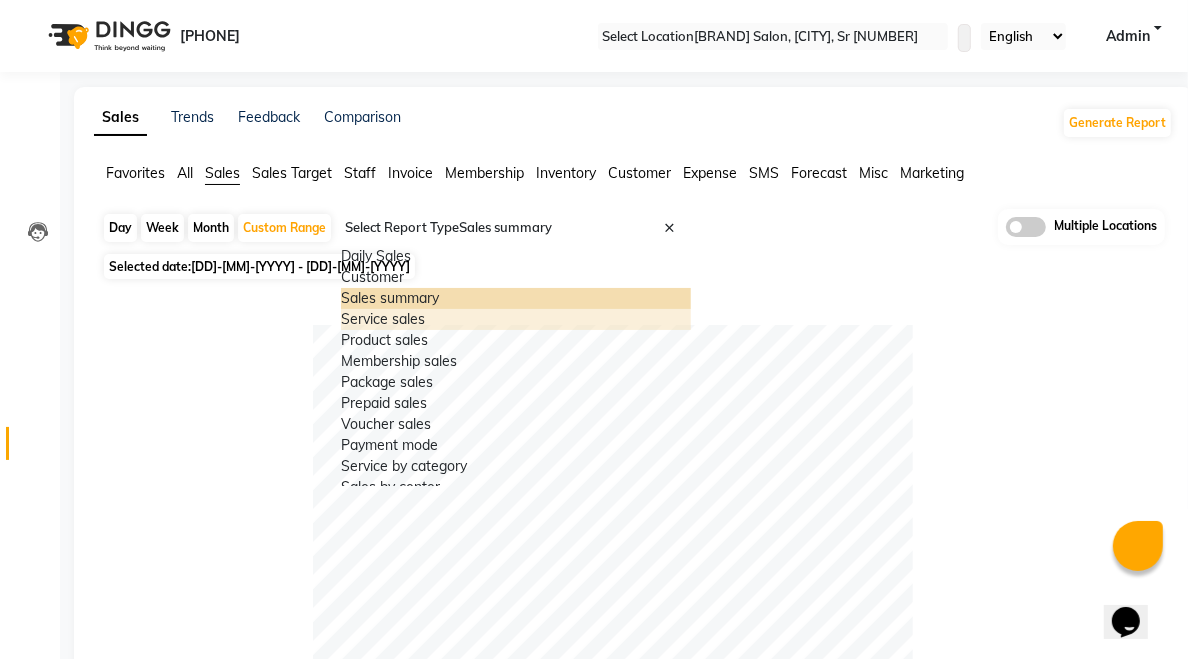 click on "Service sales" at bounding box center [516, 319] 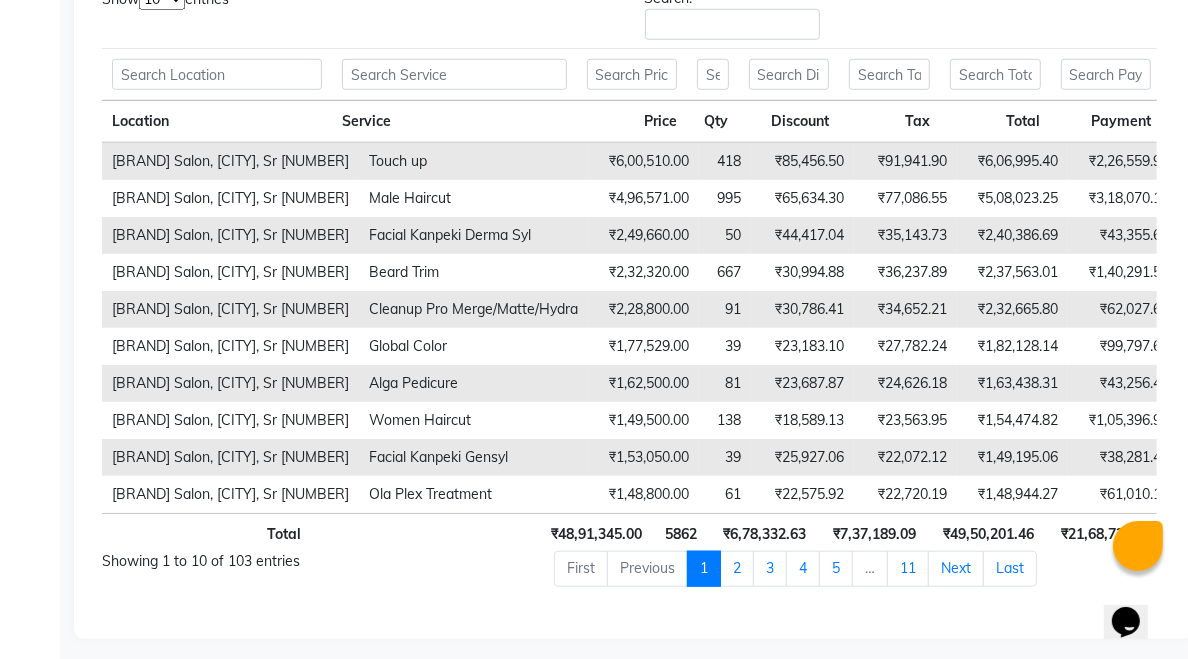 scroll, scrollTop: 1012, scrollLeft: 0, axis: vertical 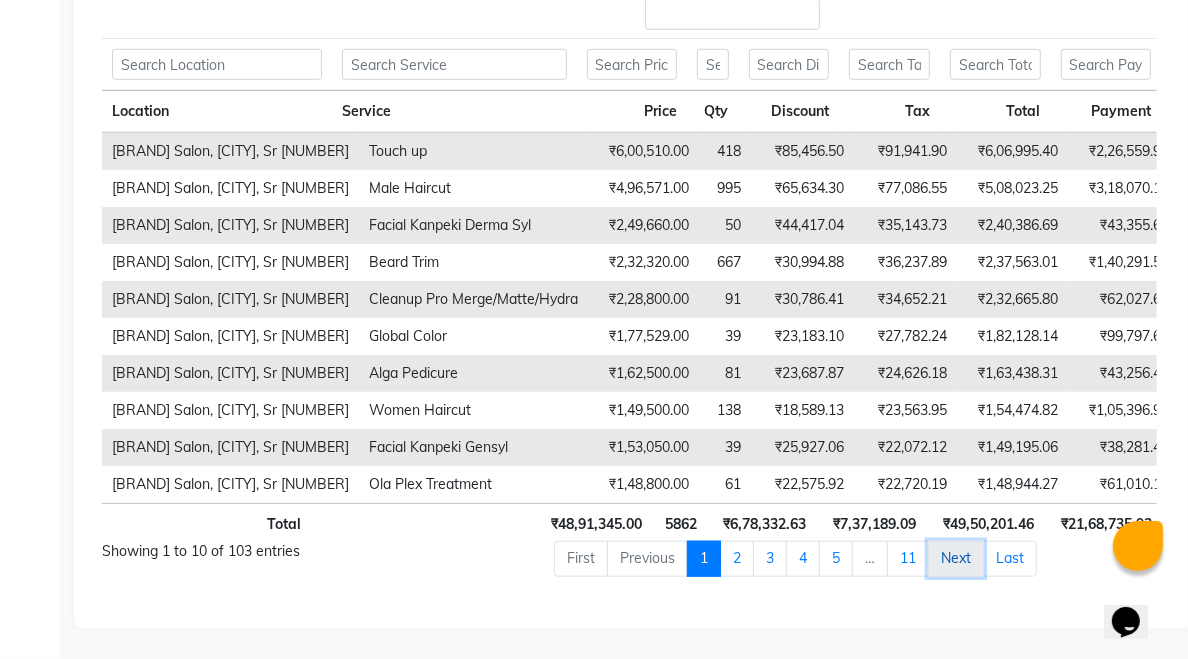 click on "Next" at bounding box center [956, 559] 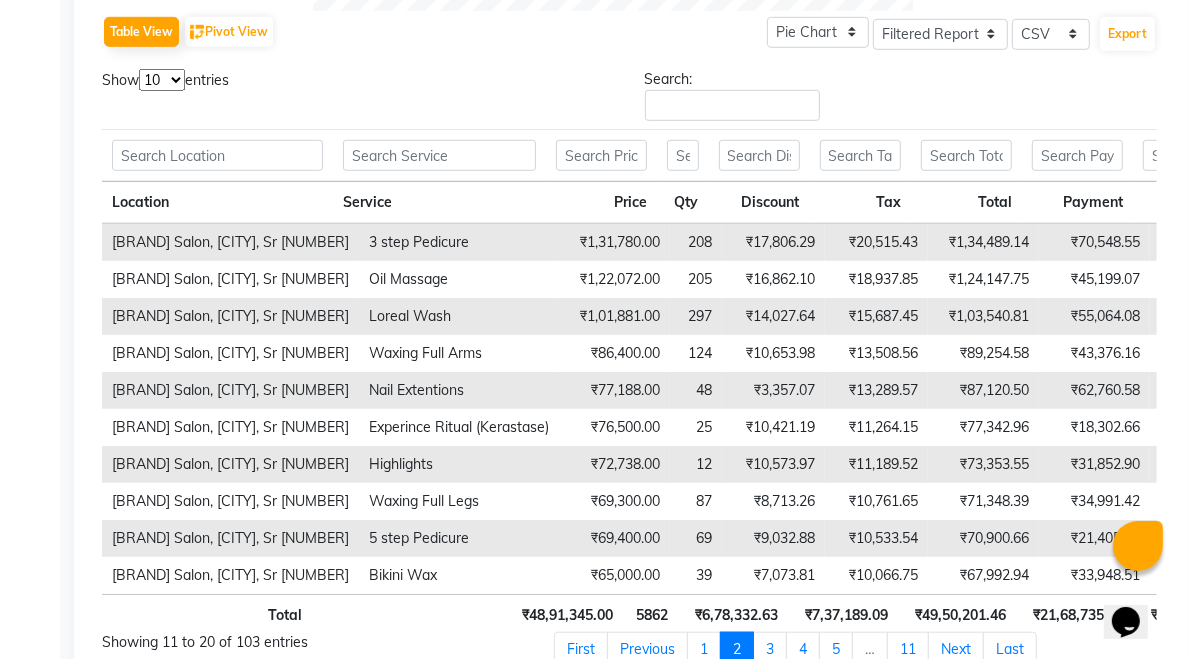 scroll, scrollTop: 913, scrollLeft: 0, axis: vertical 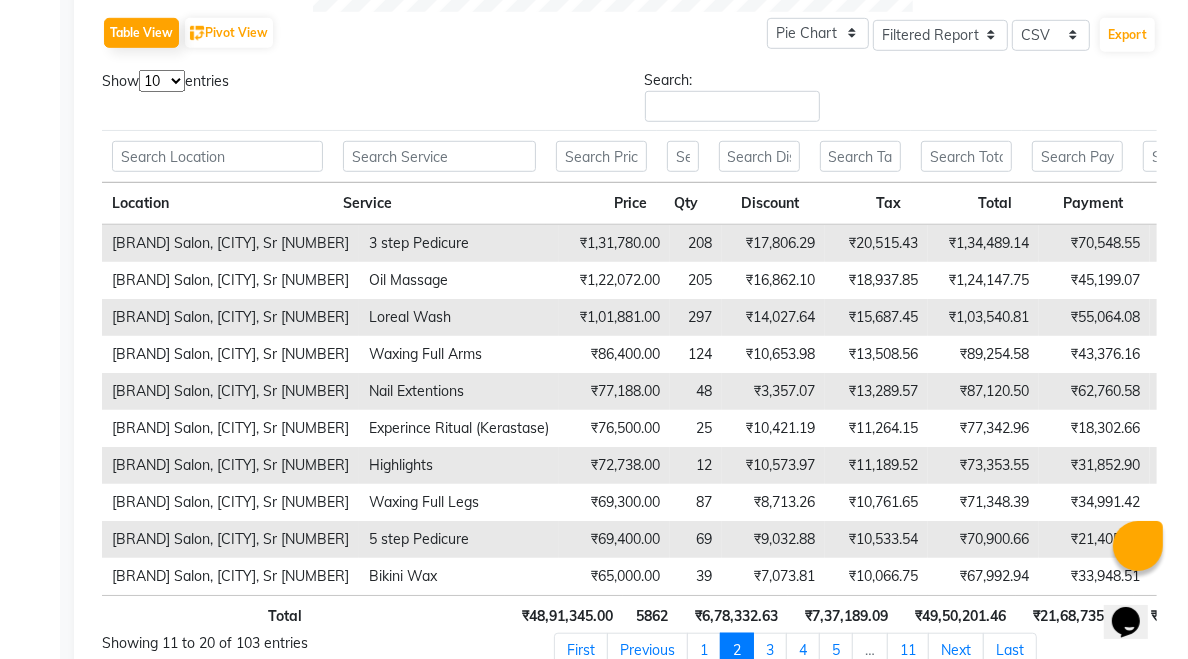 click on "₹33,948.51" at bounding box center (1094, 280) 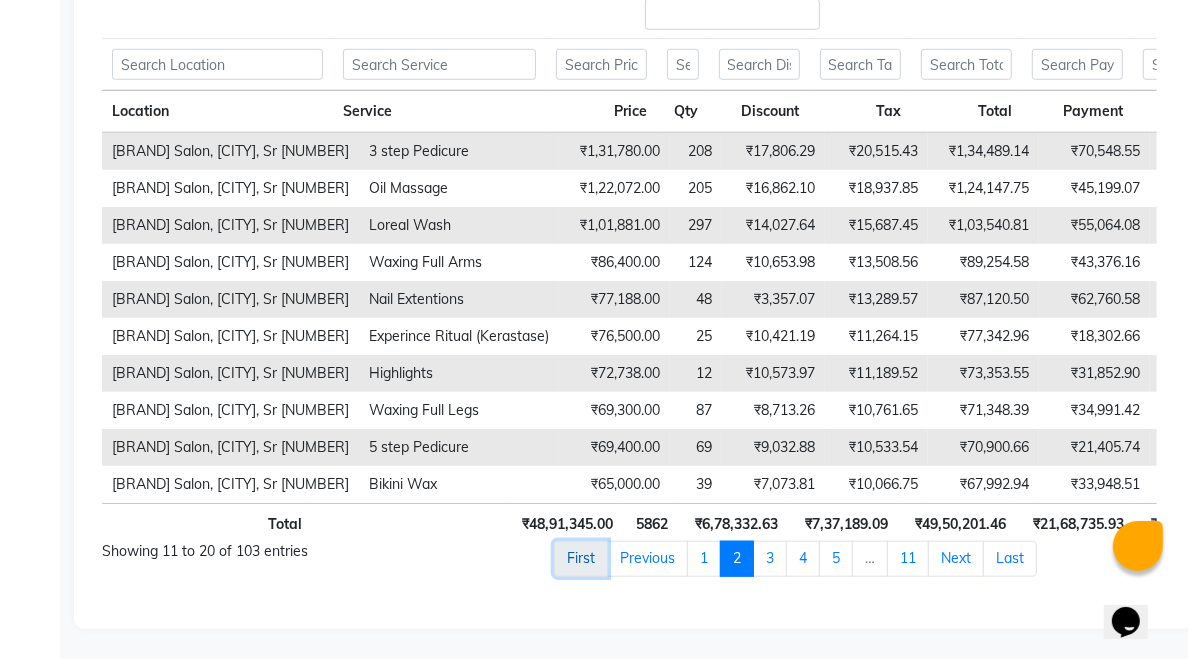 click on "First" at bounding box center [581, 559] 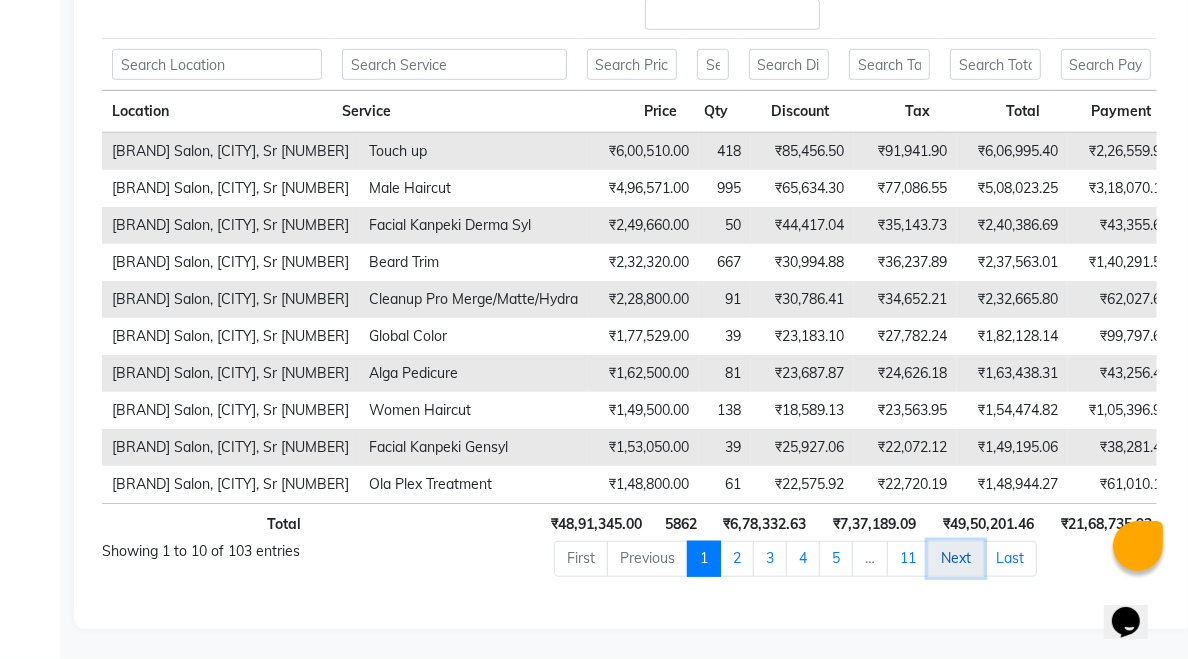 click on "Next" at bounding box center (956, 559) 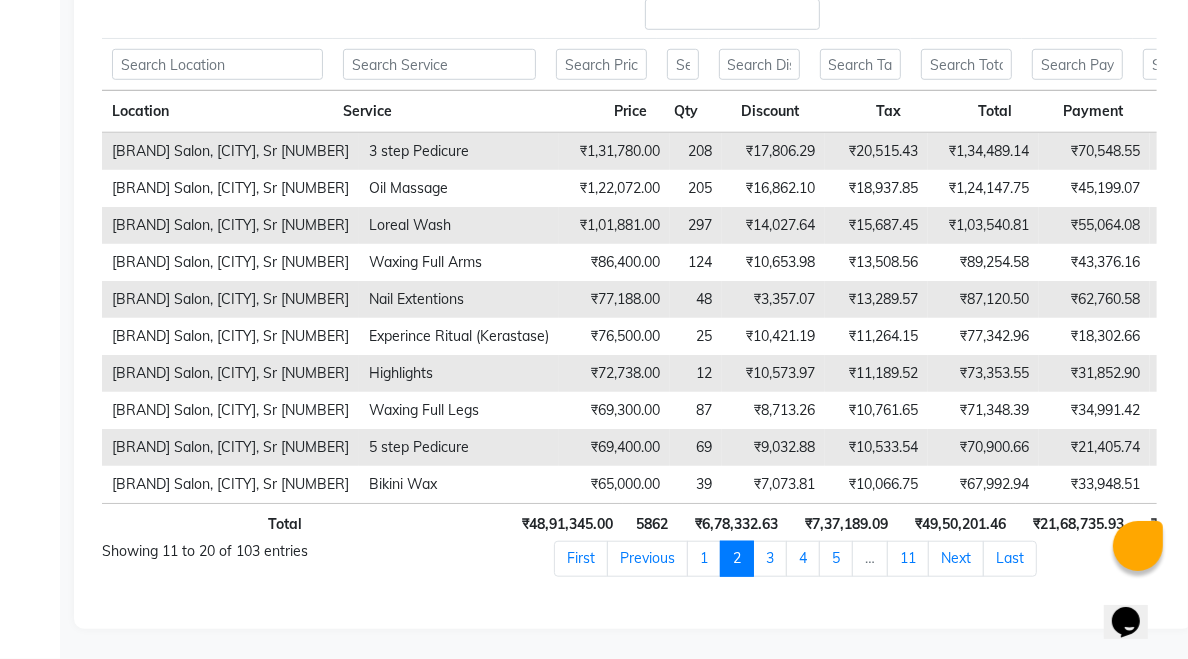click on "Next" at bounding box center (956, 559) 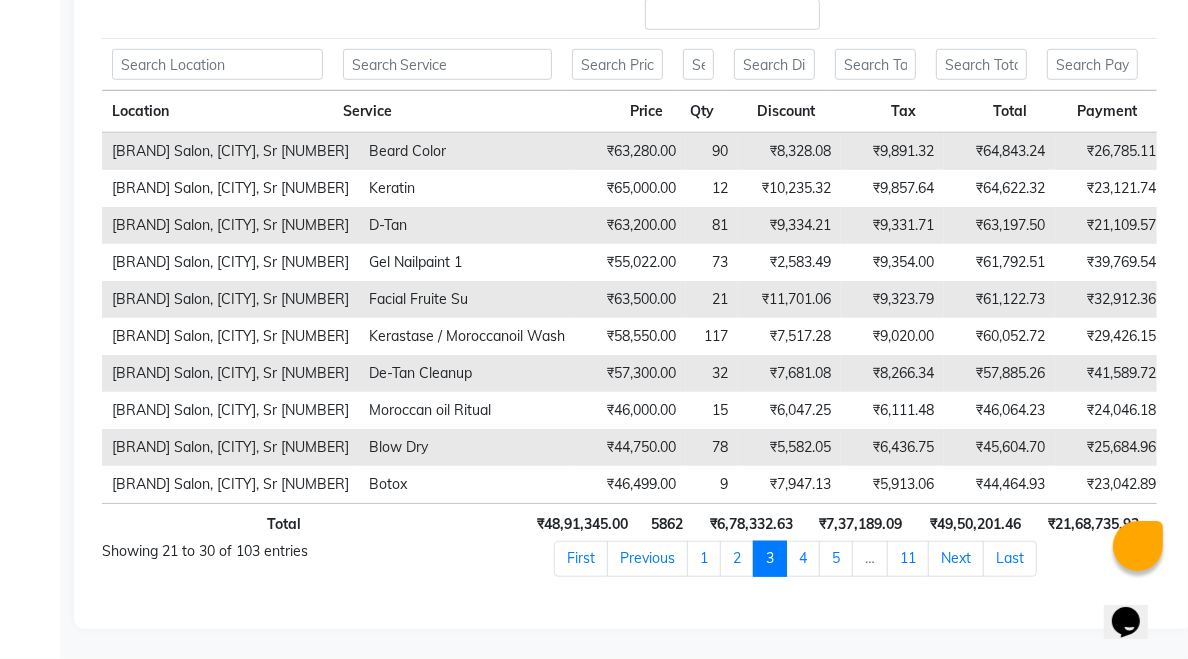 click on "Next" at bounding box center [956, 559] 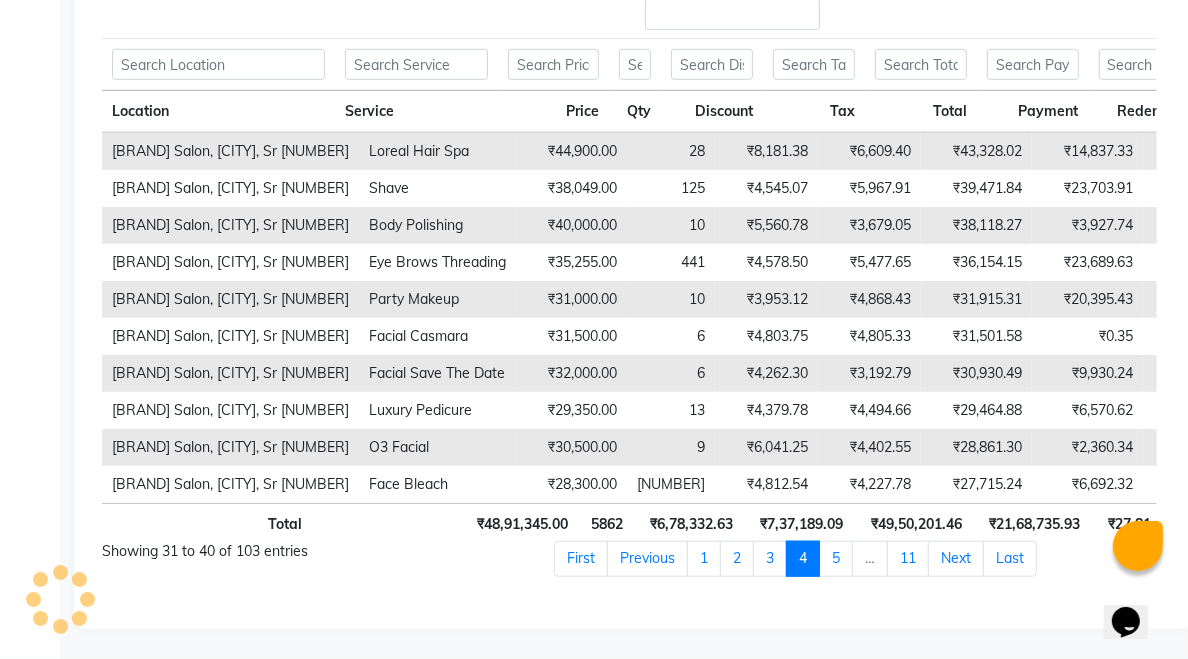 click on "Next" at bounding box center [956, 559] 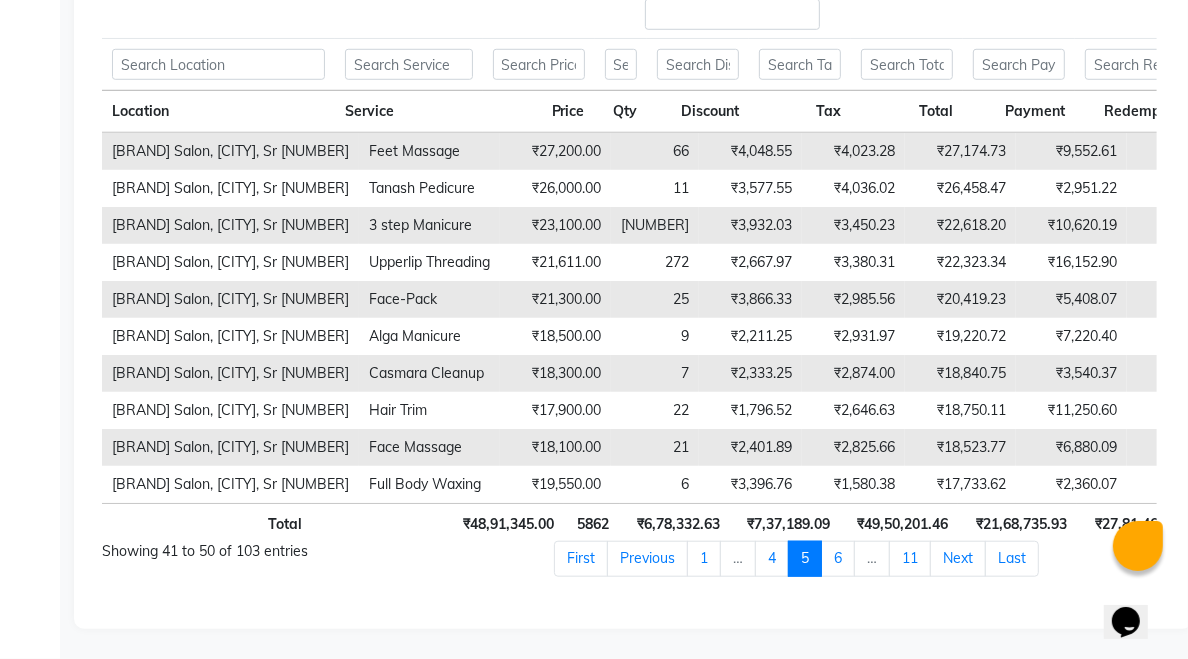 click on "Next" at bounding box center [958, 559] 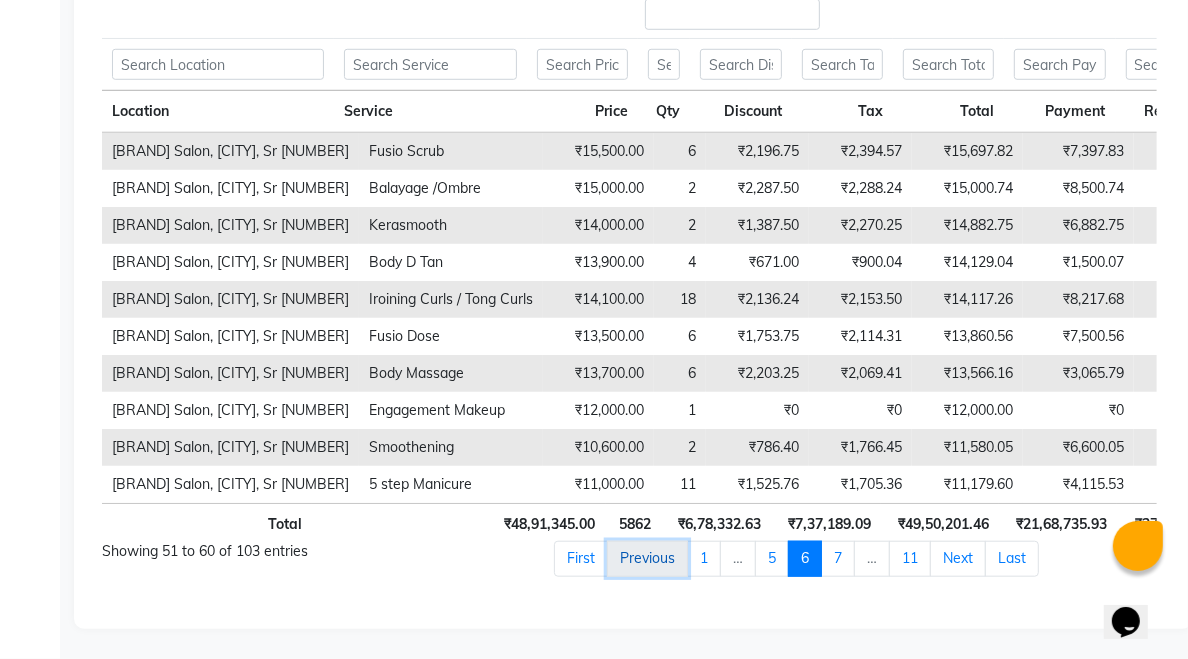 click on "Previous" at bounding box center [647, 559] 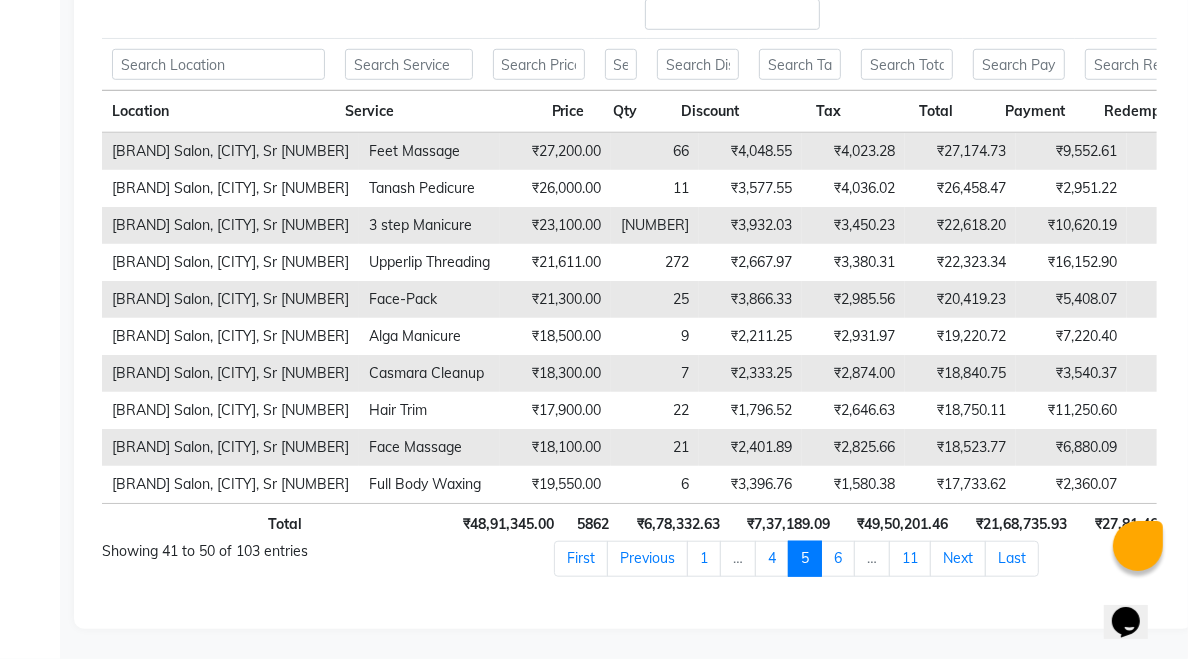scroll, scrollTop: 0, scrollLeft: 26, axis: horizontal 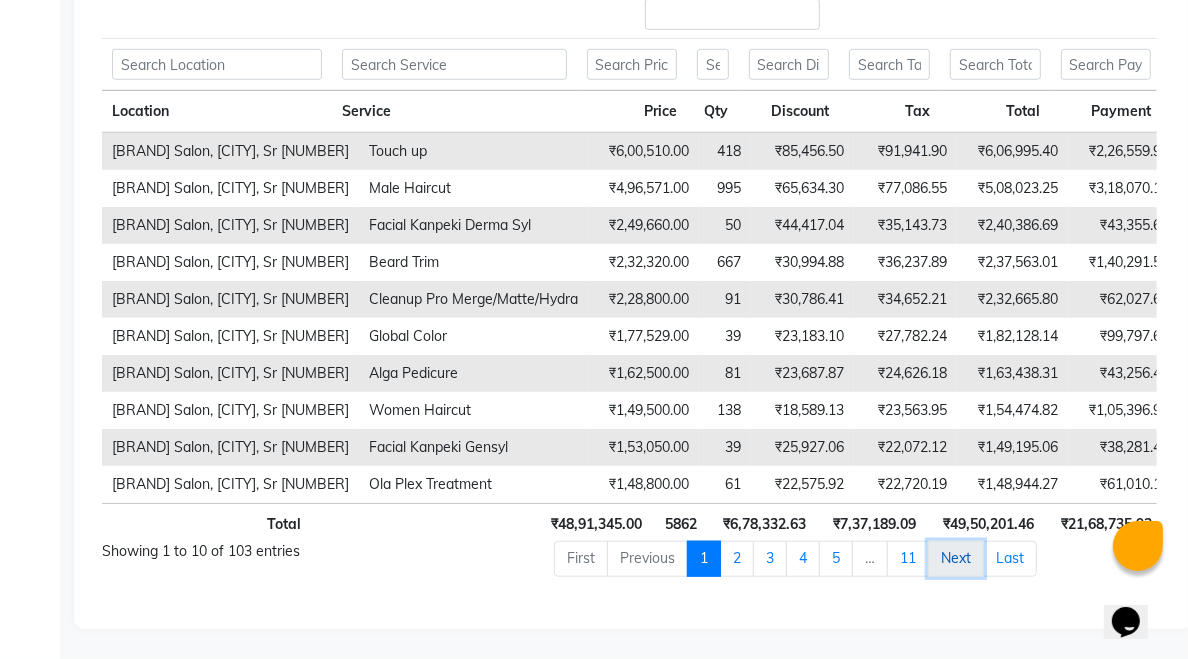 click on "Next" at bounding box center (956, 559) 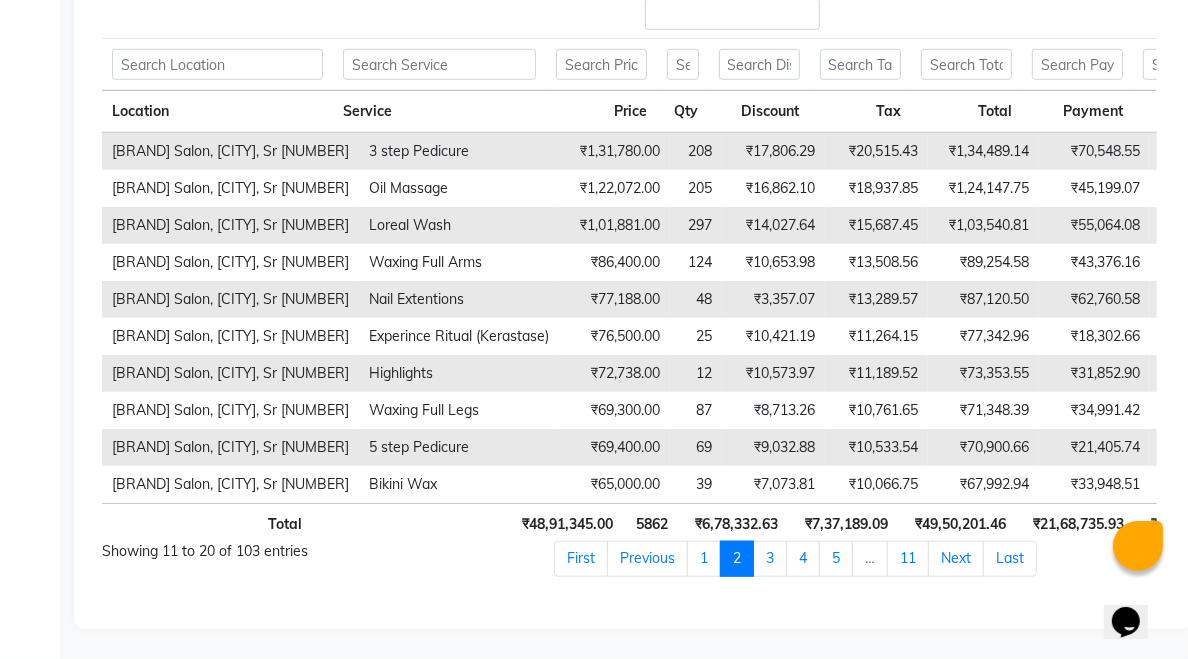 click on "Next" at bounding box center [956, 559] 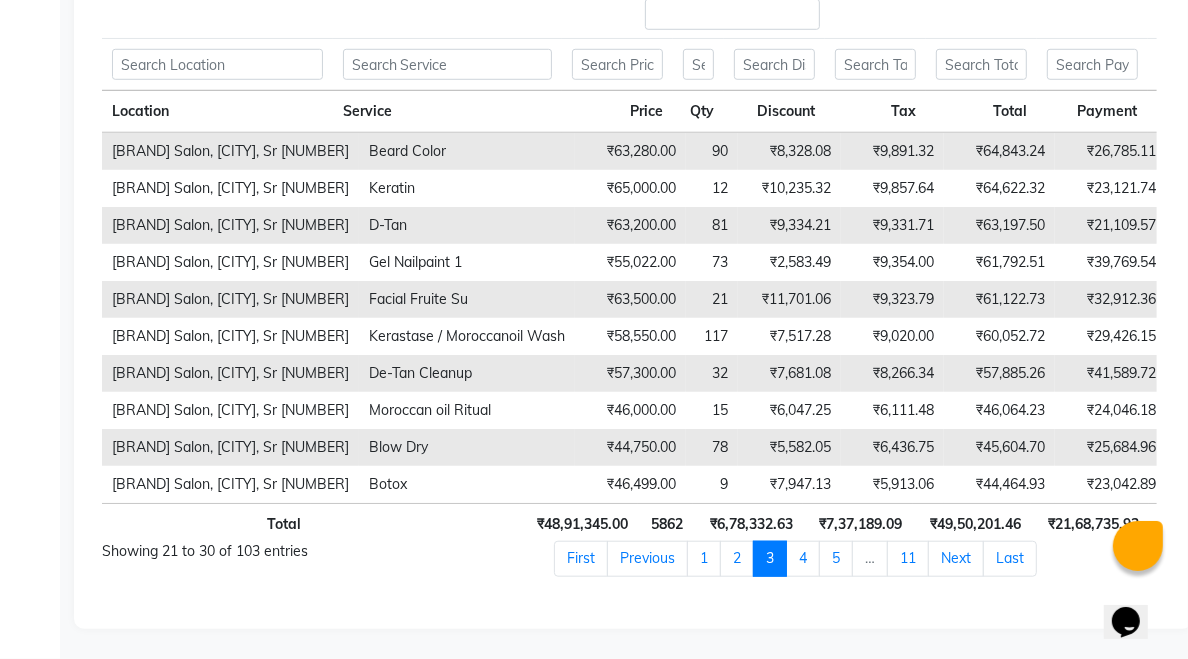 click on "Next" at bounding box center [956, 559] 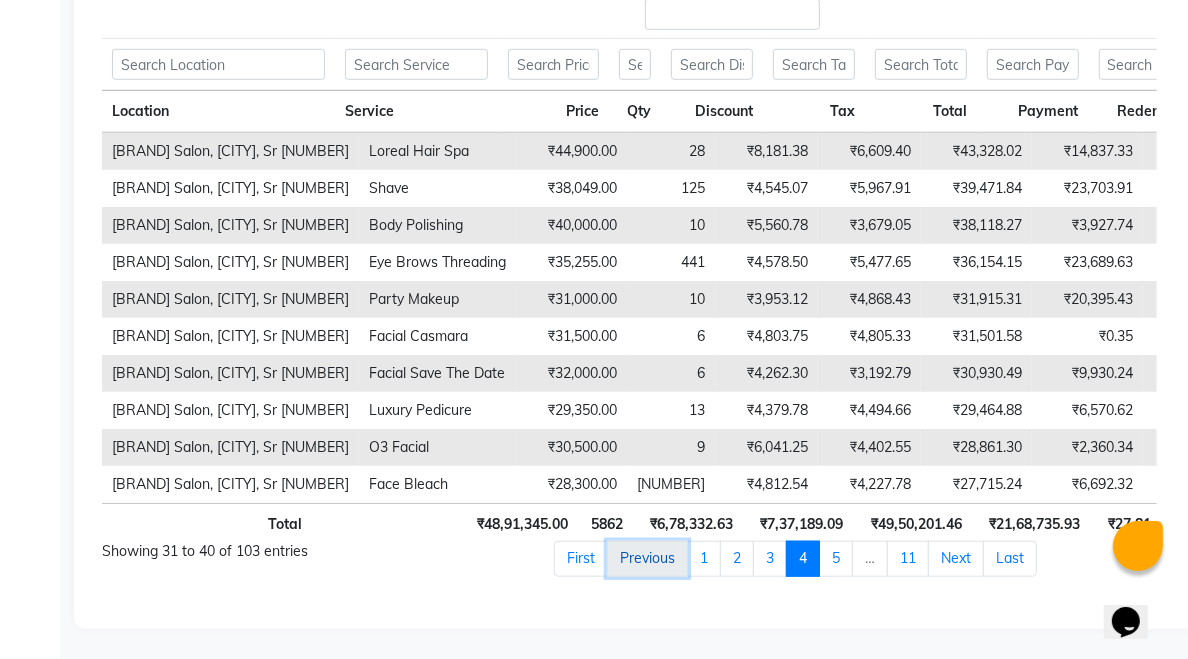 click on "Previous" at bounding box center [647, 559] 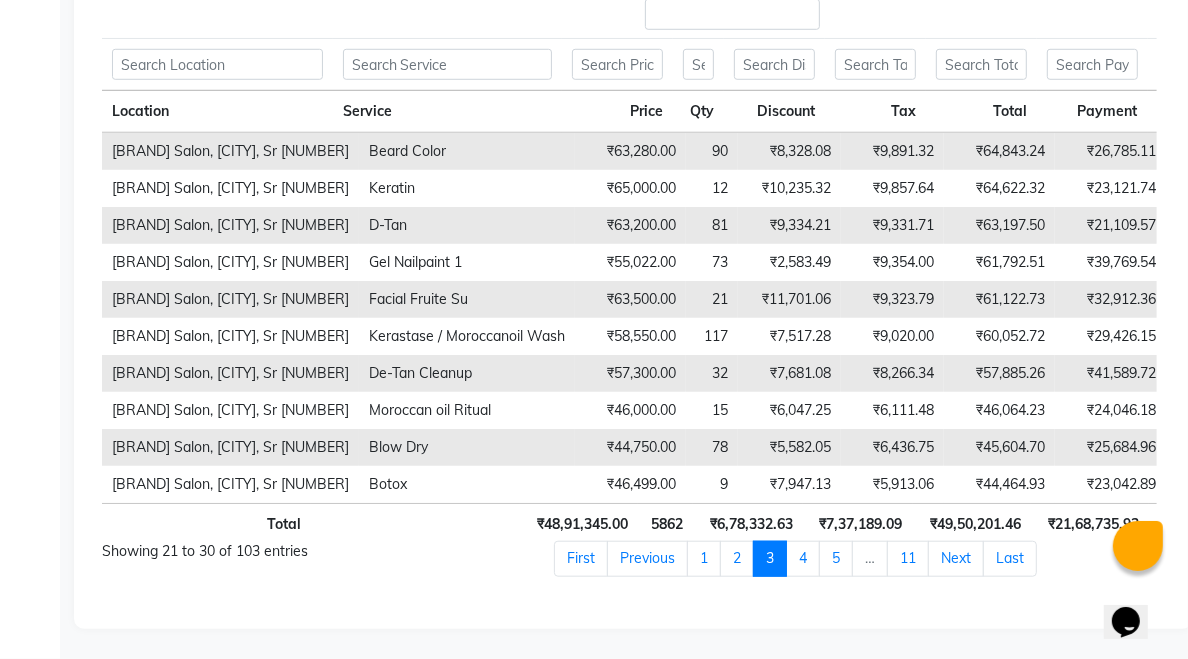 click on "Previous" at bounding box center (647, 559) 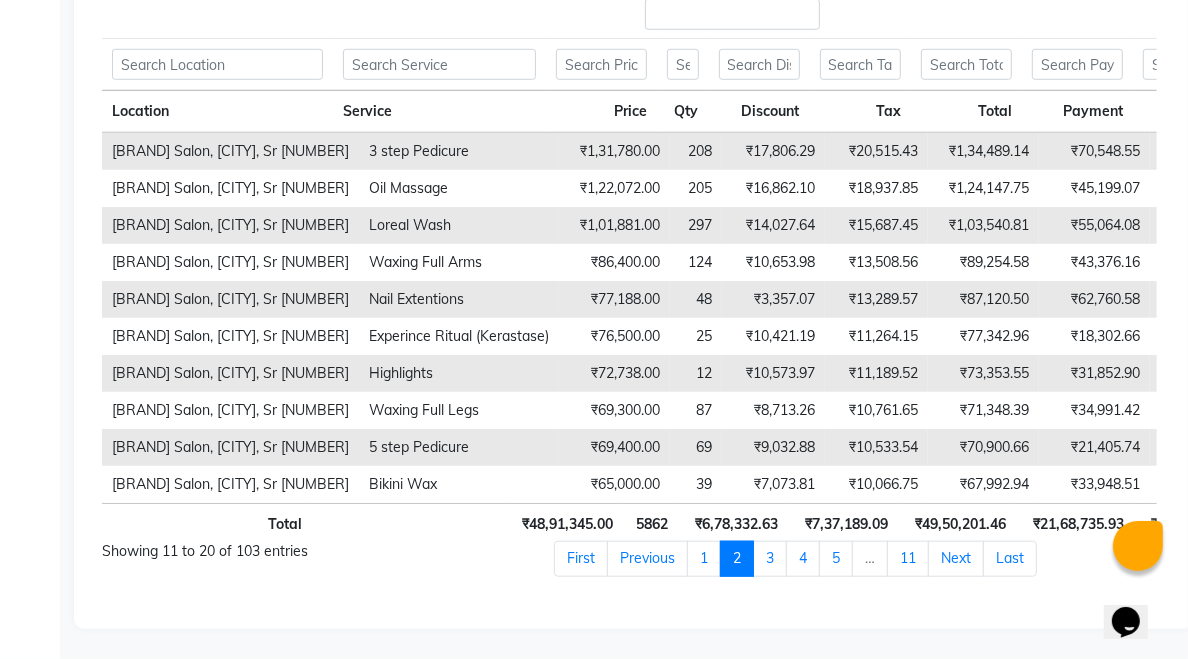 click on "Previous" at bounding box center (647, 559) 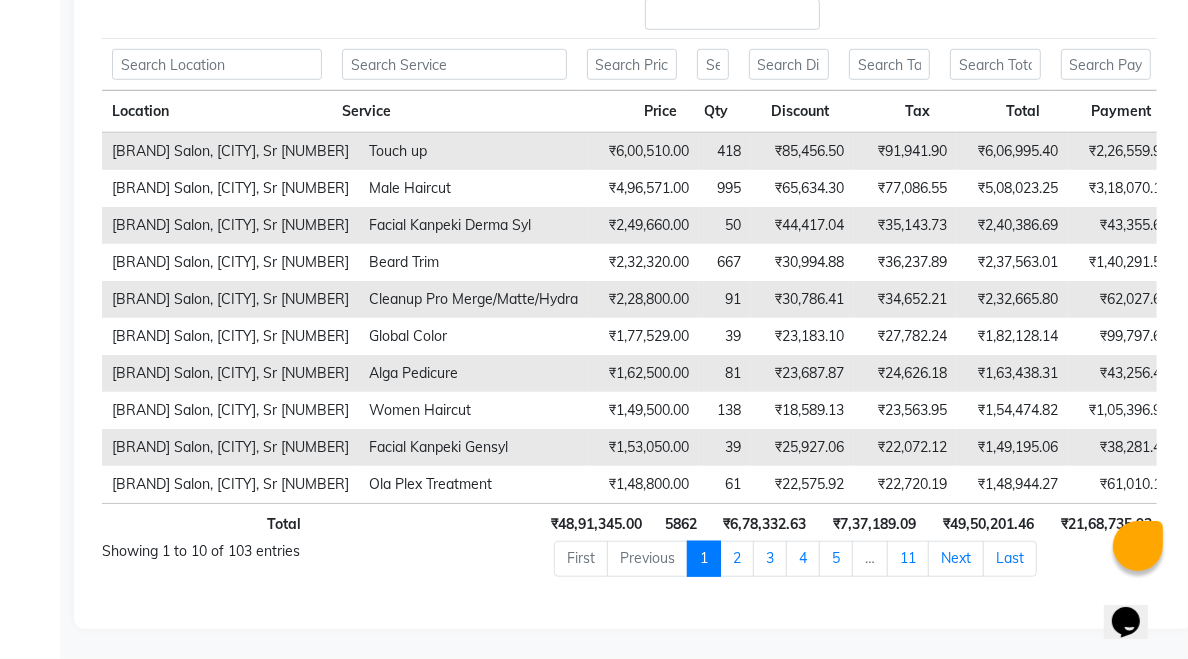 click on "Previous" at bounding box center (648, 559) 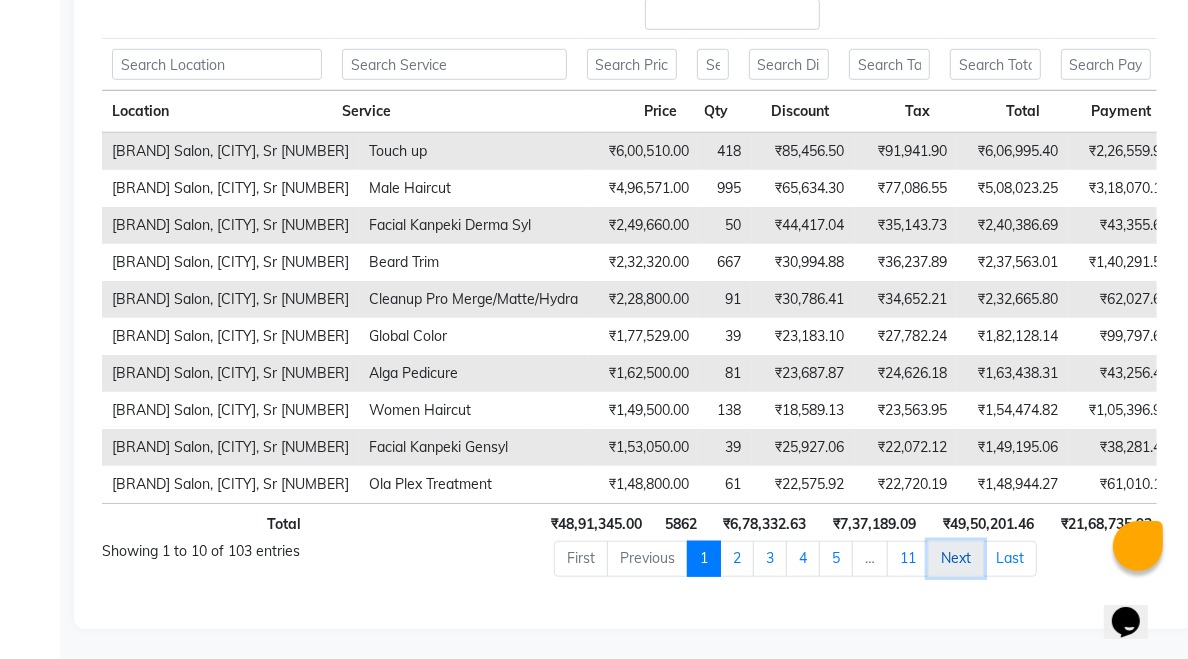 click on "Next" at bounding box center [956, 559] 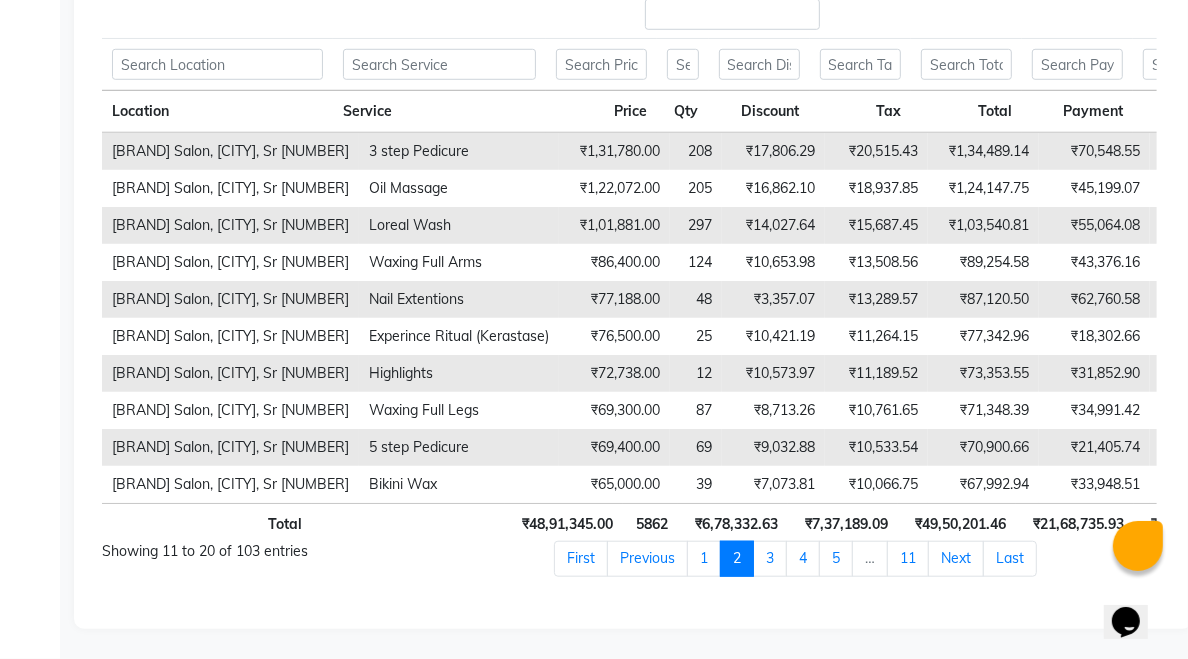 click on "Next" at bounding box center [956, 559] 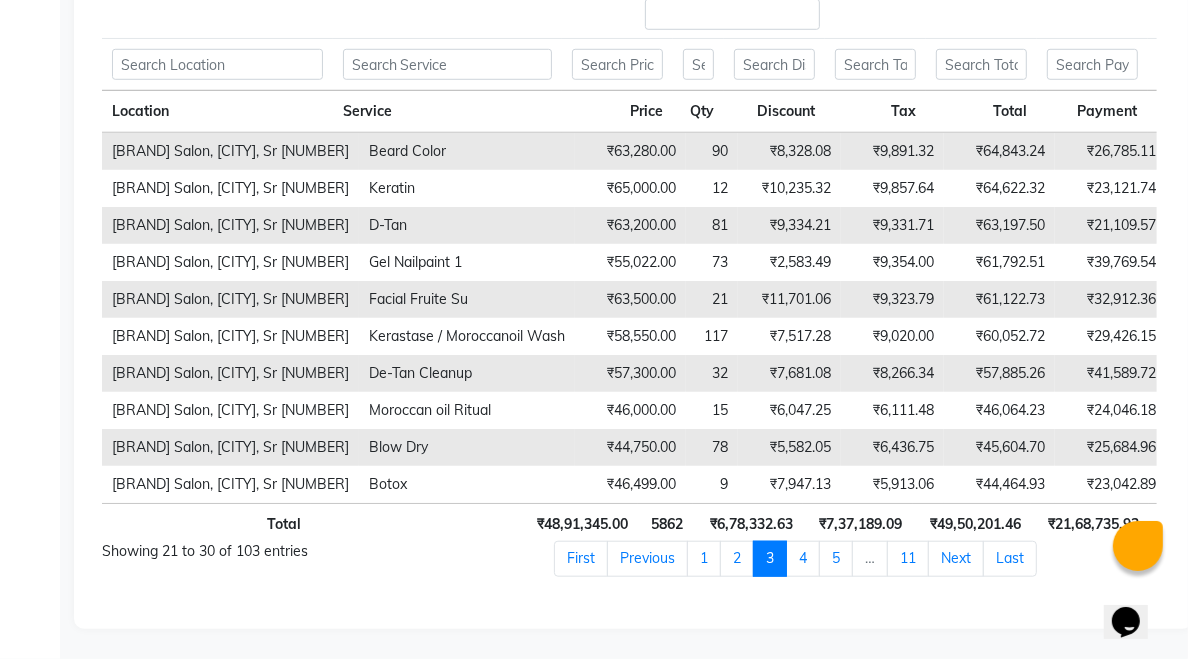 click on "Next" at bounding box center [956, 559] 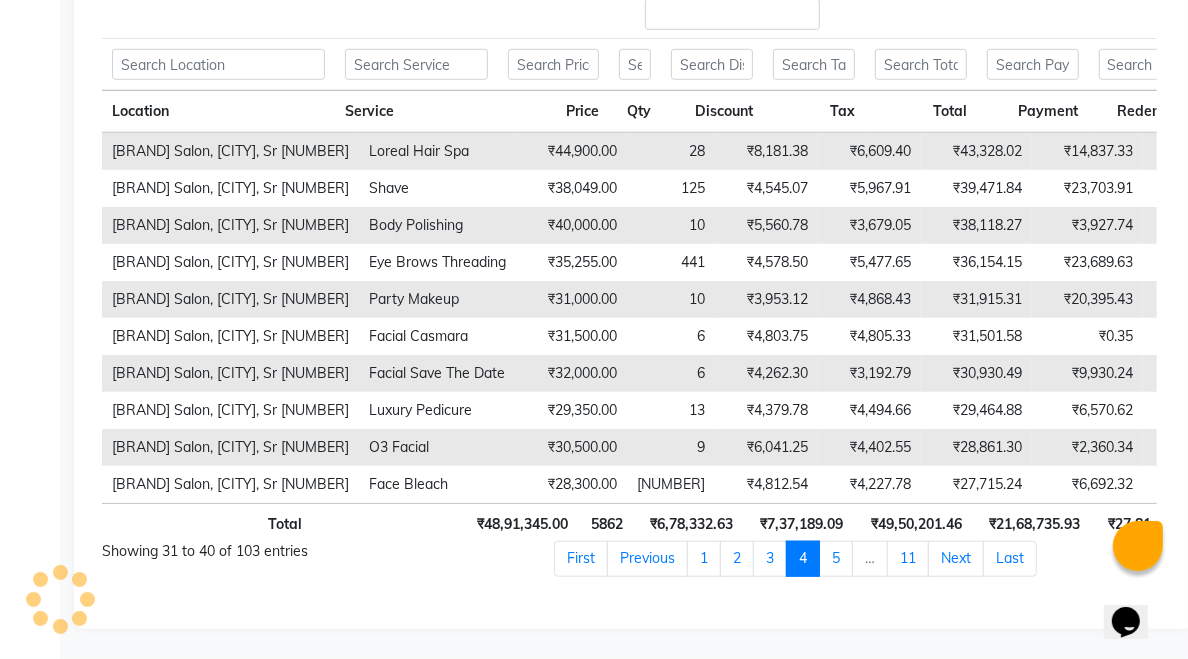 click on "Next" at bounding box center [956, 559] 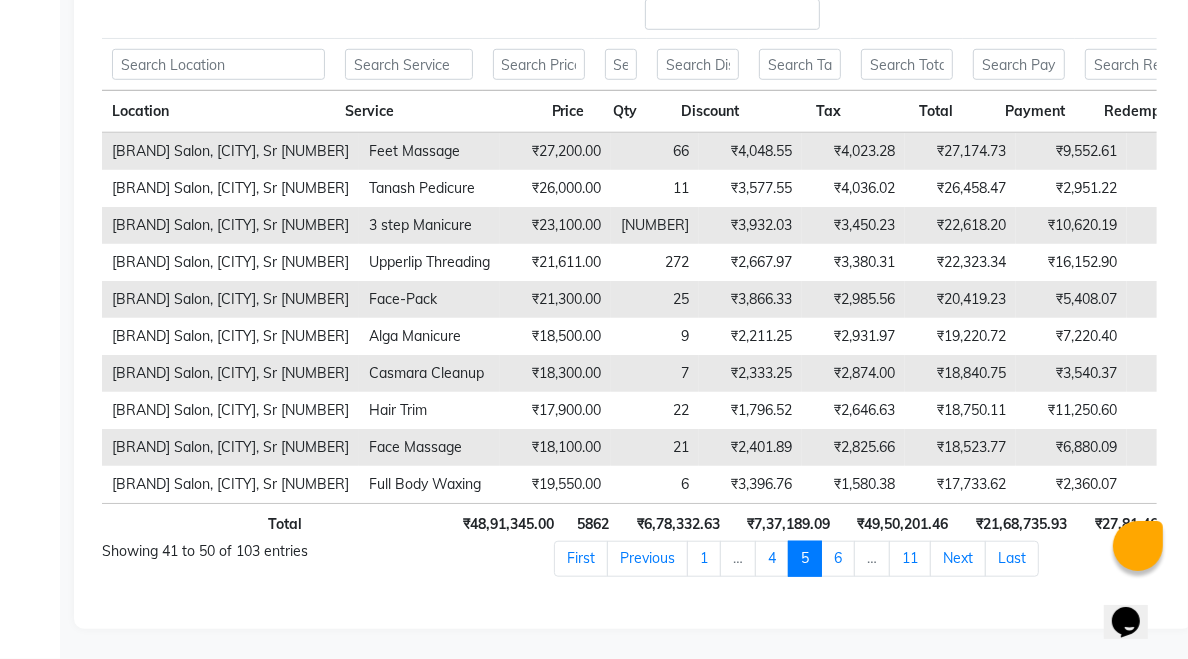 click on "Next" at bounding box center [958, 559] 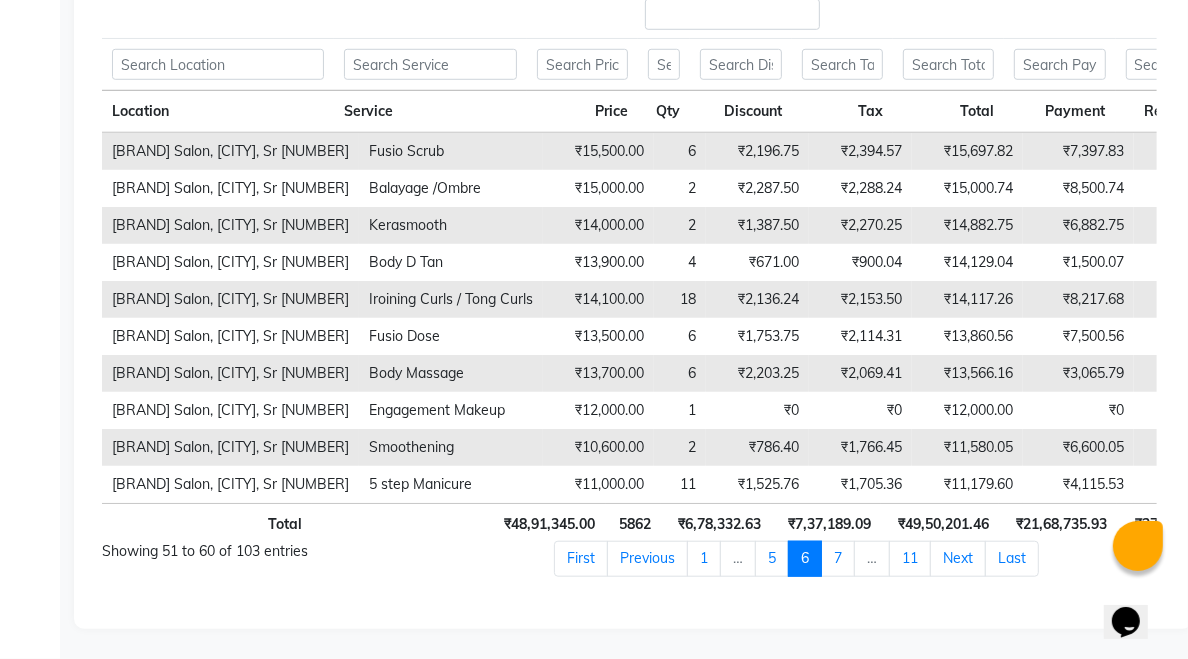 click on "Next" at bounding box center [958, 559] 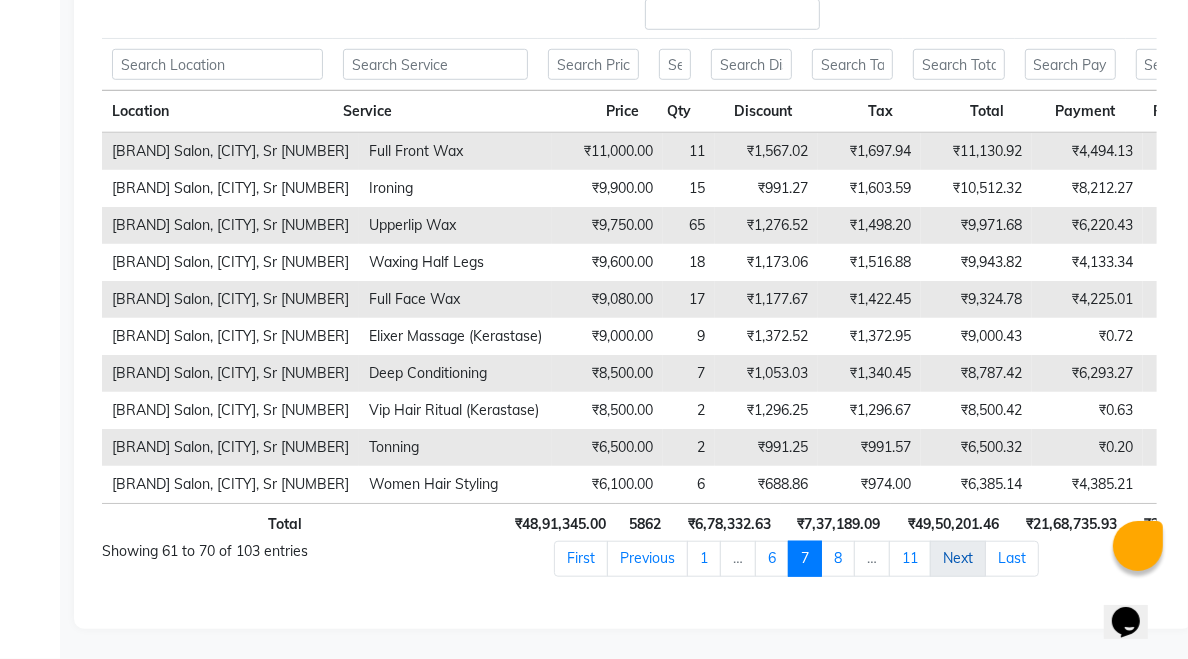 click on "Next" at bounding box center [958, 559] 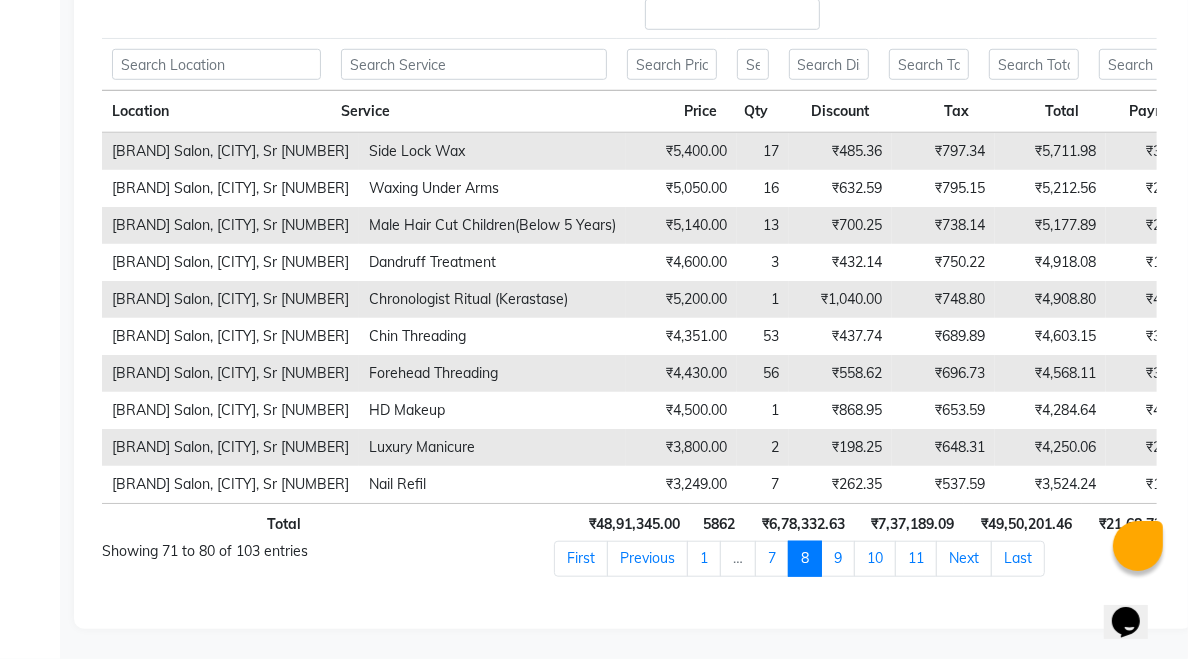 click on "Next" at bounding box center [964, 559] 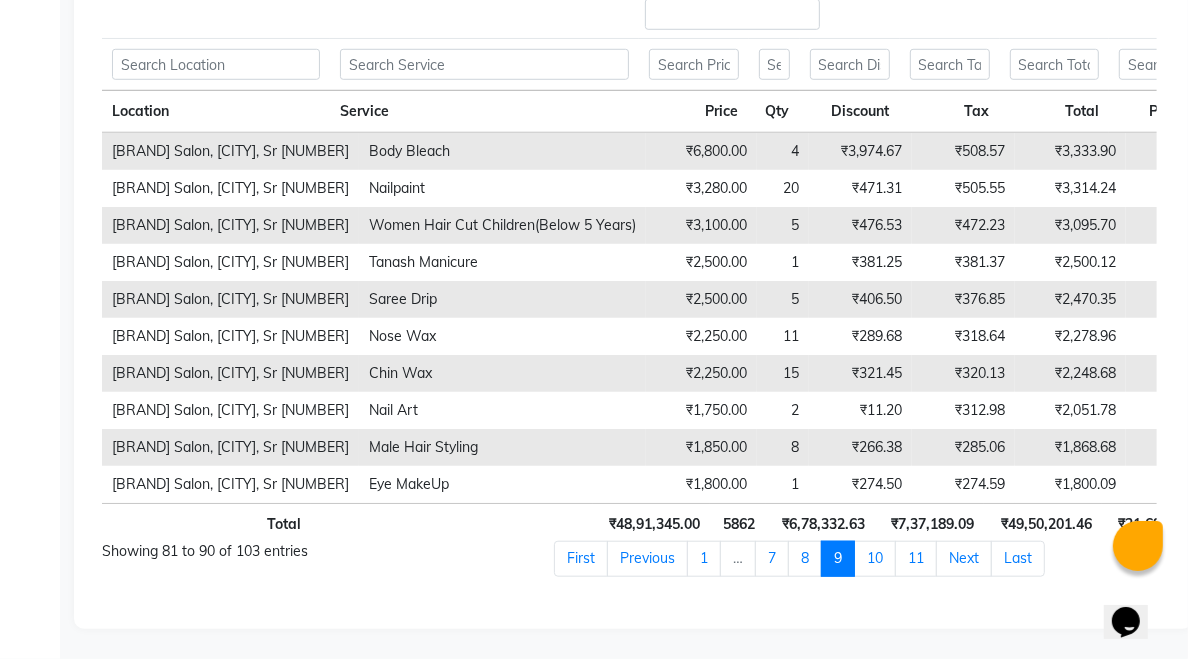 click on "Next" at bounding box center (964, 559) 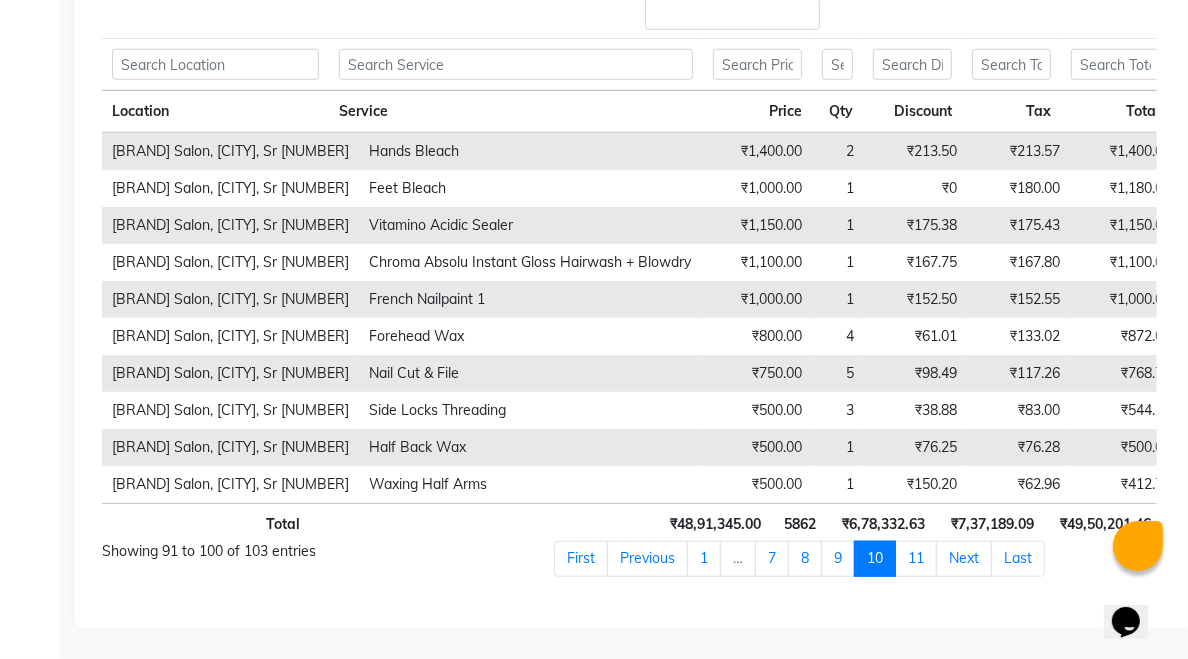 click on "Next" at bounding box center [964, 559] 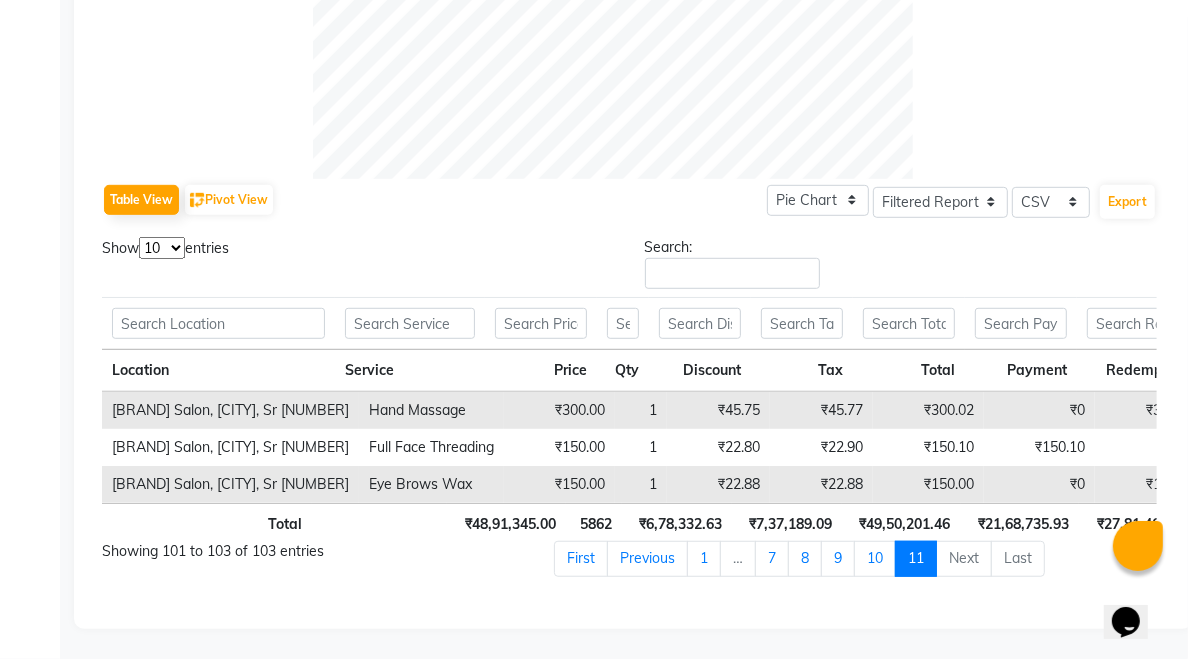 click on "Next" at bounding box center [964, 559] 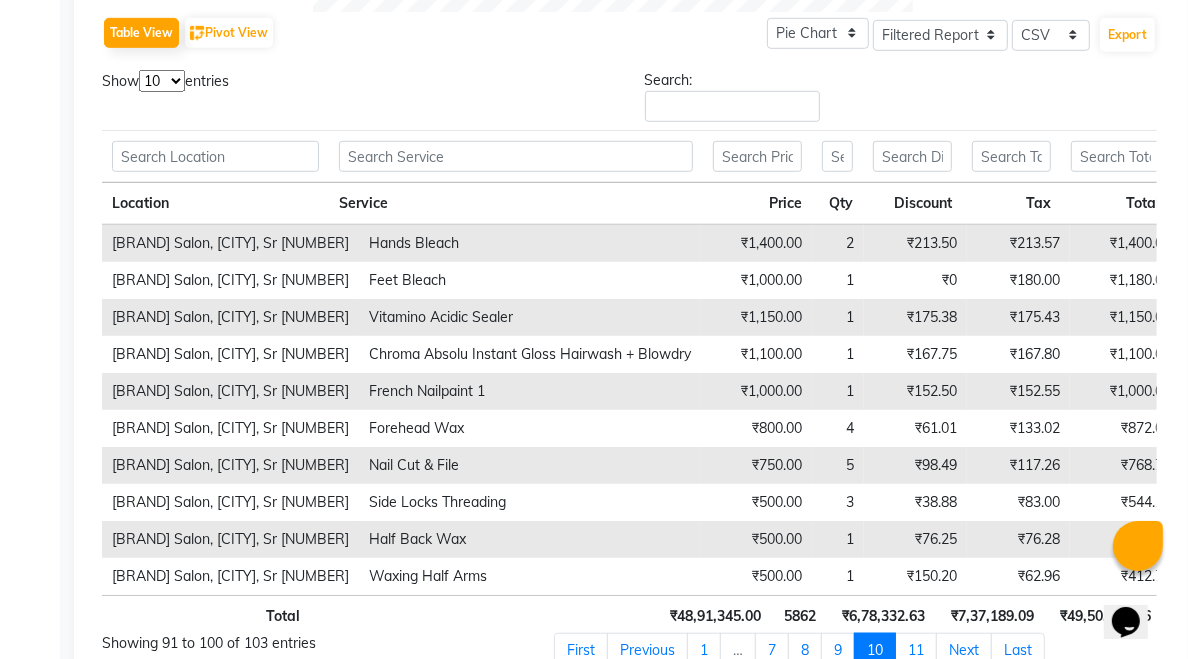 scroll, scrollTop: 915, scrollLeft: 0, axis: vertical 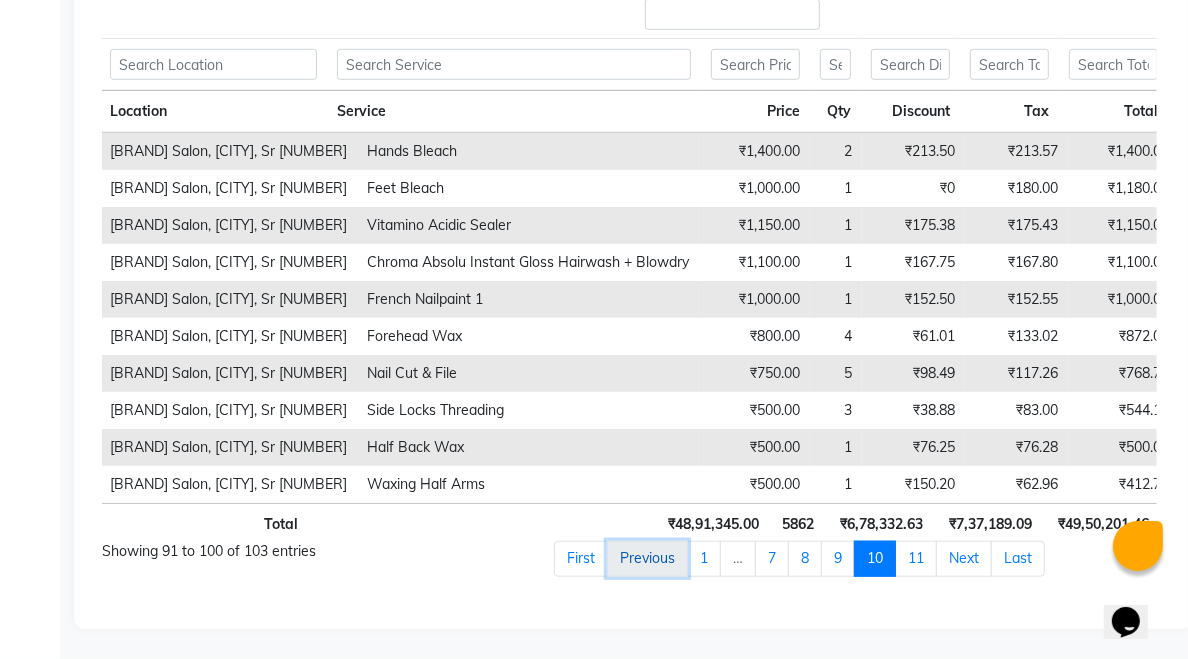 click on "Previous" at bounding box center (647, 559) 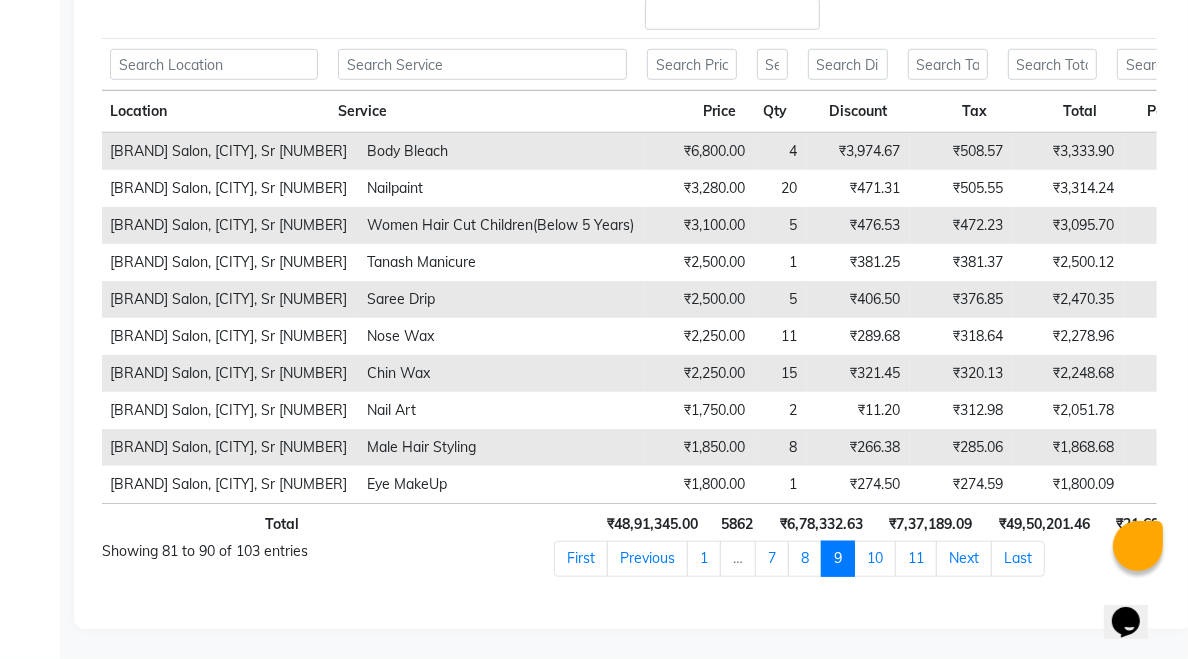 click on "Previous" at bounding box center [647, 559] 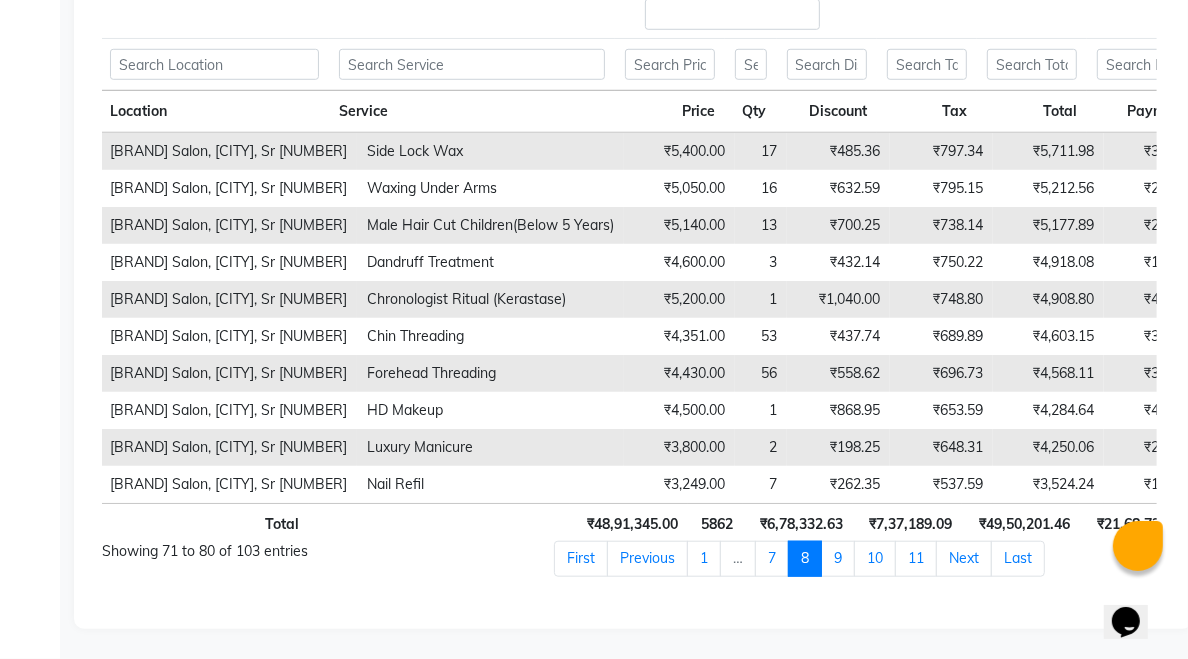click on "Previous" at bounding box center [647, 559] 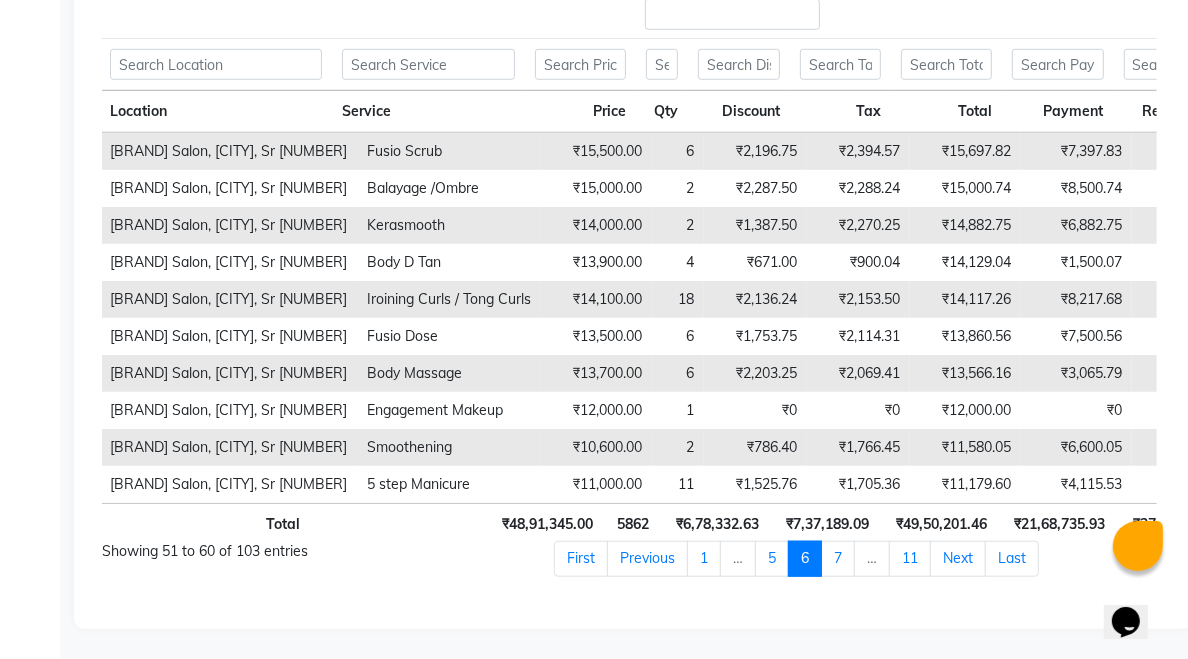 click on "Previous" at bounding box center (647, 559) 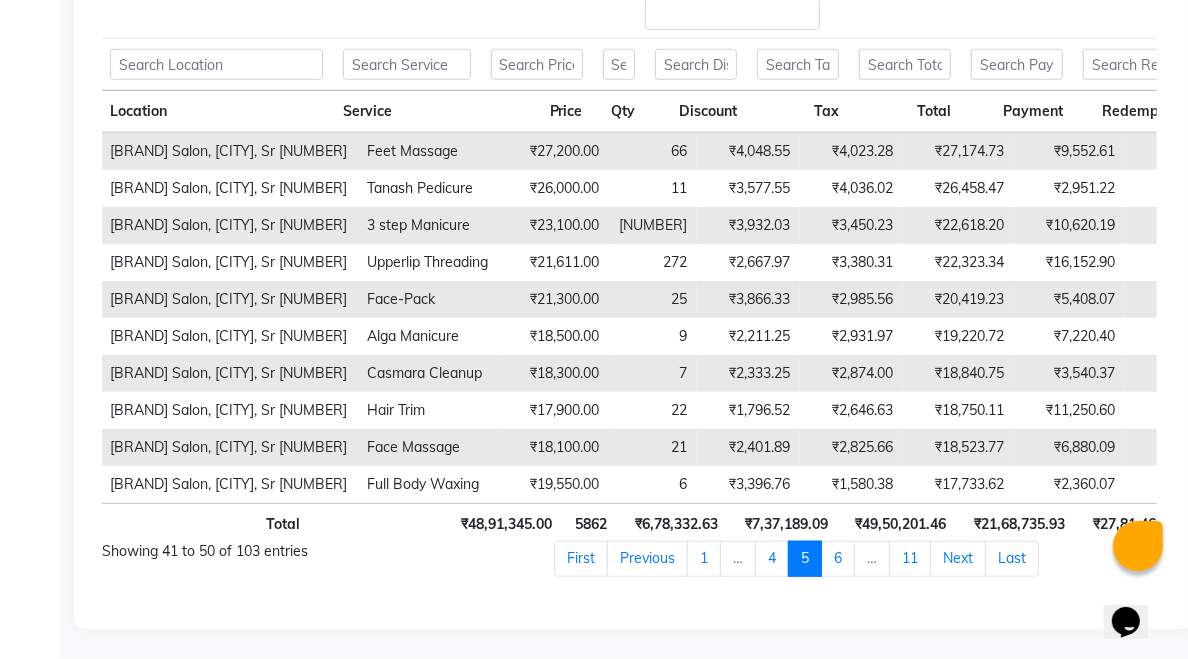click on "Previous" at bounding box center [647, 559] 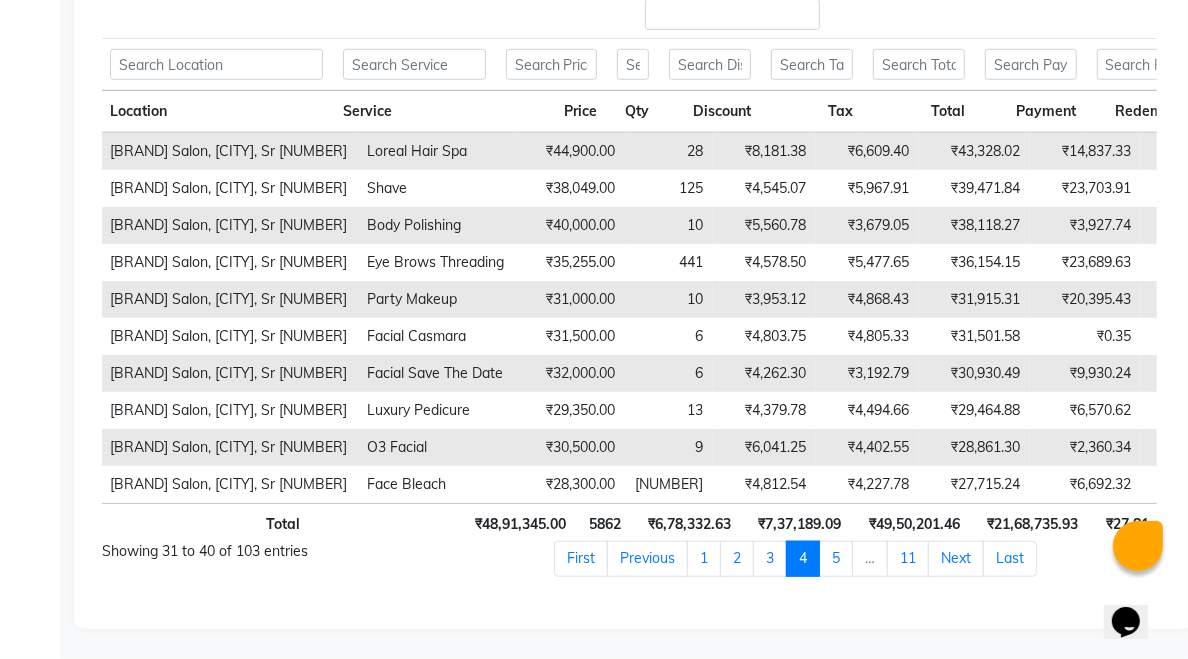 click on "Previous" at bounding box center (647, 559) 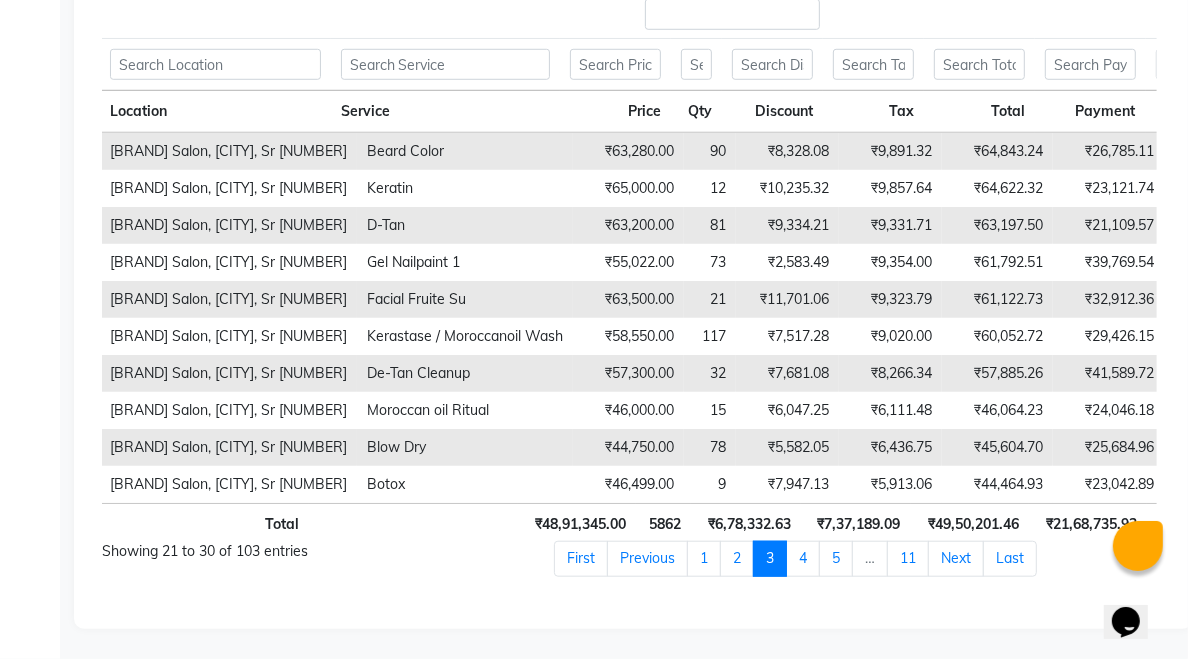 click on "Previous" at bounding box center [647, 559] 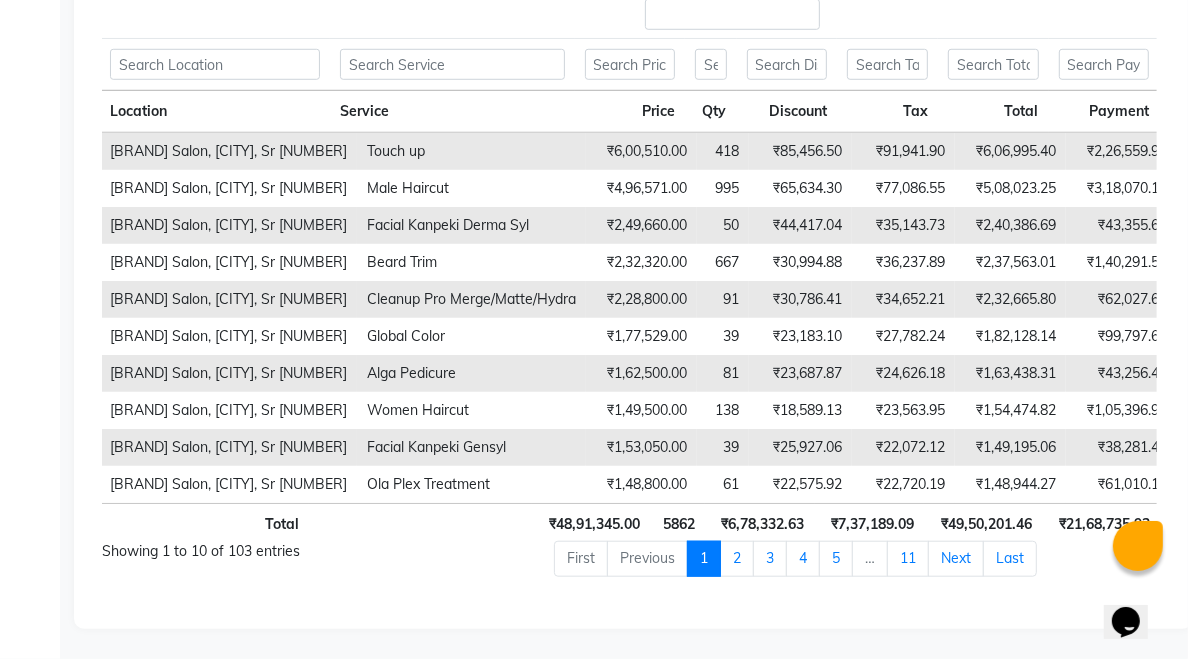 click on "Previous" at bounding box center (648, 559) 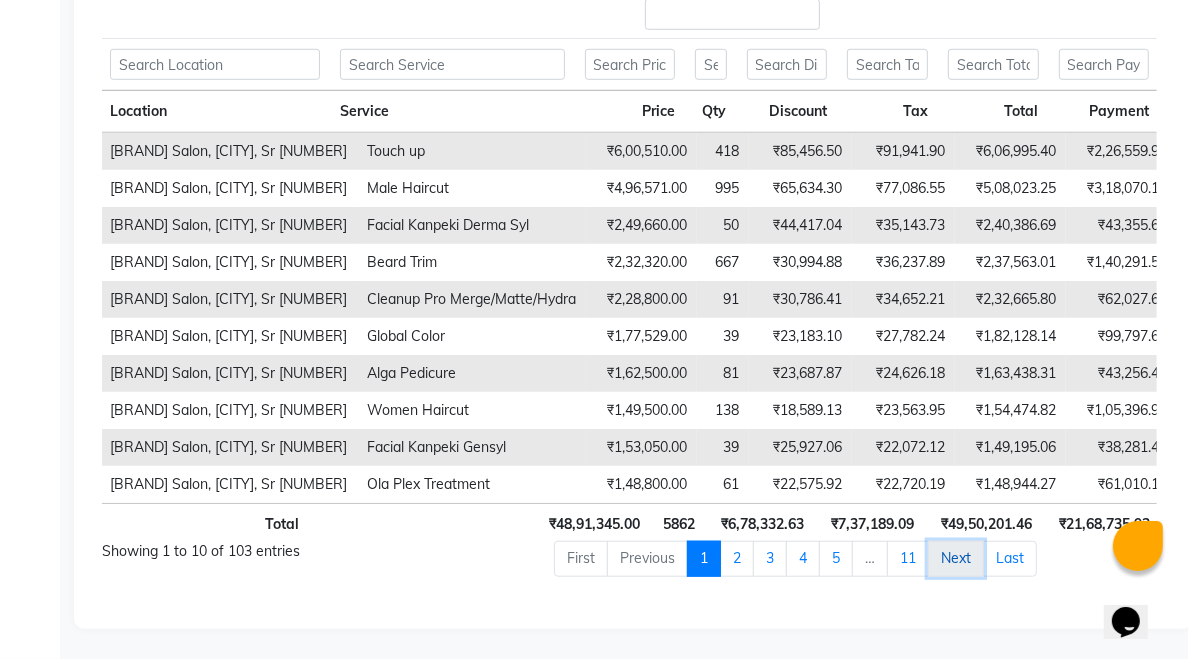 click on "Next" at bounding box center [956, 559] 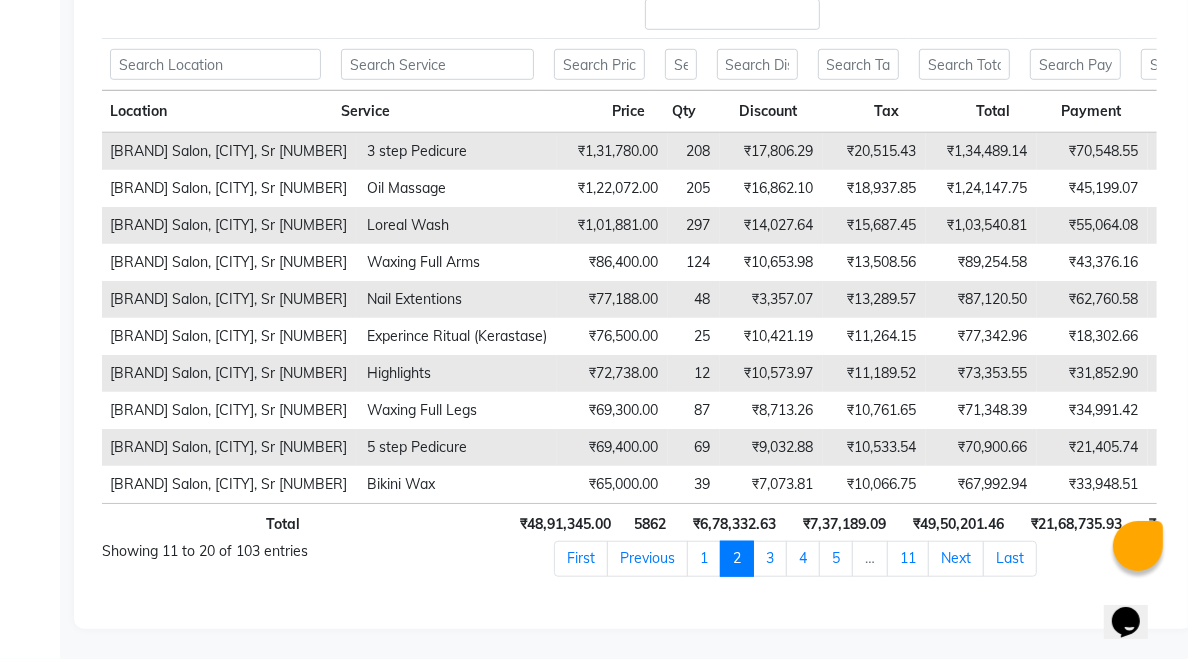 click on "Next" at bounding box center (956, 559) 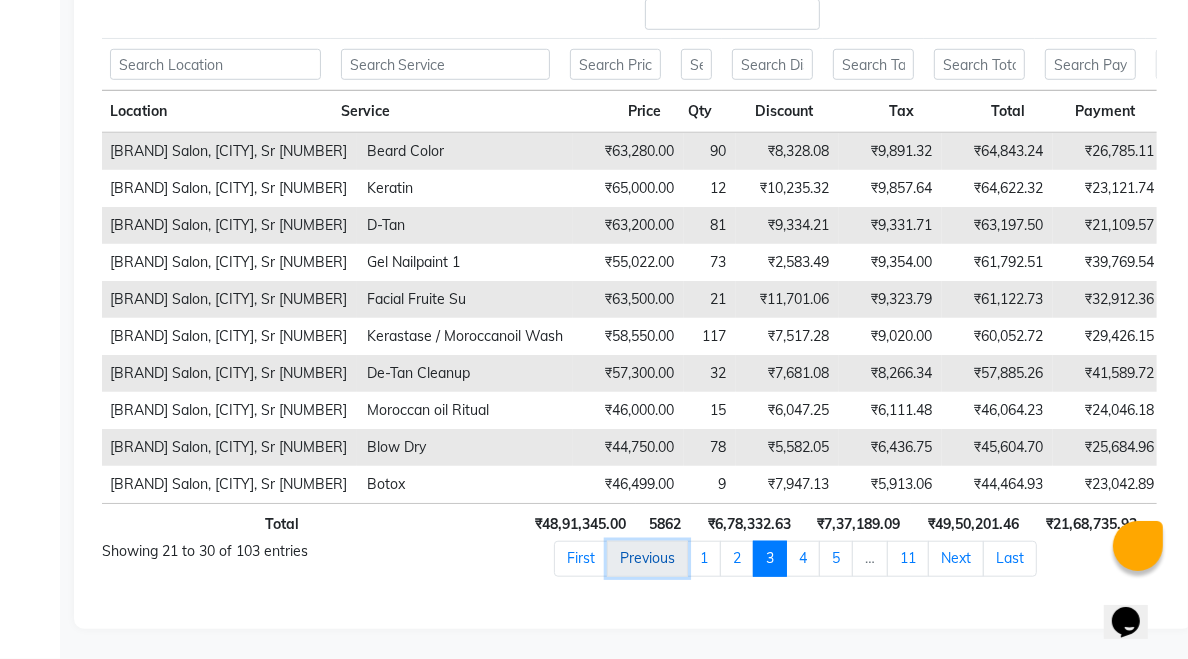 click on "Previous" at bounding box center [647, 559] 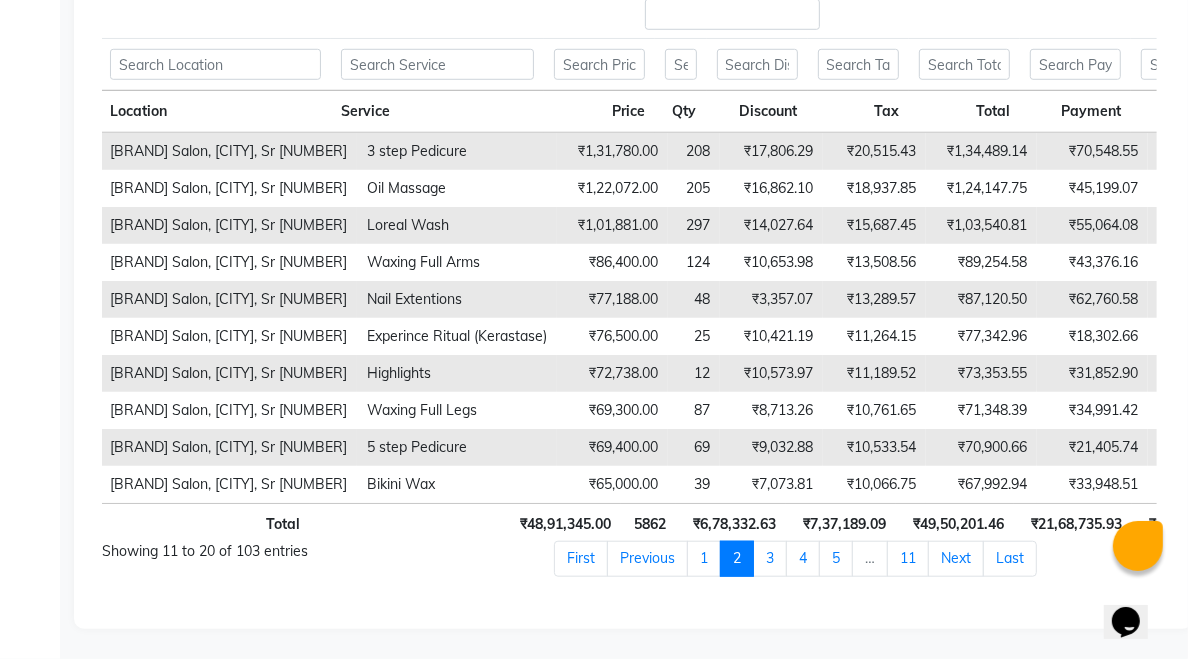 click on "Previous" at bounding box center [647, 559] 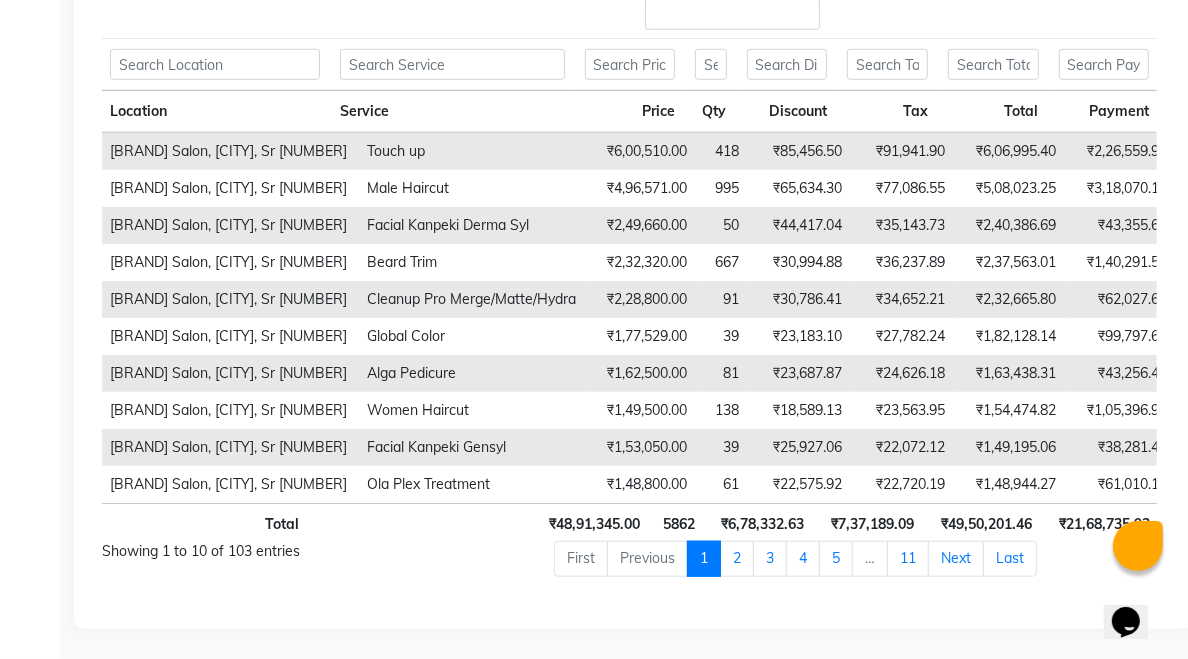 click on "Previous" at bounding box center [648, 559] 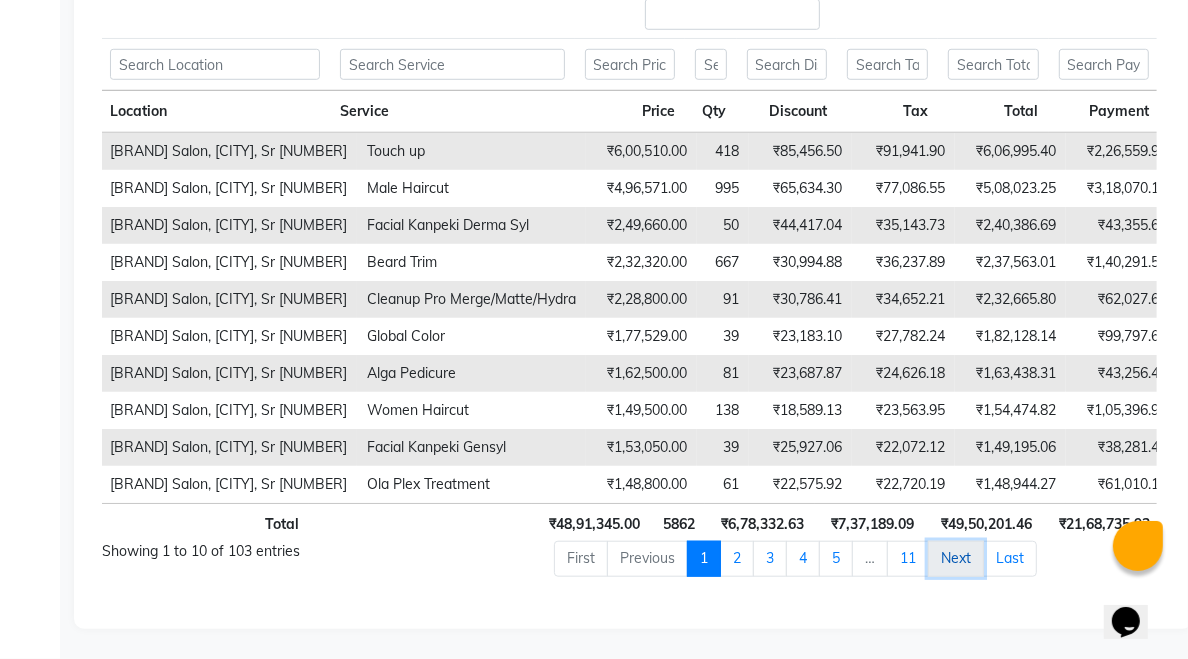 click on "Next" at bounding box center (956, 559) 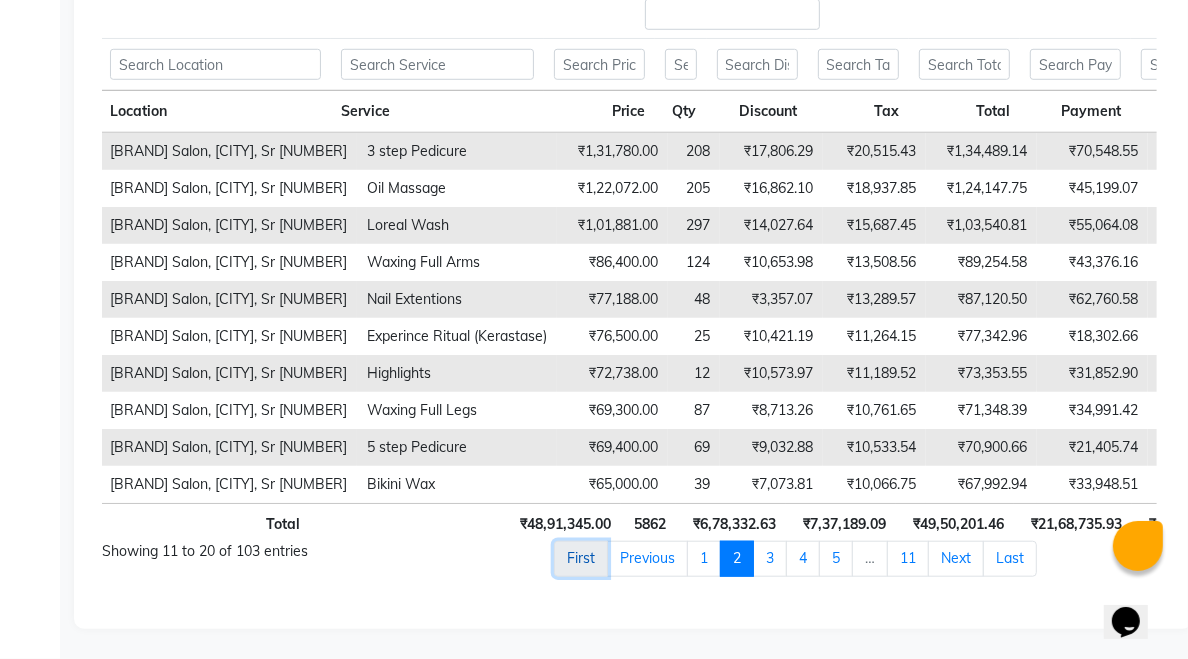 click on "First" at bounding box center [581, 559] 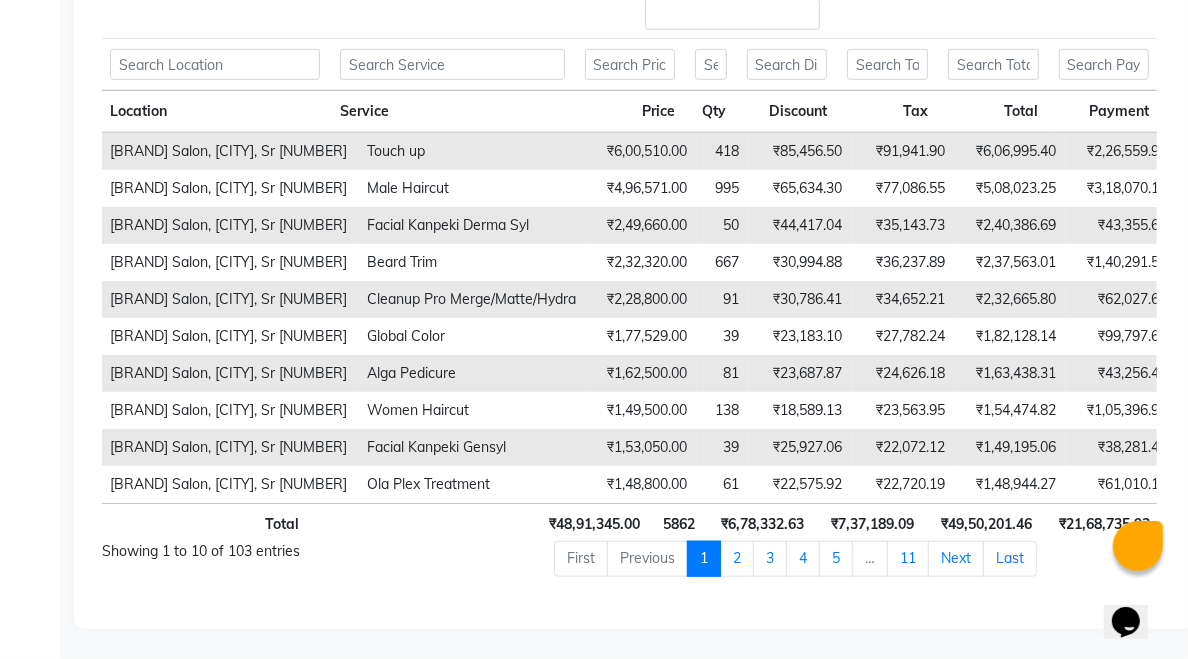 click on "First" at bounding box center (581, 559) 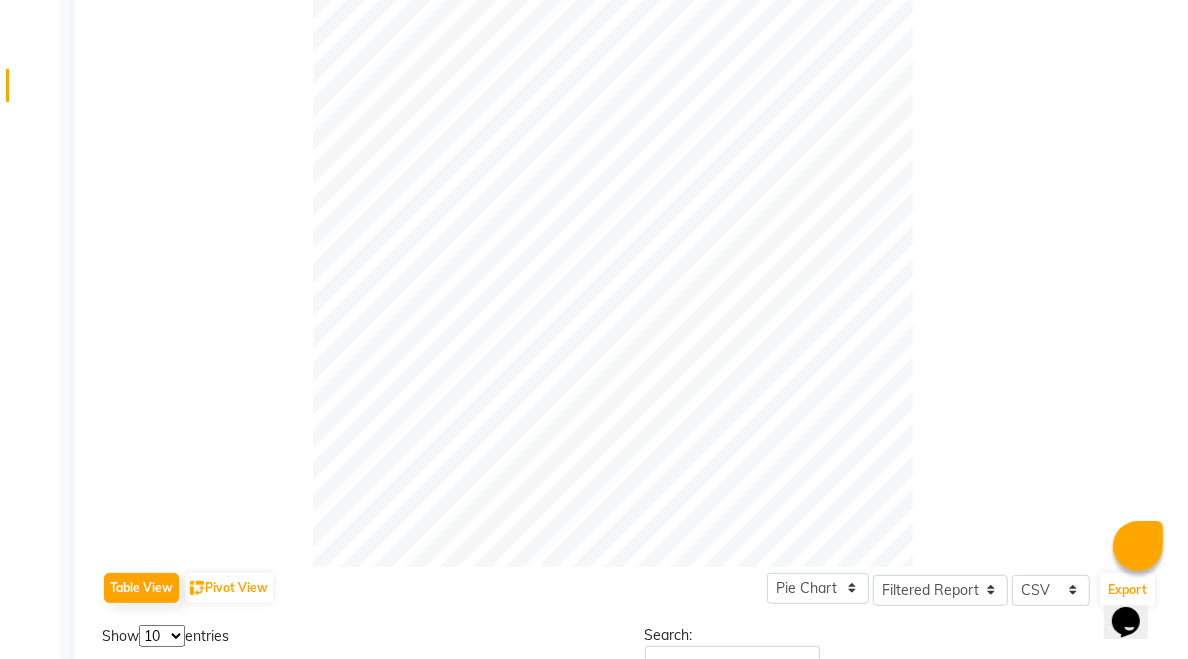 scroll, scrollTop: 0, scrollLeft: 0, axis: both 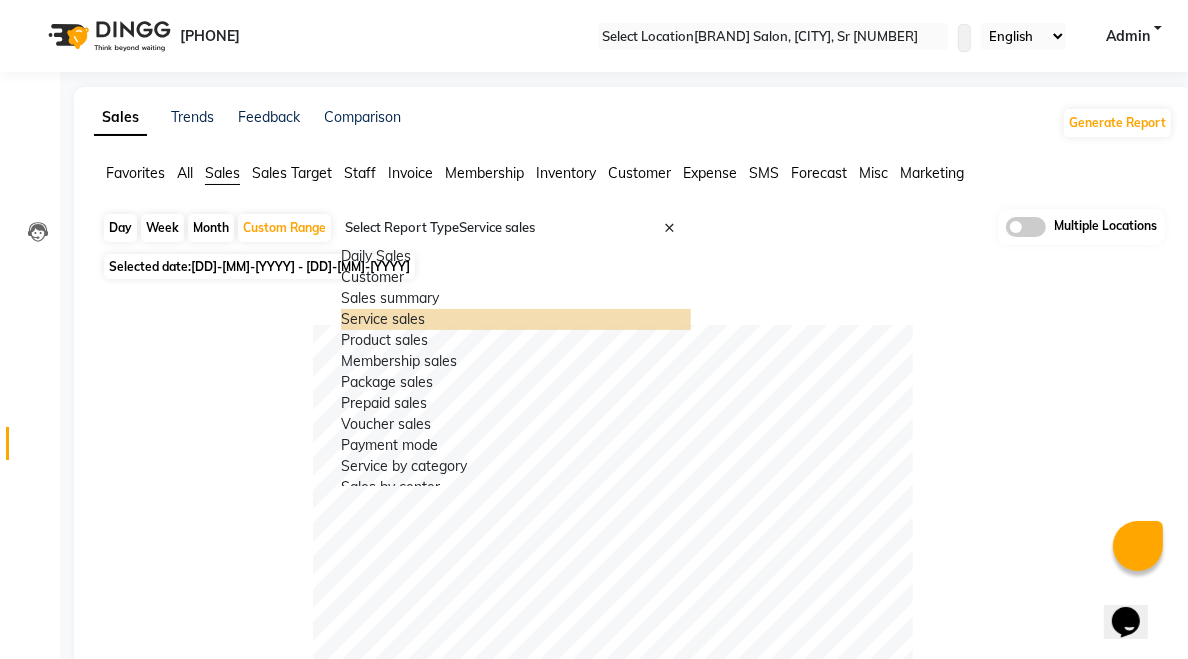click at bounding box center (687, 236) 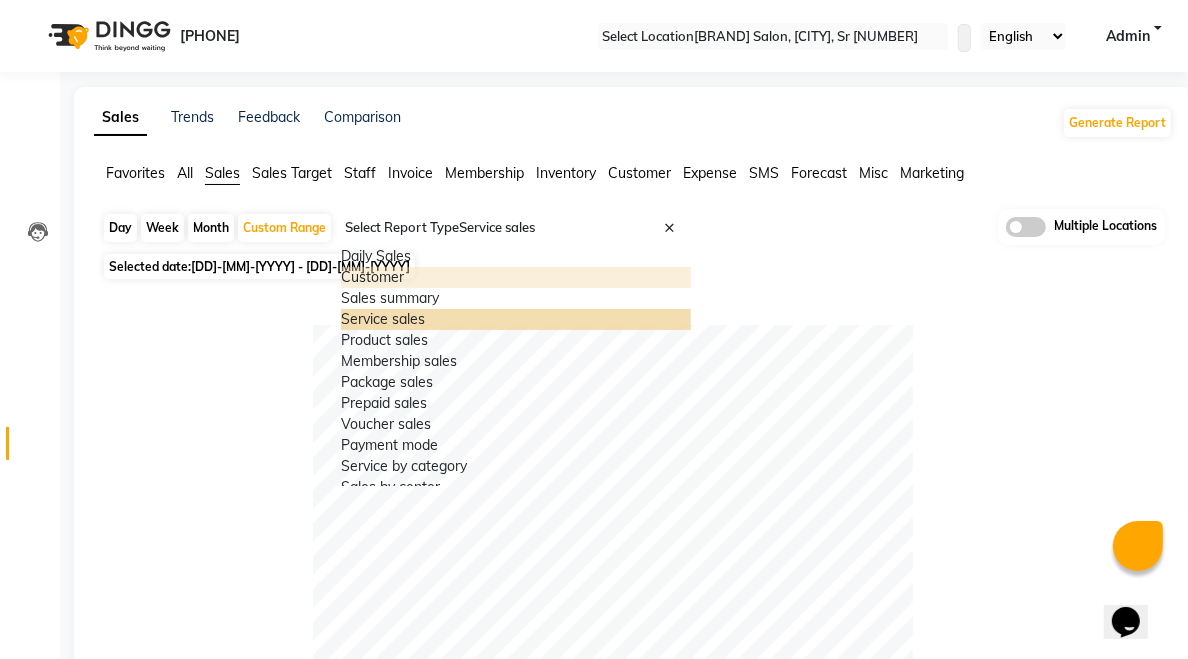 click on "Customer" at bounding box center [516, 277] 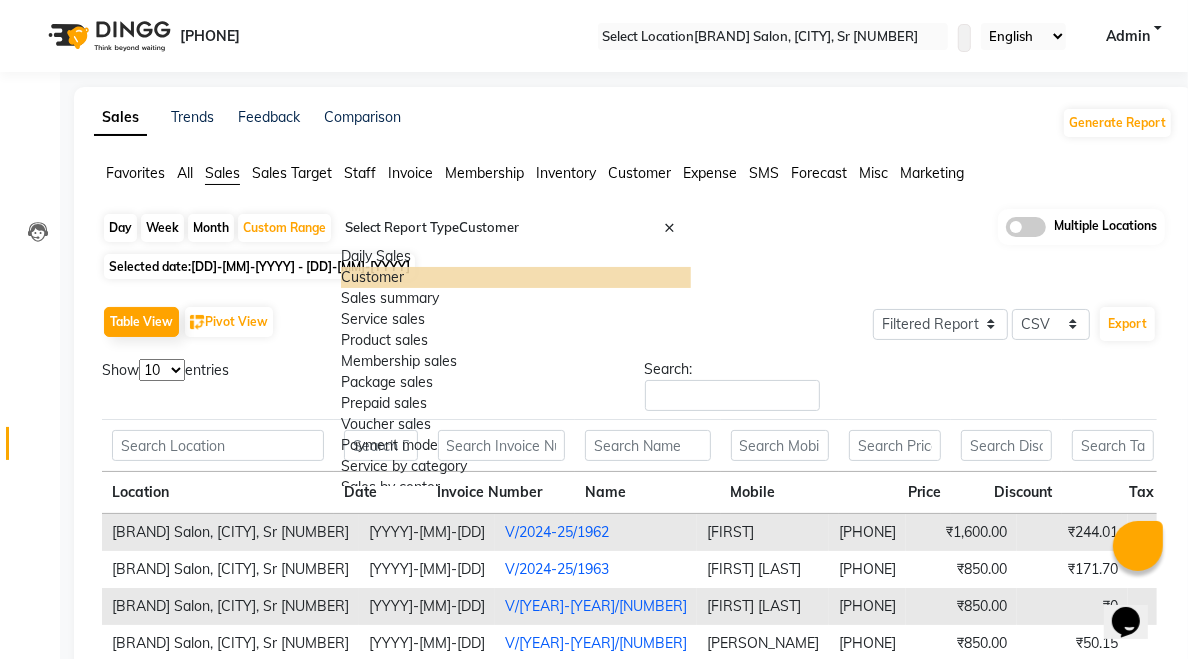 click at bounding box center [687, 236] 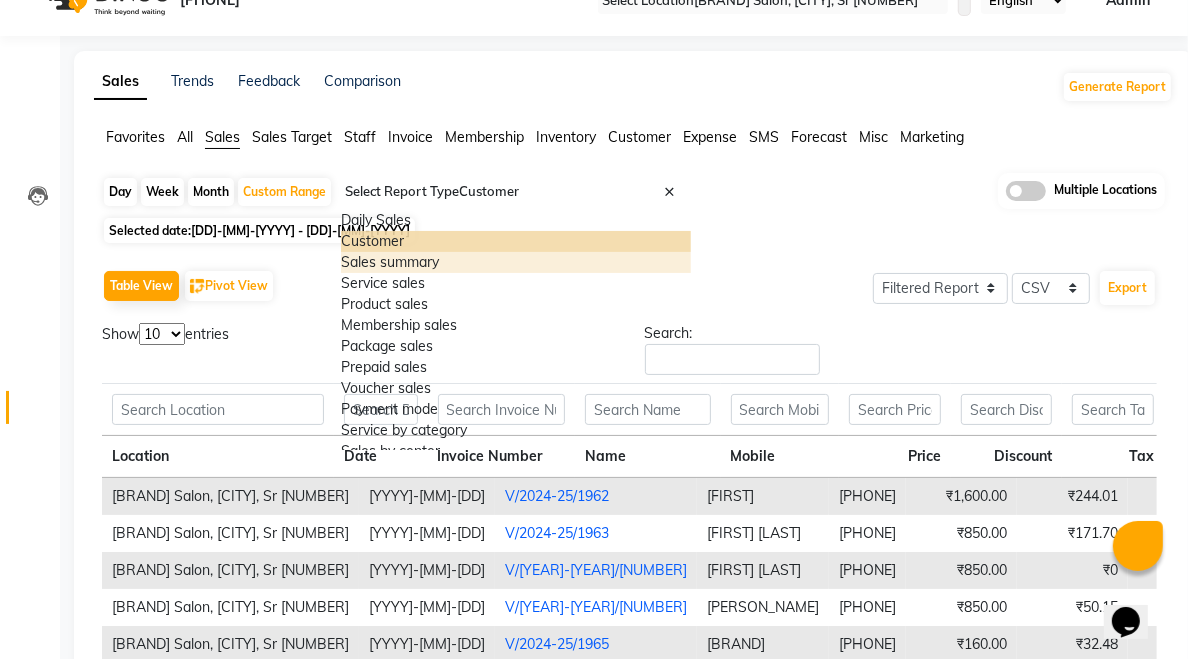 scroll, scrollTop: 61, scrollLeft: 0, axis: vertical 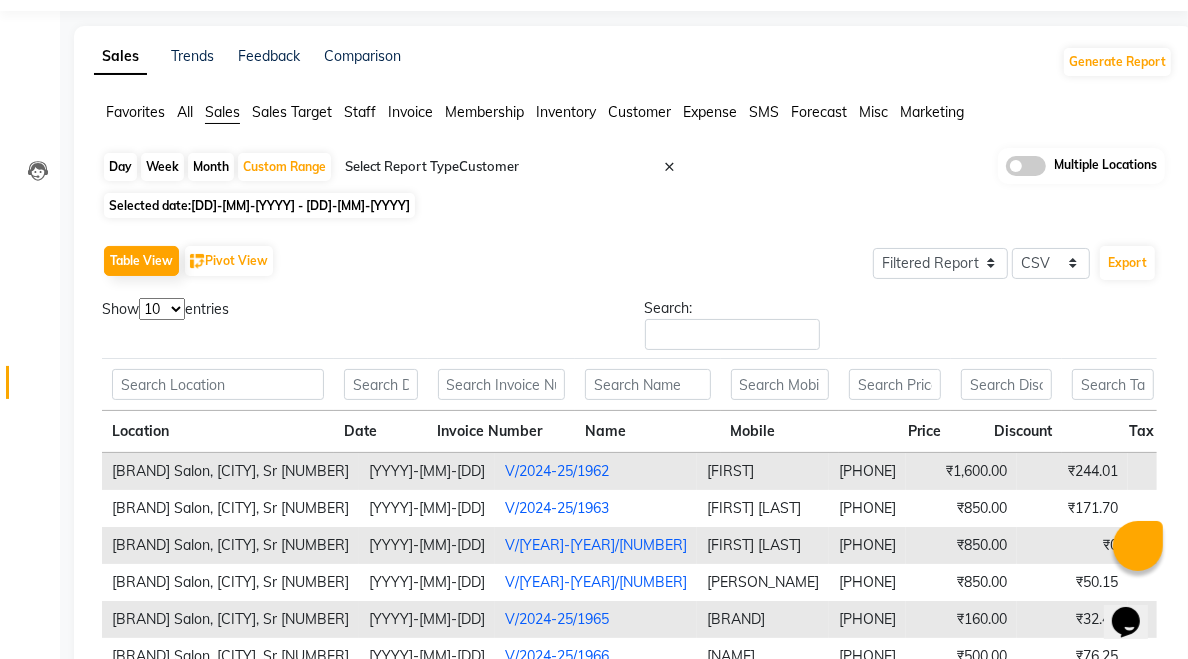 click on "Customer" at bounding box center [135, 112] 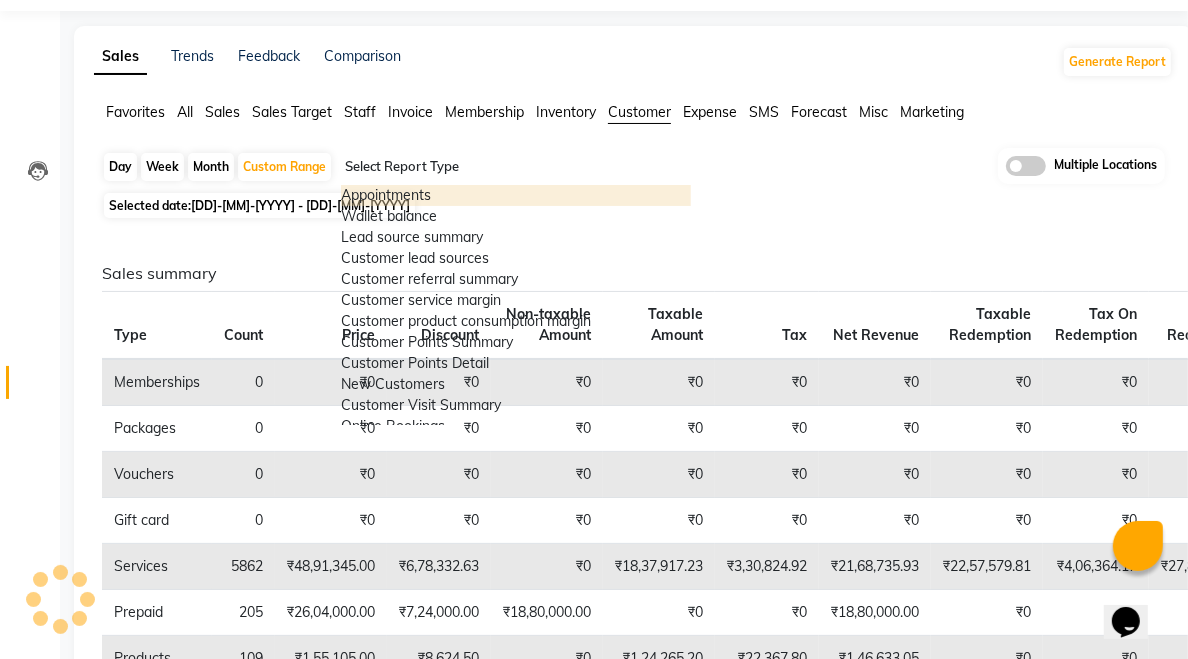 click at bounding box center [687, 175] 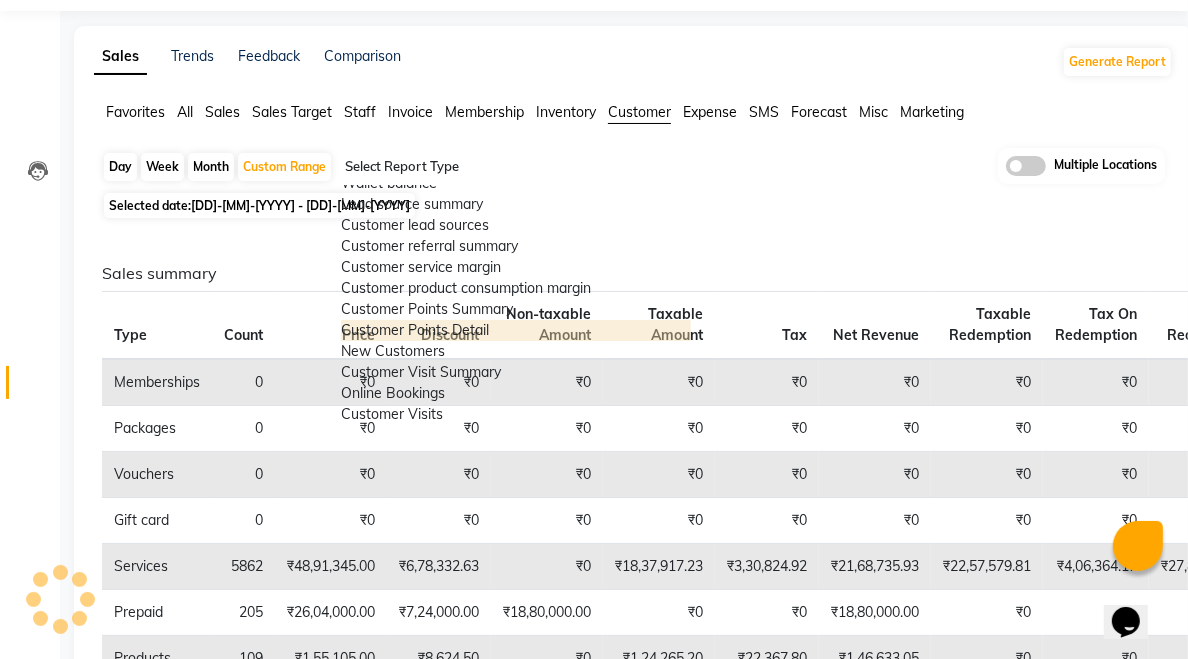 scroll, scrollTop: 273, scrollLeft: 0, axis: vertical 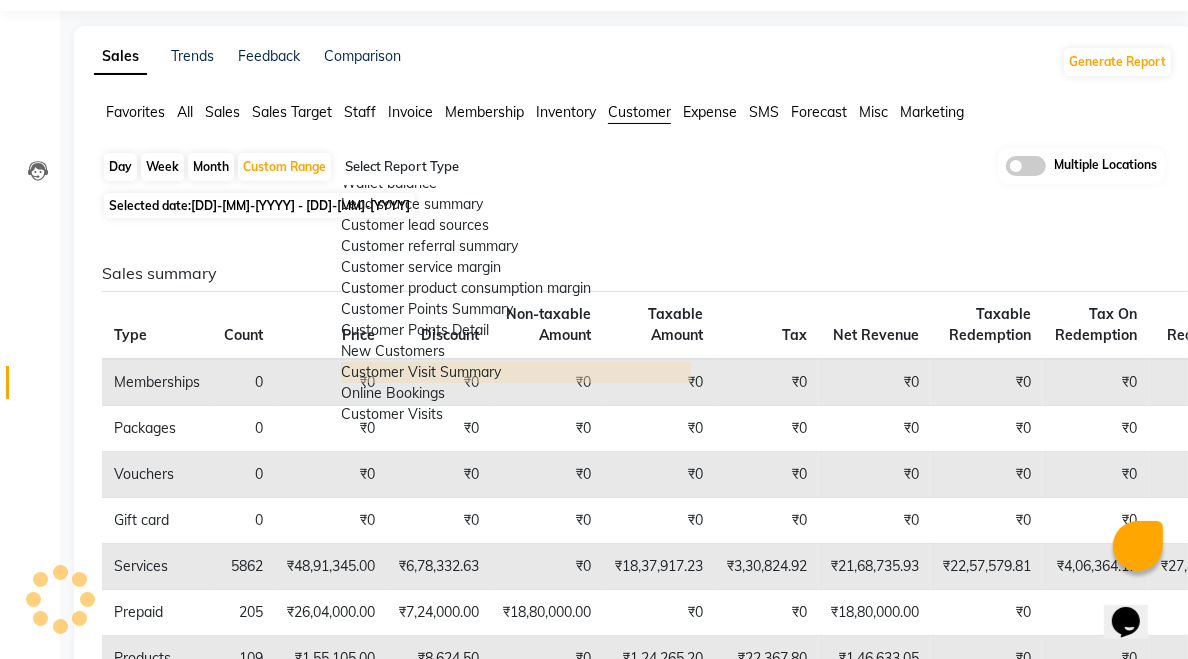 click on "Customer Visit Summary" at bounding box center [516, 372] 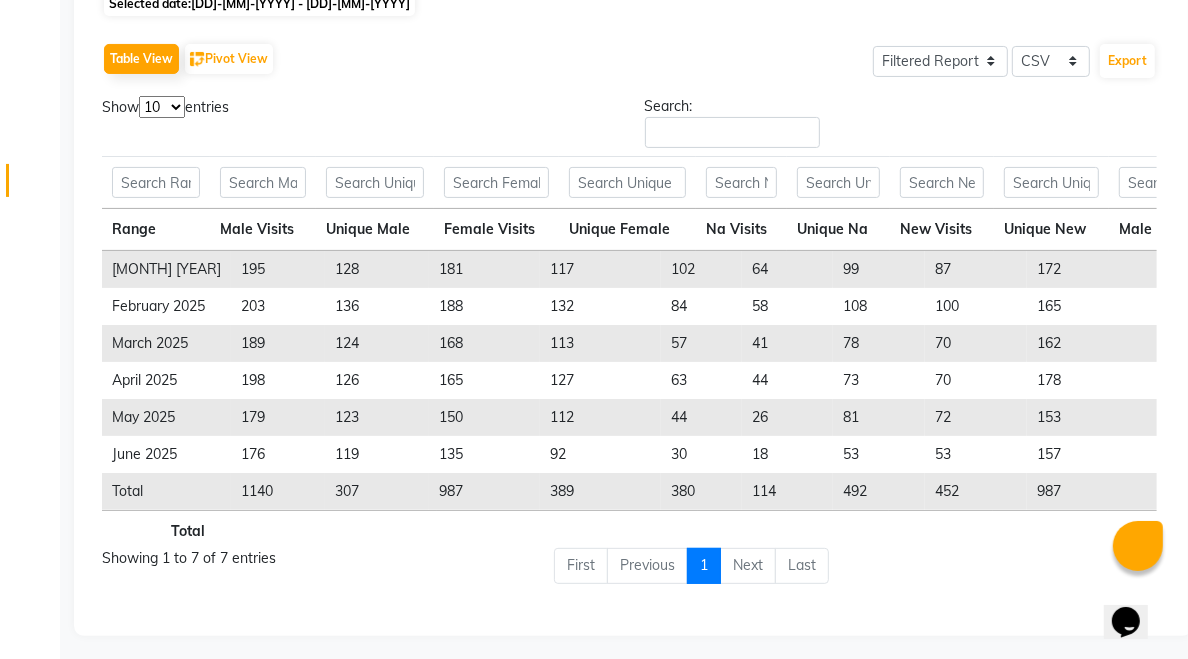 scroll, scrollTop: 277, scrollLeft: 0, axis: vertical 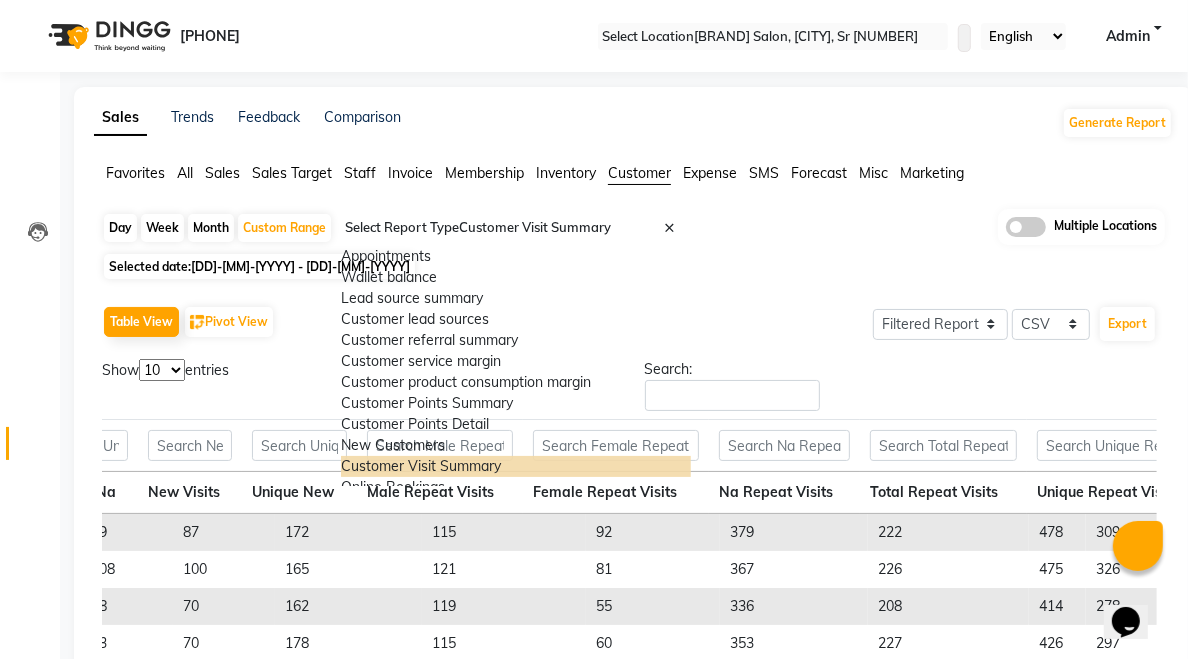click at bounding box center [687, 236] 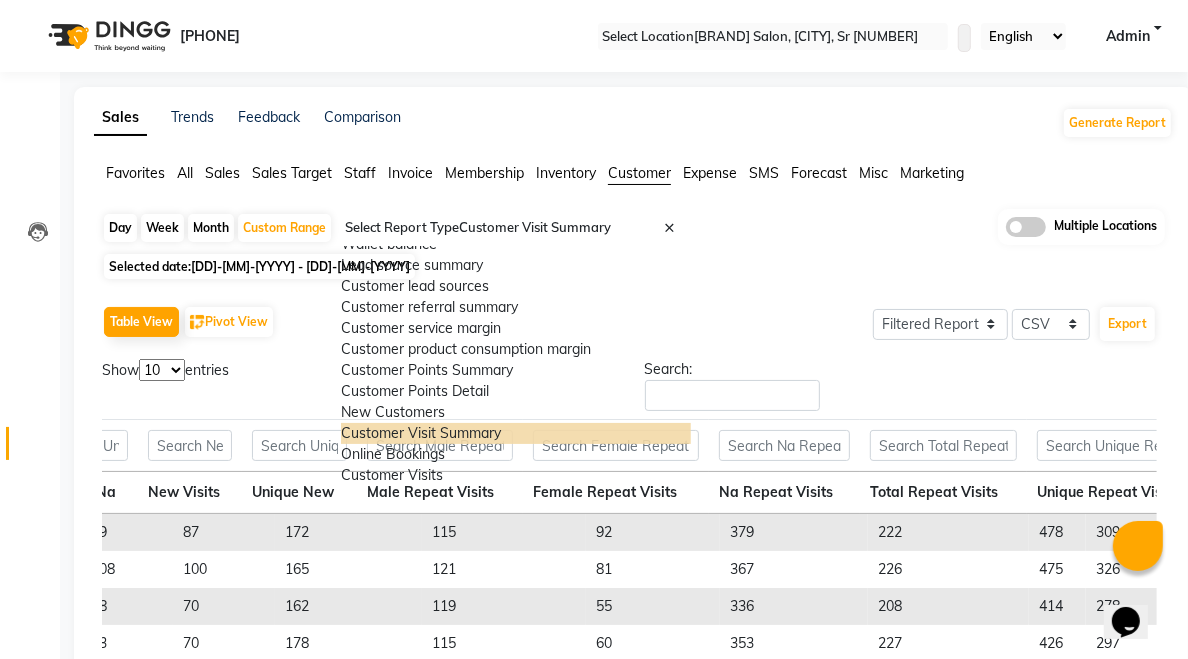 scroll, scrollTop: 7, scrollLeft: 0, axis: vertical 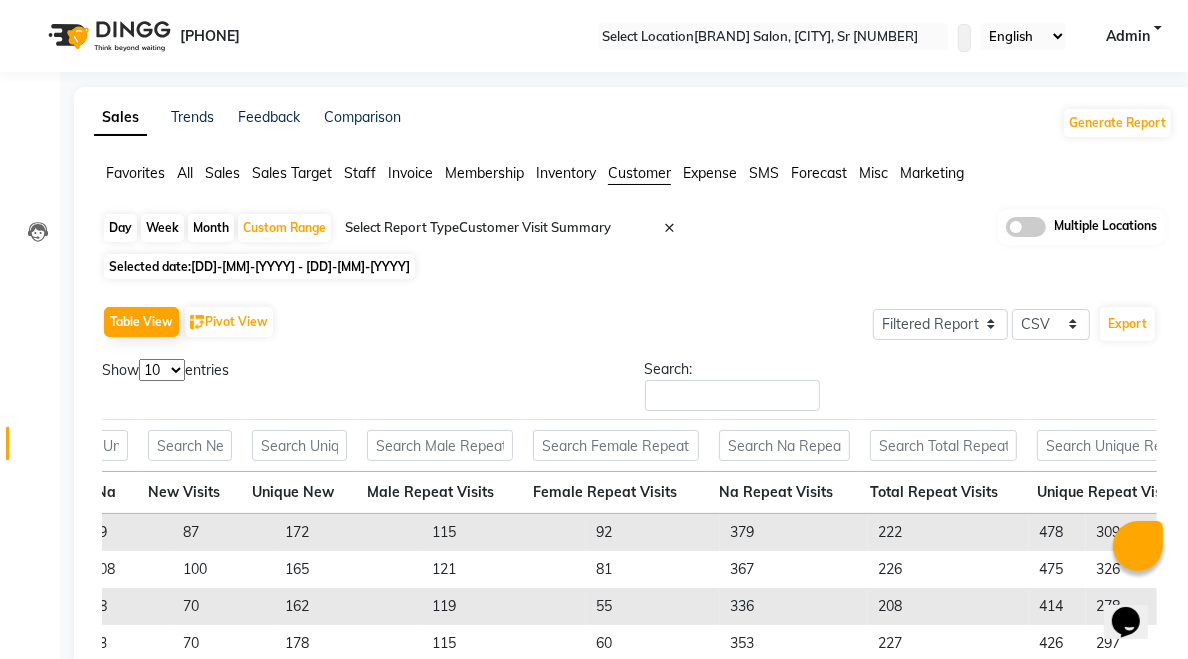 click on "Sales" at bounding box center (135, 173) 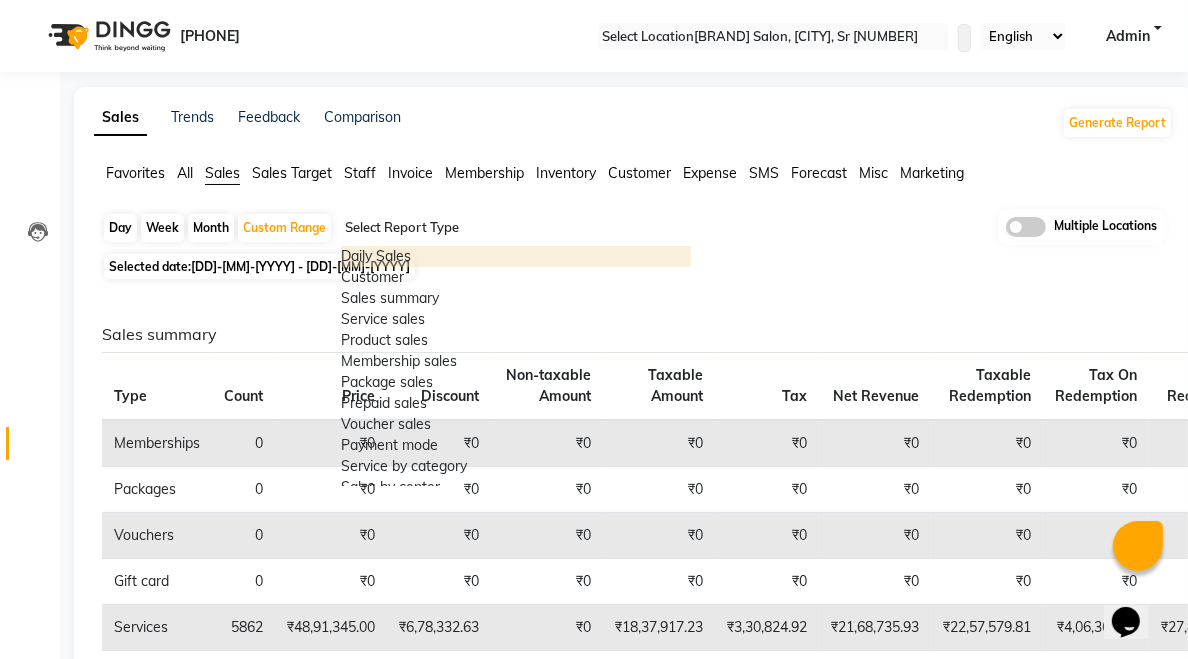 click at bounding box center (687, 236) 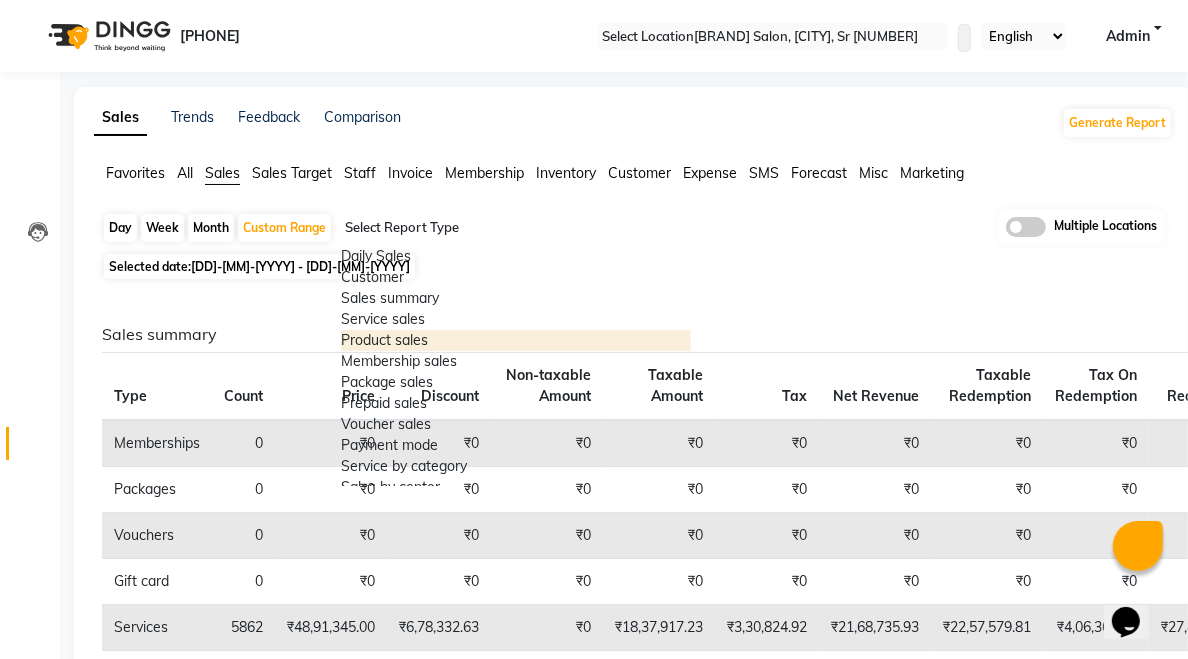 click on "Product sales" at bounding box center (516, 340) 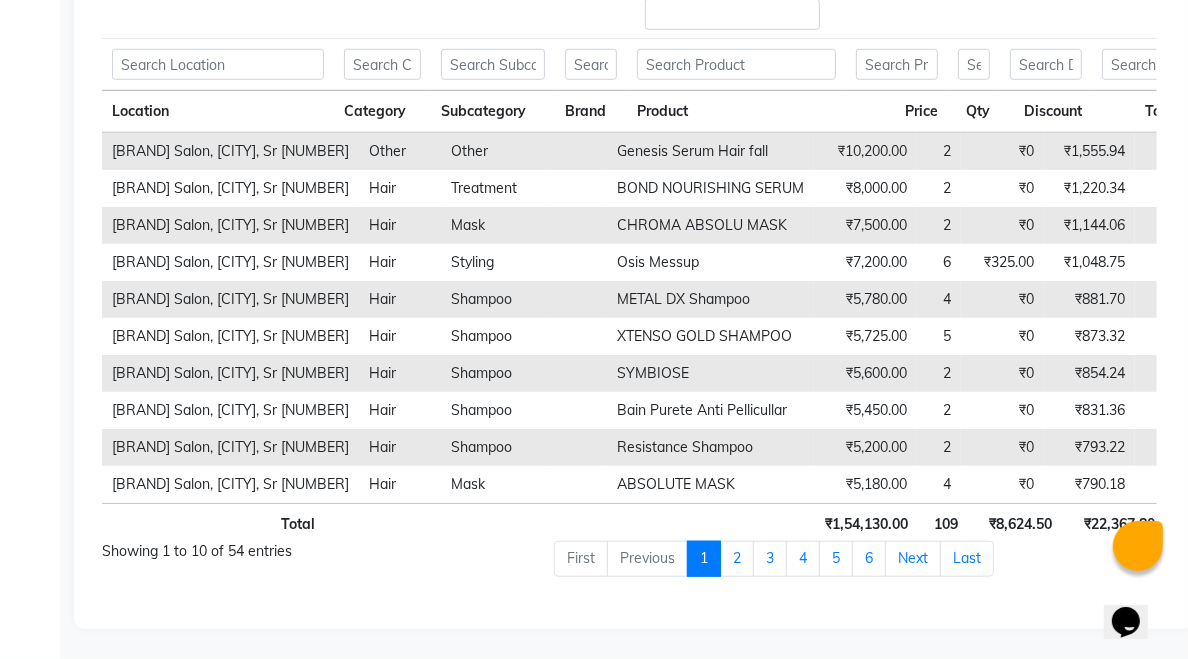 scroll, scrollTop: 1012, scrollLeft: 0, axis: vertical 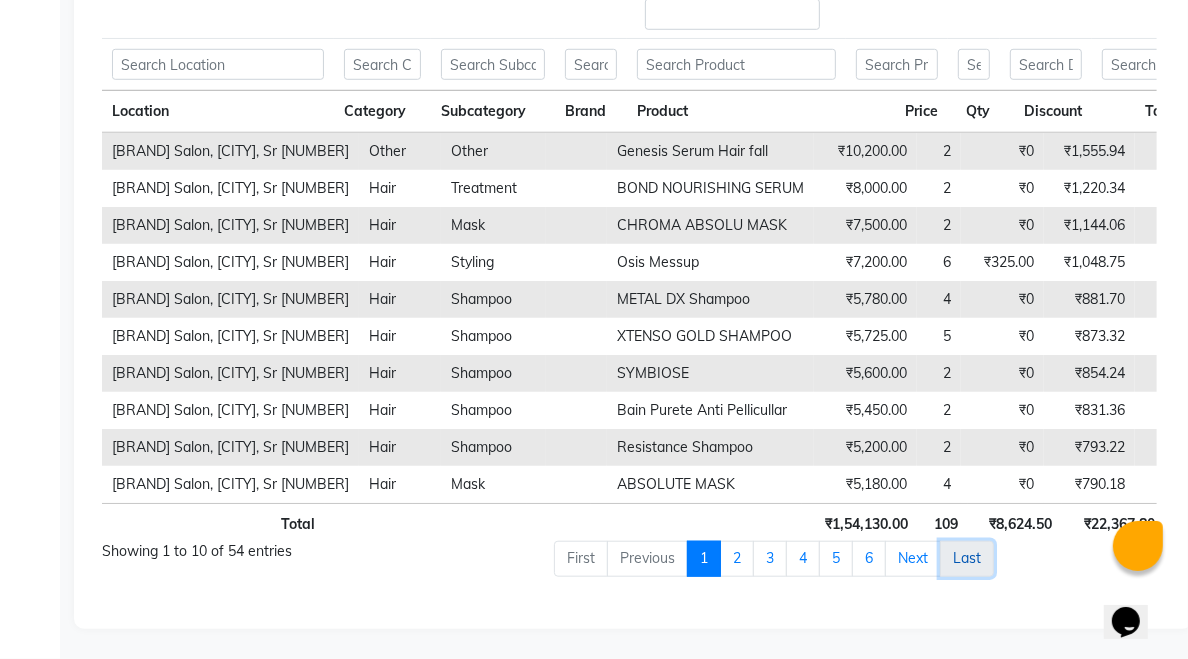 click on "Last" at bounding box center [967, 559] 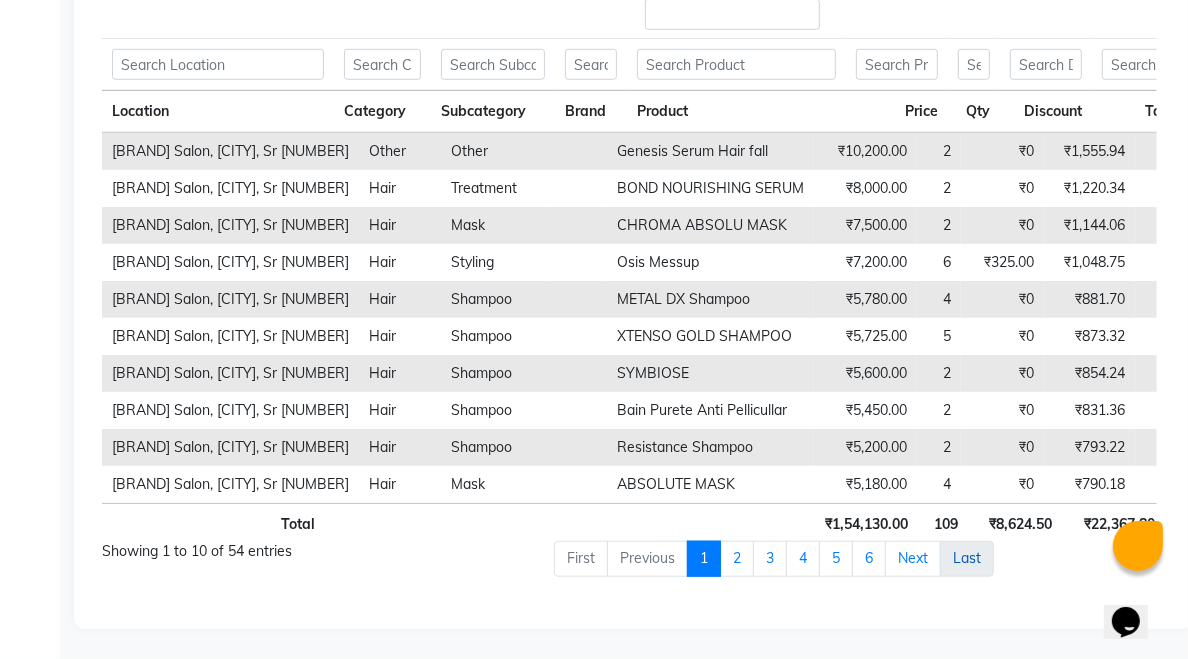 scroll, scrollTop: 790, scrollLeft: 0, axis: vertical 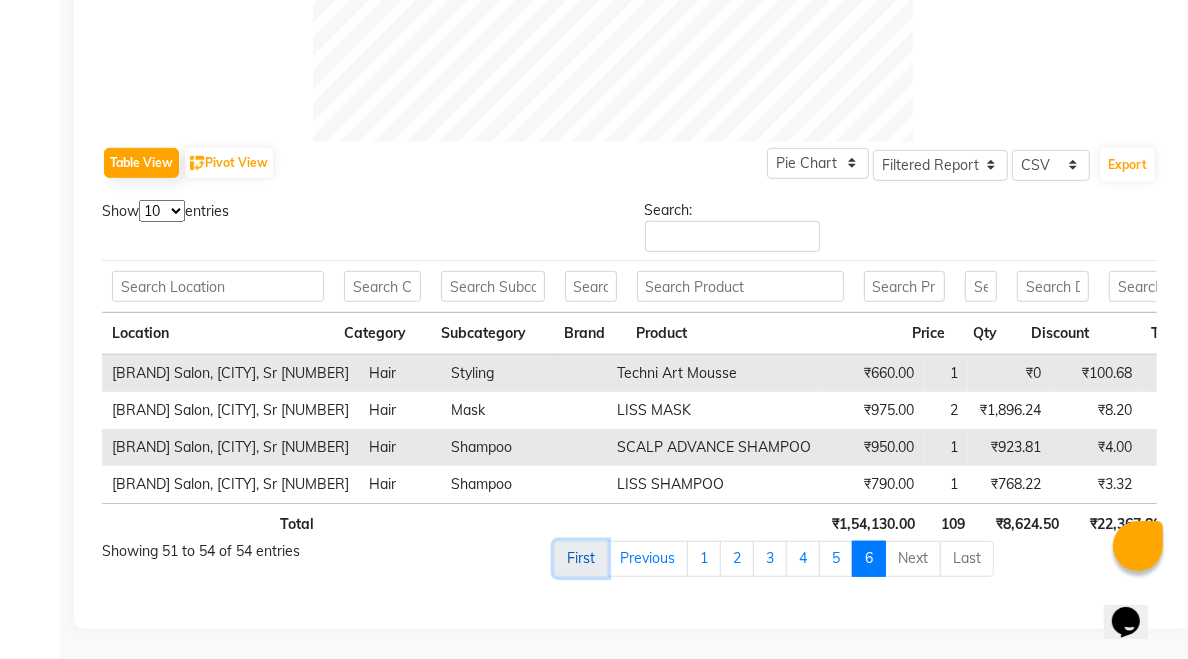 click on "First" at bounding box center (581, 559) 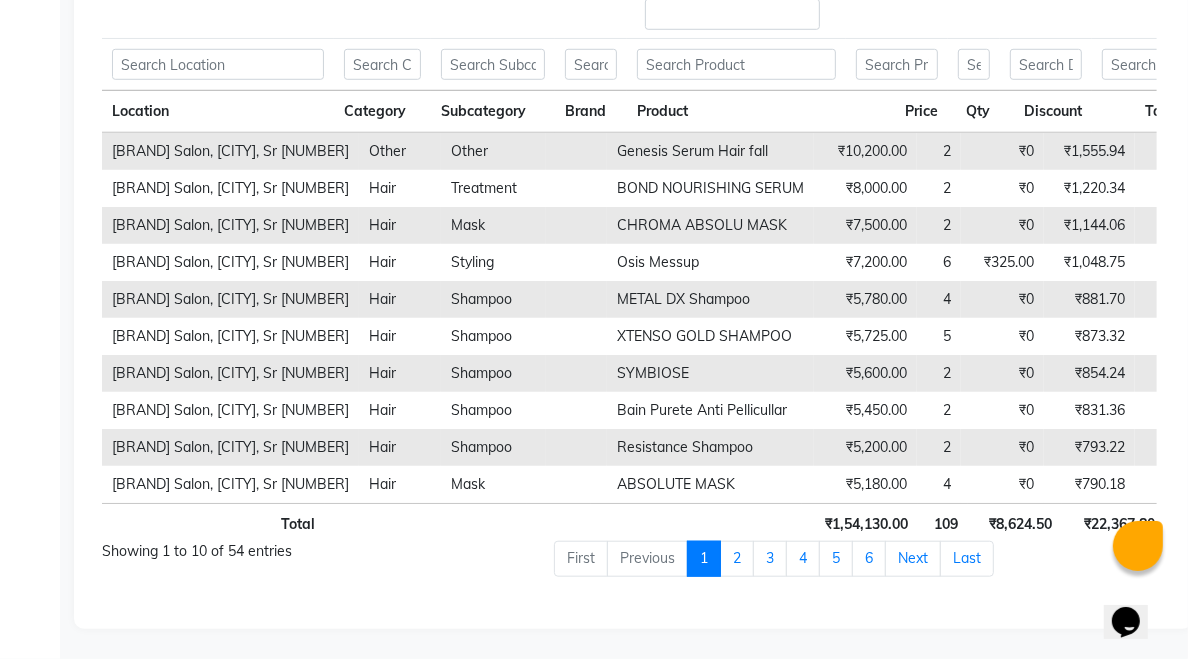scroll, scrollTop: 1012, scrollLeft: 0, axis: vertical 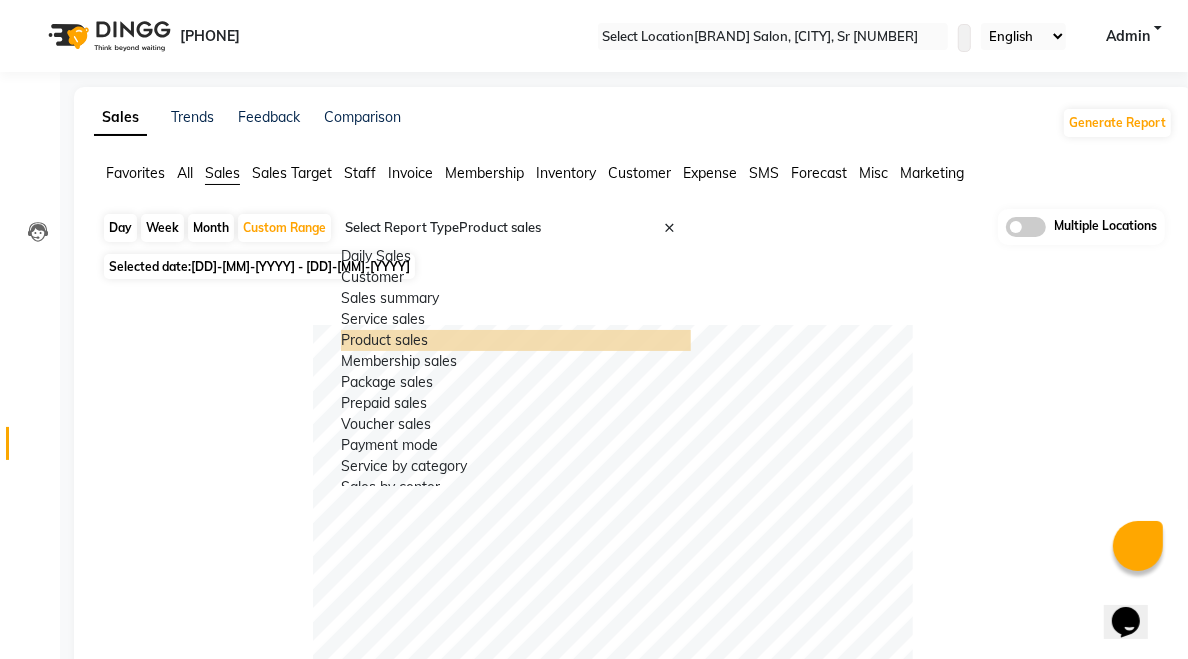 click at bounding box center [687, 236] 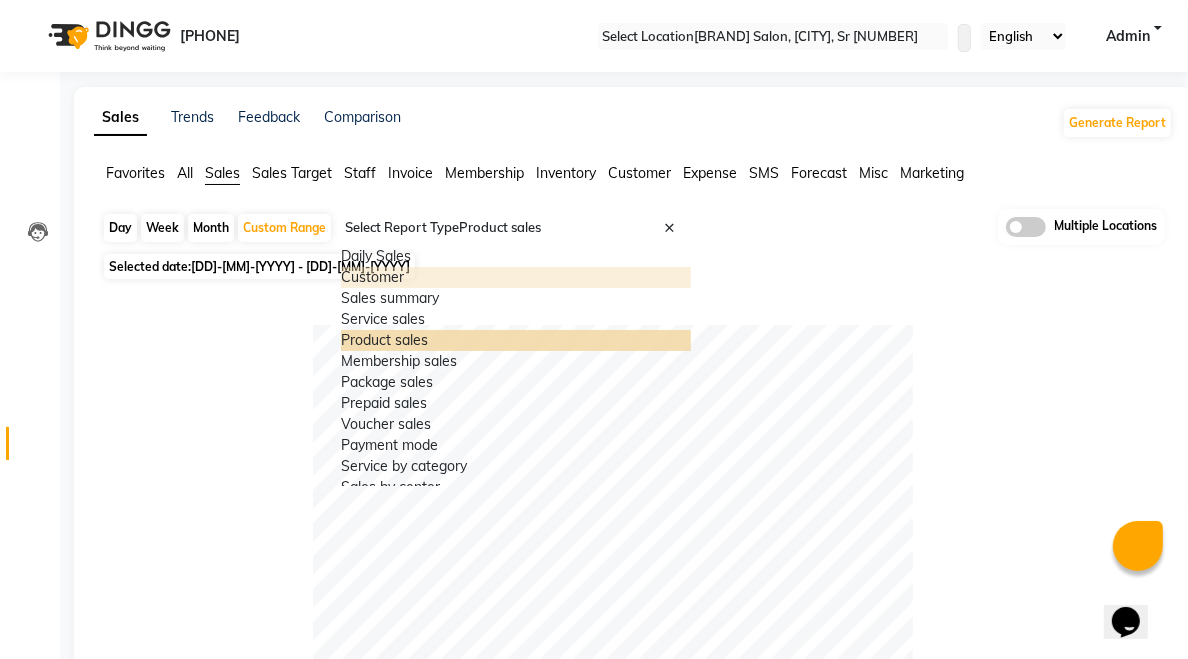 click on "Customer" at bounding box center [516, 277] 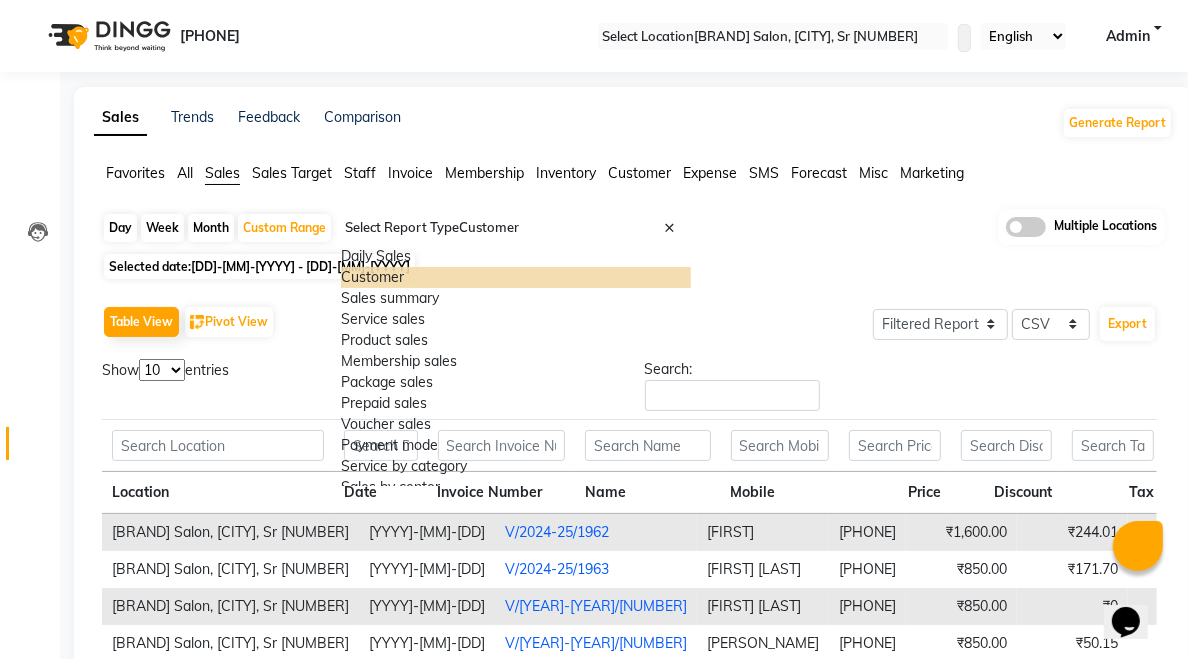 click at bounding box center (516, 228) 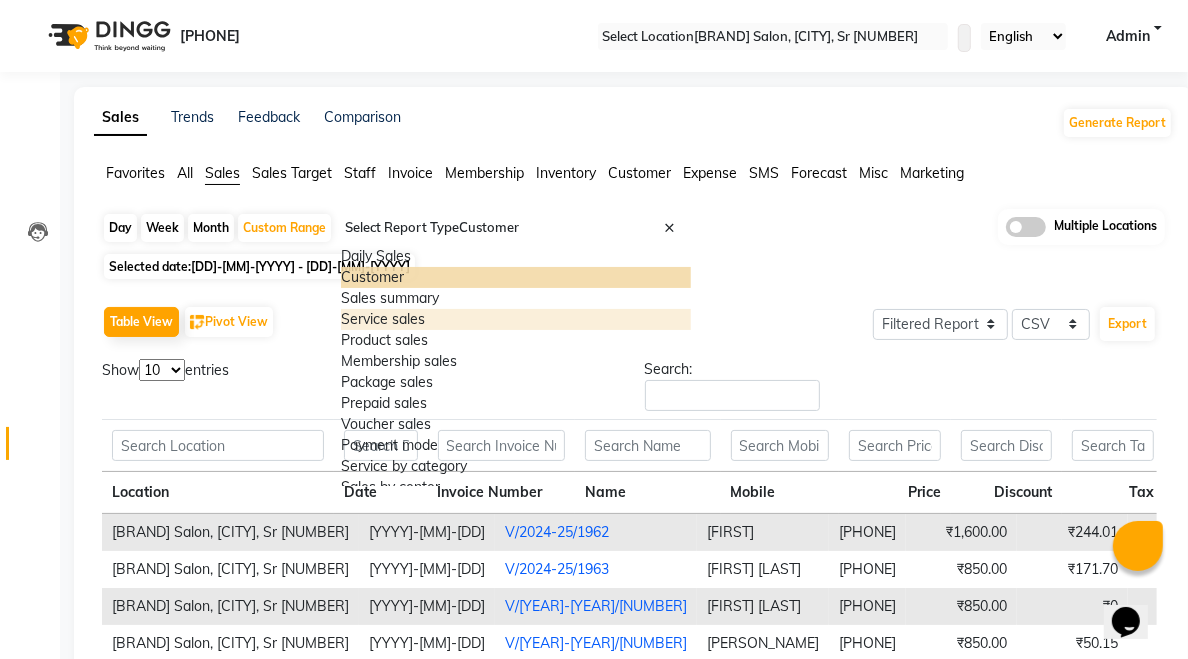 click on "Service sales" at bounding box center (516, 319) 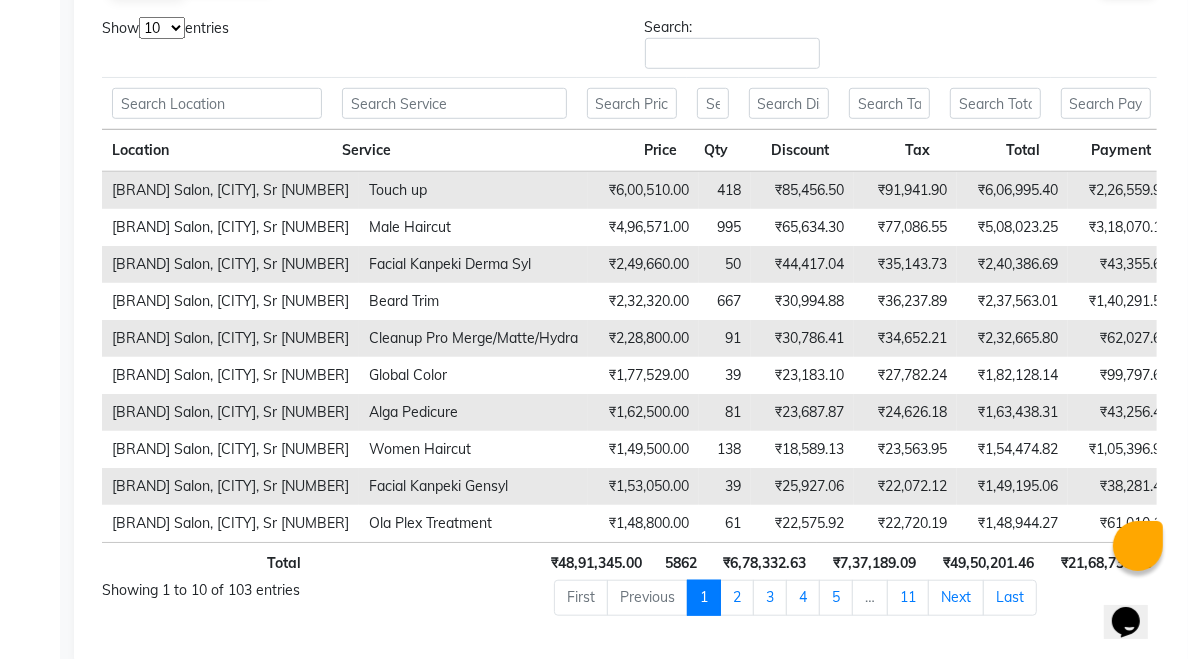 scroll, scrollTop: 968, scrollLeft: 0, axis: vertical 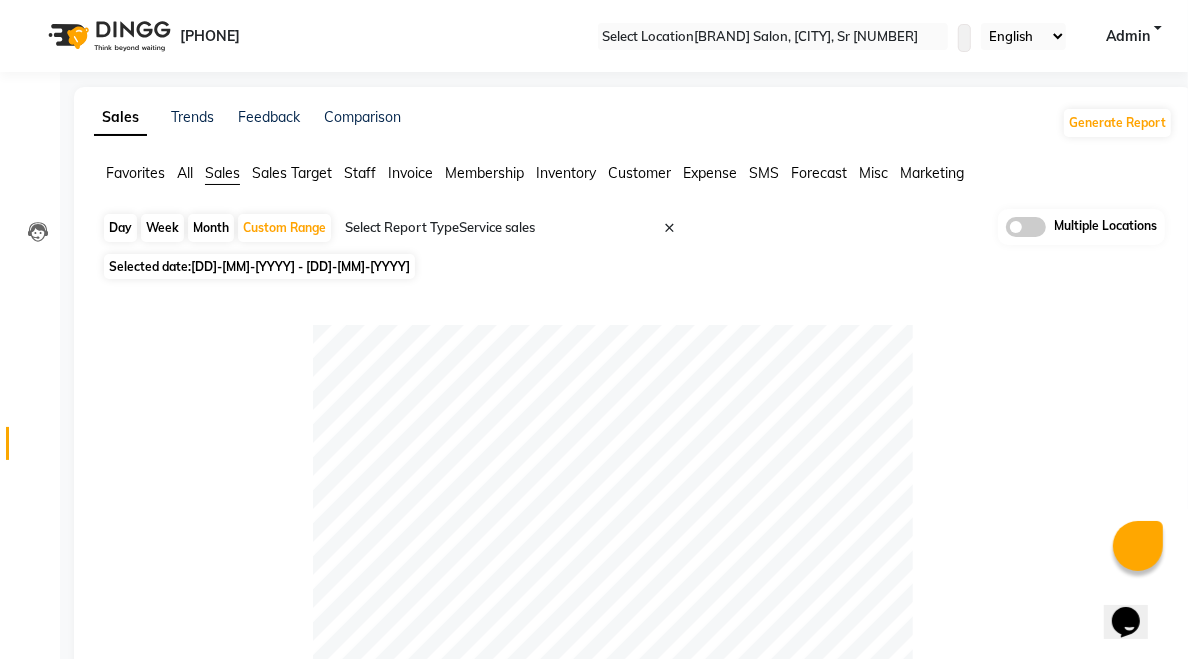 click on "Customer" at bounding box center [135, 173] 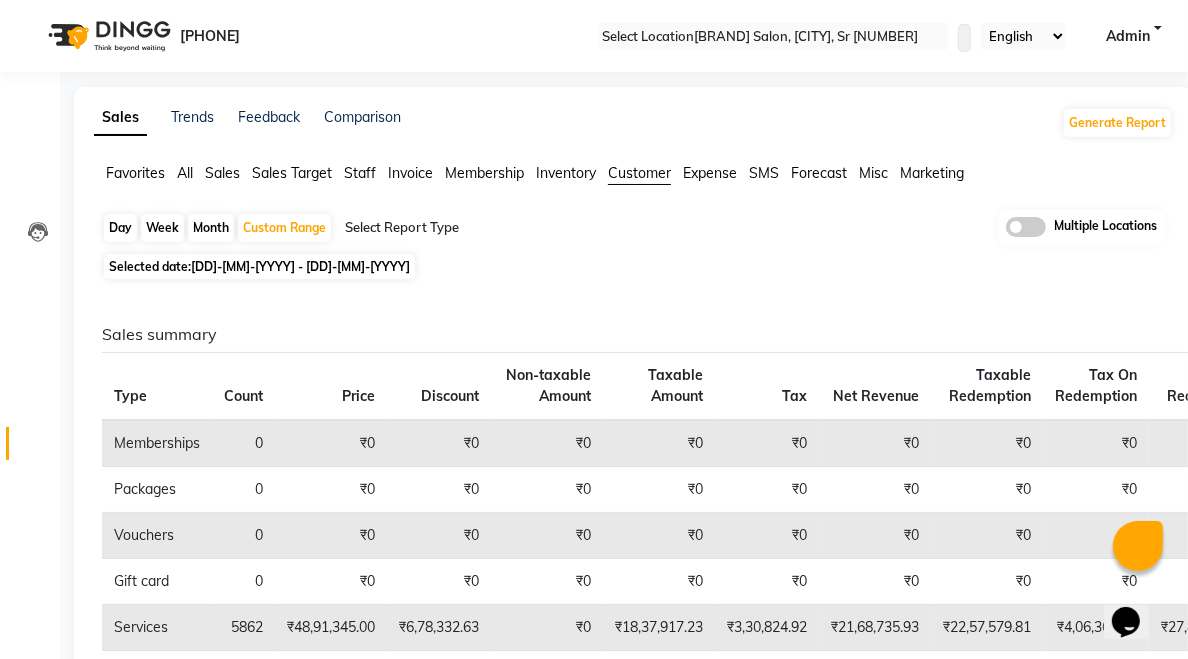 click at bounding box center [687, 236] 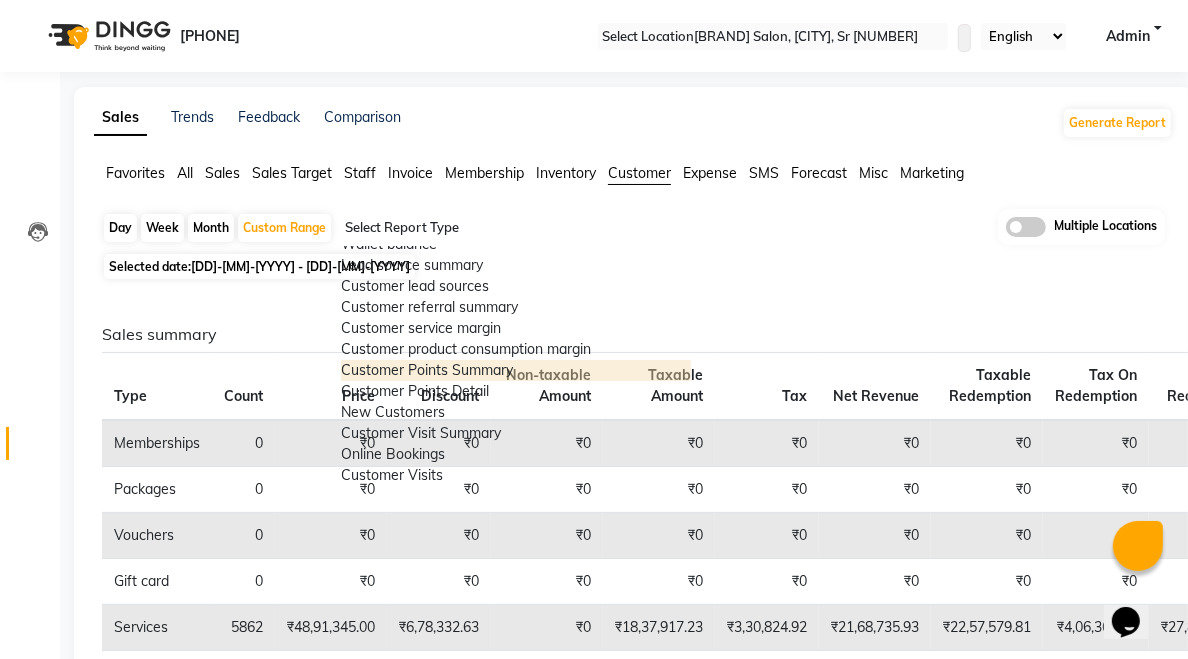 scroll, scrollTop: 225, scrollLeft: 0, axis: vertical 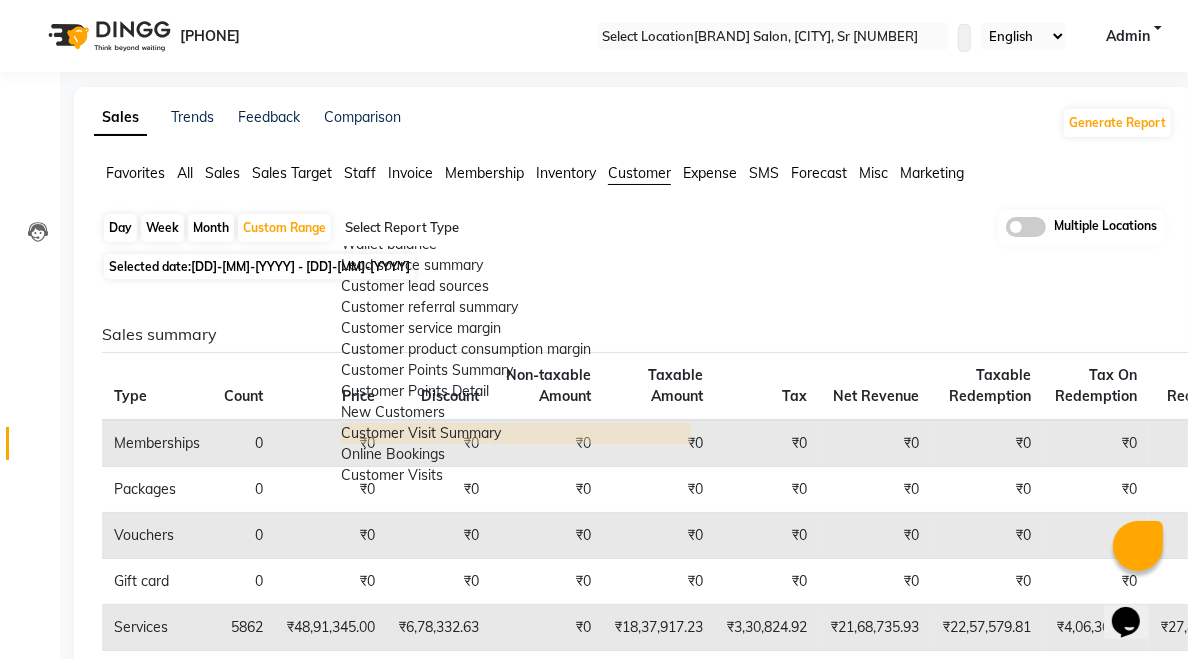 click on "Customer Visit Summary" at bounding box center [516, 433] 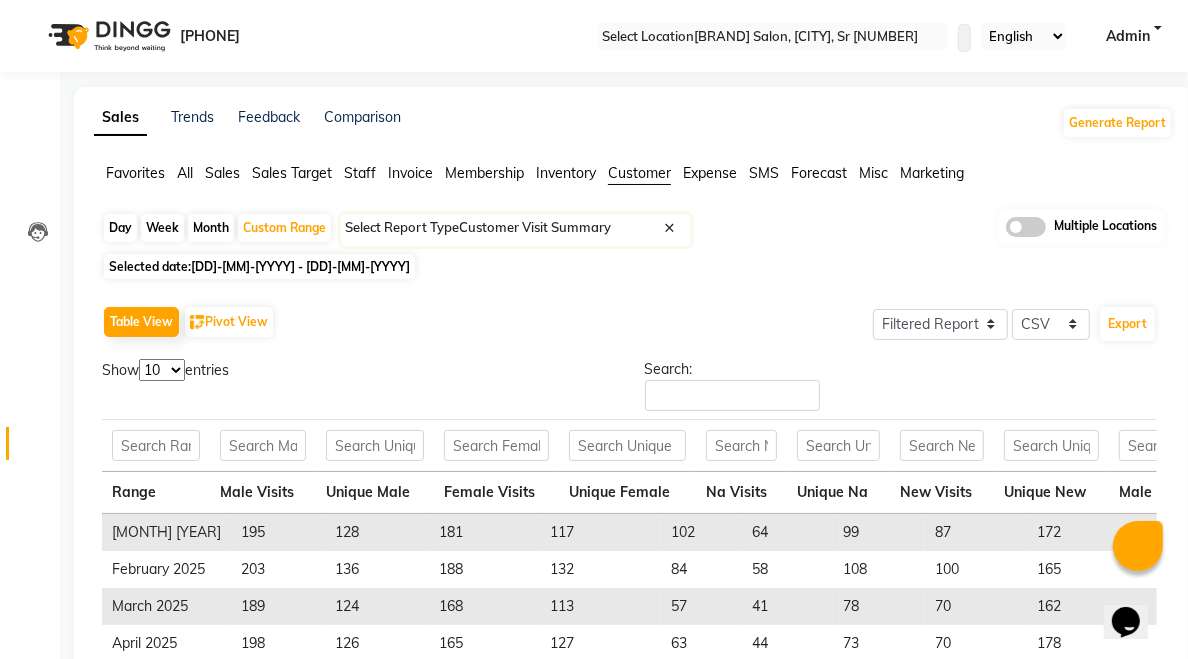 click at bounding box center [944, 42] 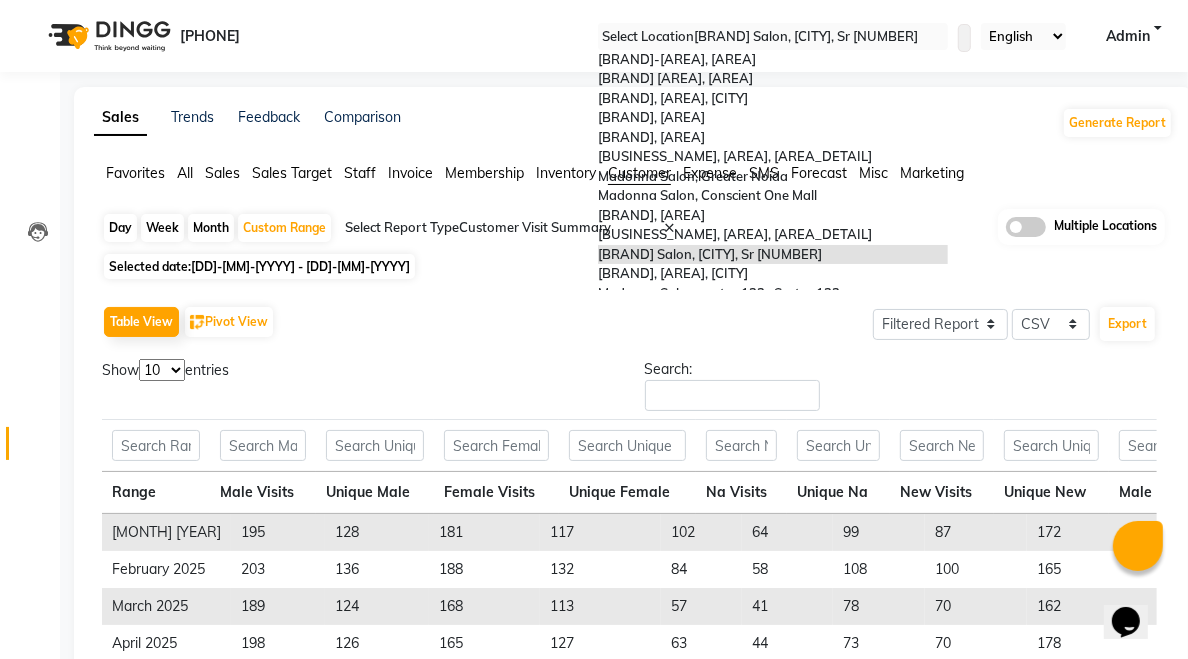 scroll, scrollTop: 257, scrollLeft: 0, axis: vertical 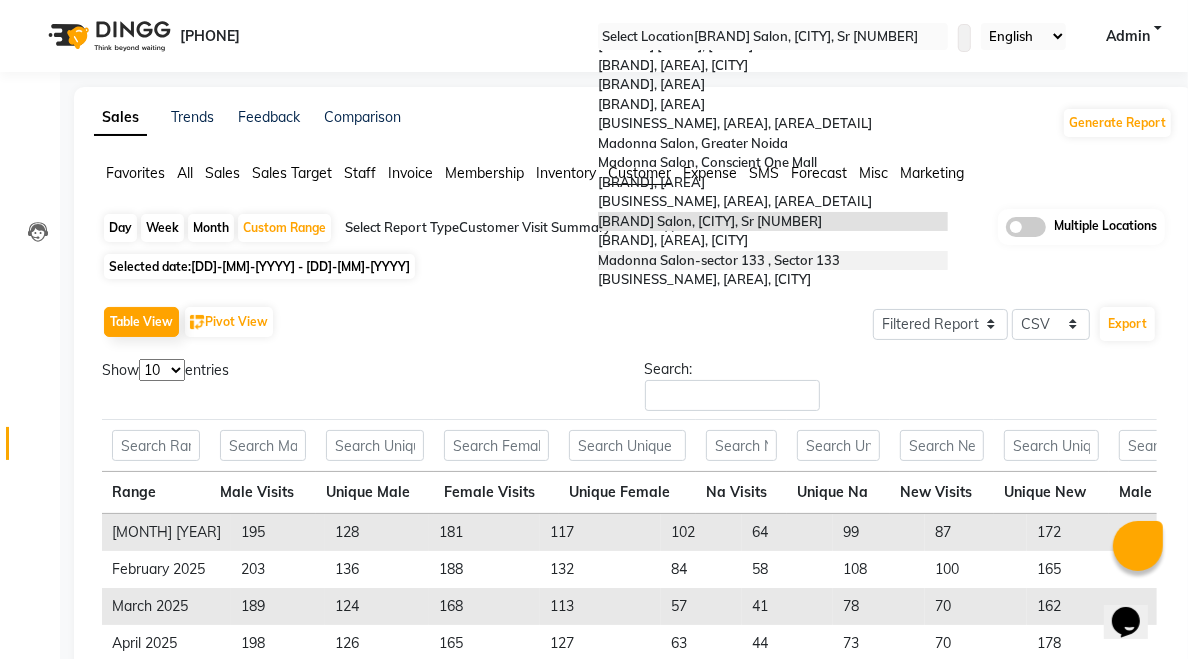 click on "Madonna Salon-sector 133 , Sector 133" at bounding box center [719, 260] 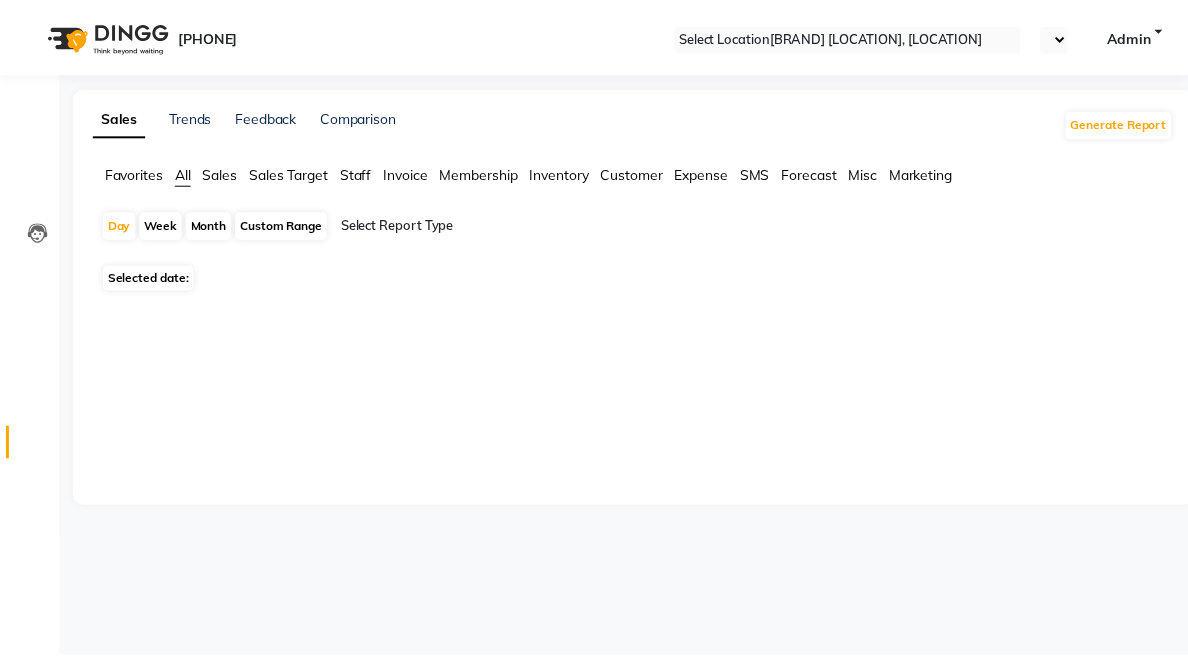 scroll, scrollTop: 0, scrollLeft: 0, axis: both 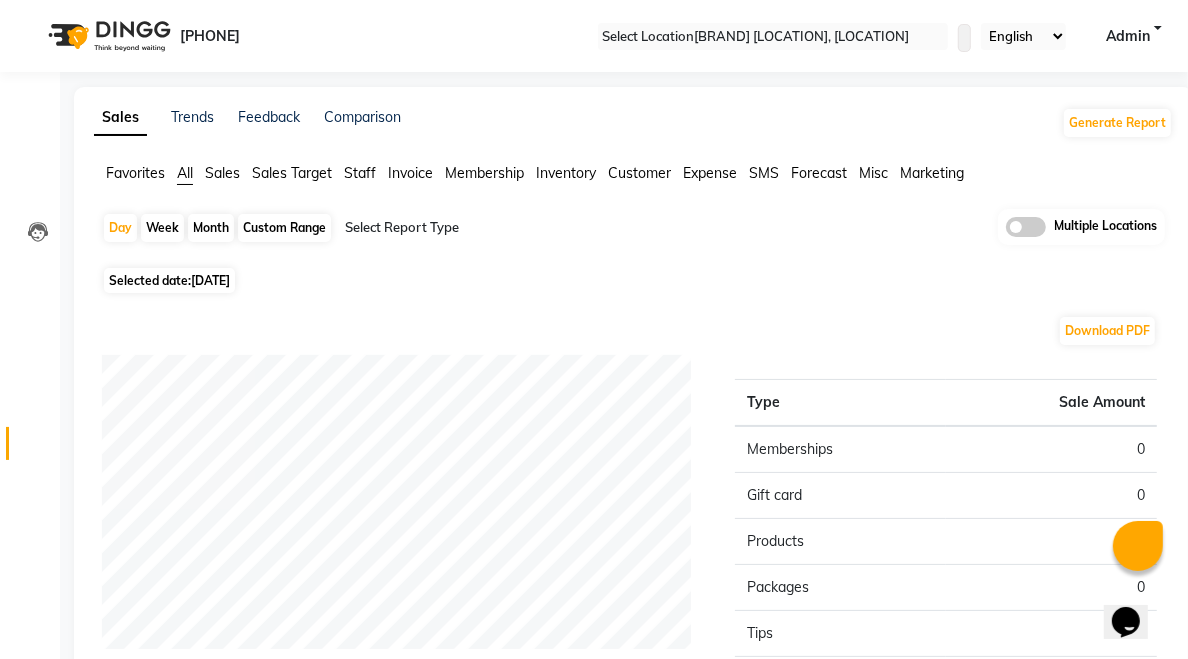 click on "[DATE]" at bounding box center [210, 280] 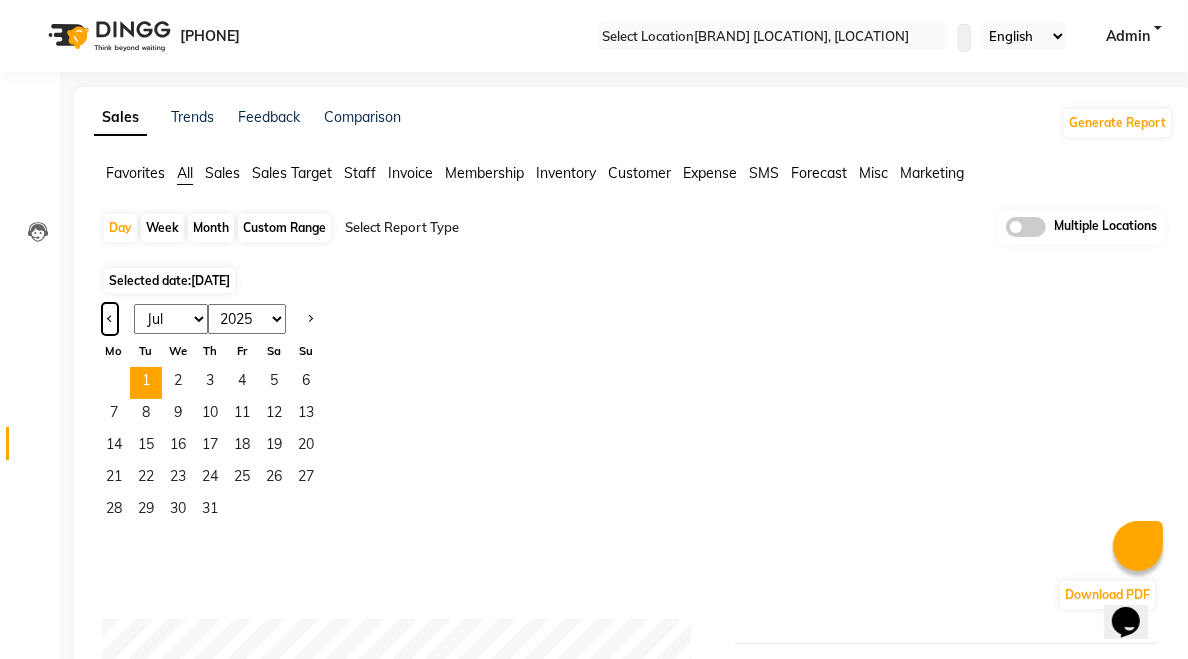 click at bounding box center (110, 317) 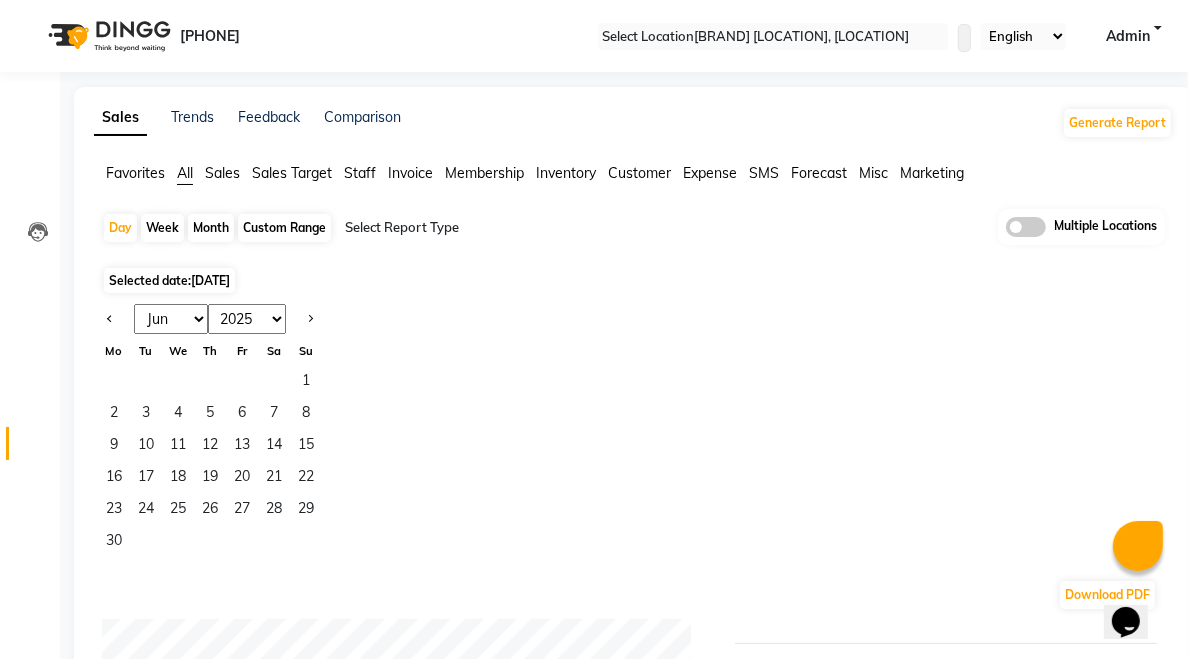 click on "Custom Range" at bounding box center (284, 228) 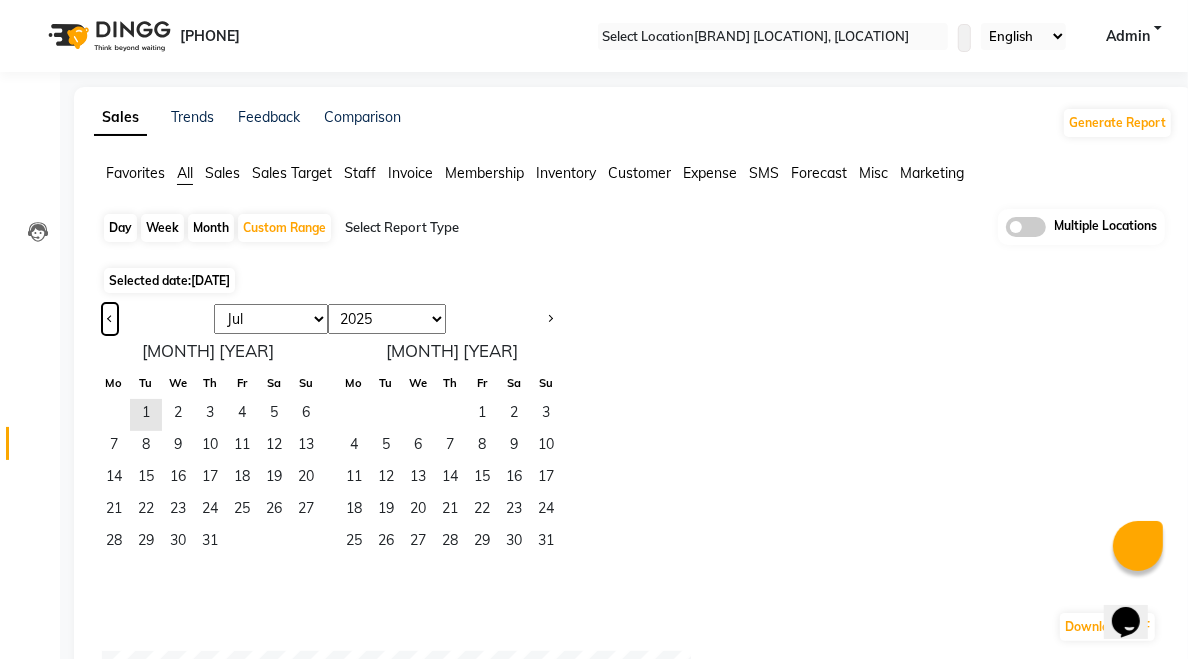 click at bounding box center (110, 317) 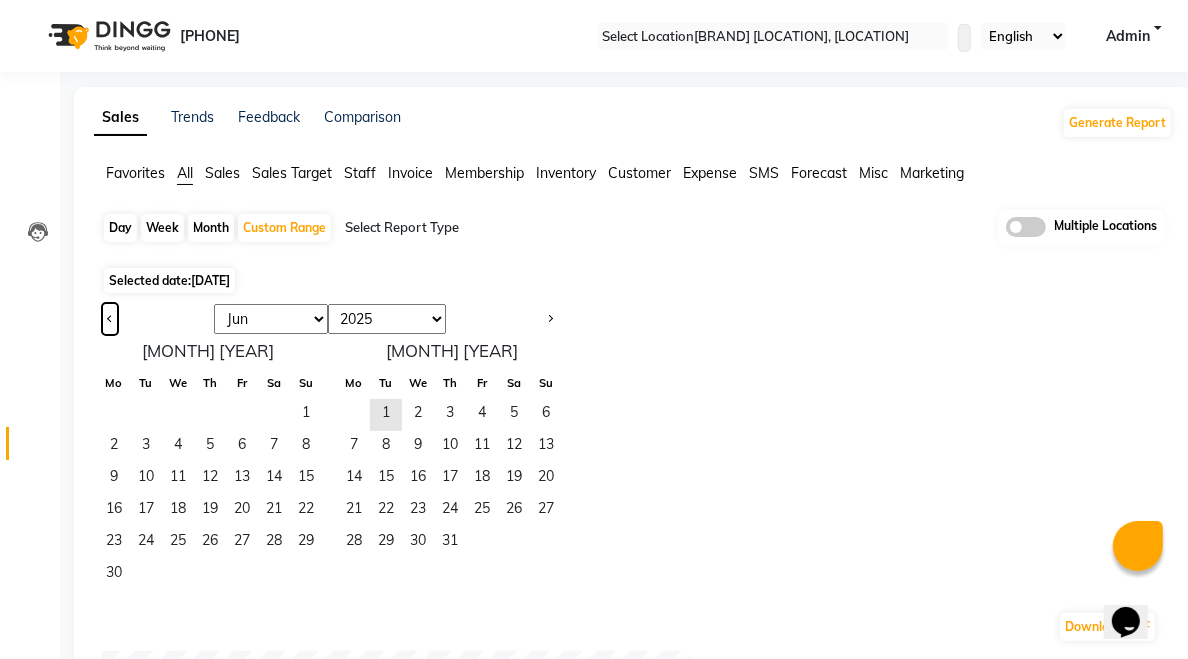 click at bounding box center (110, 317) 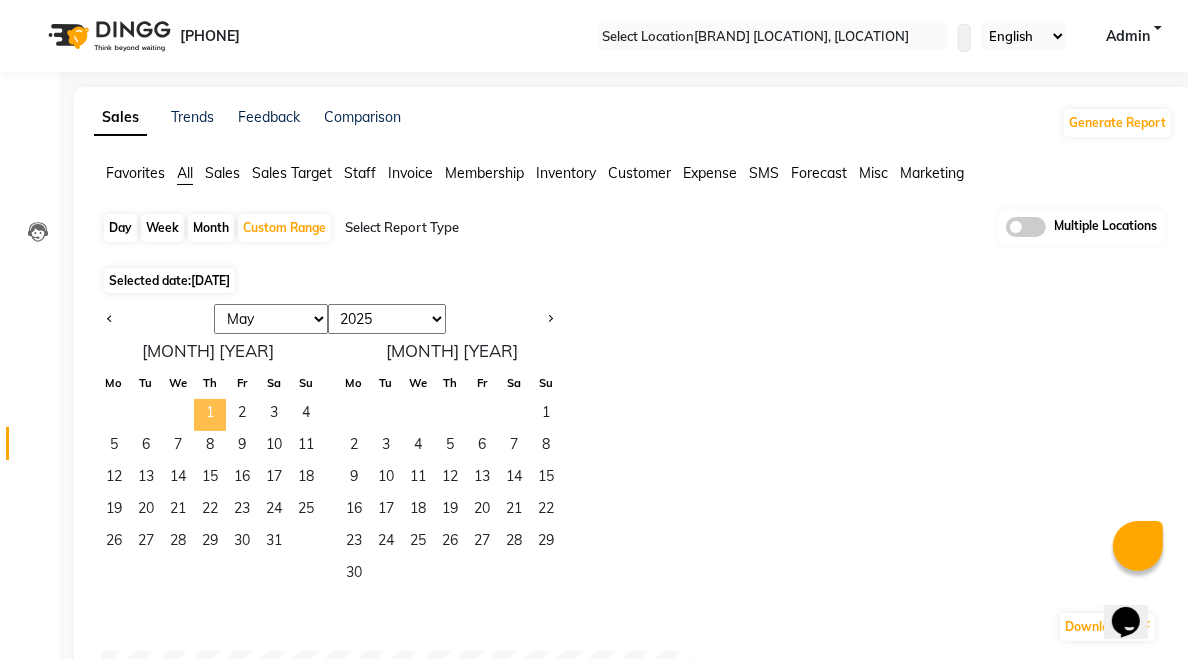click on "1" at bounding box center (210, 415) 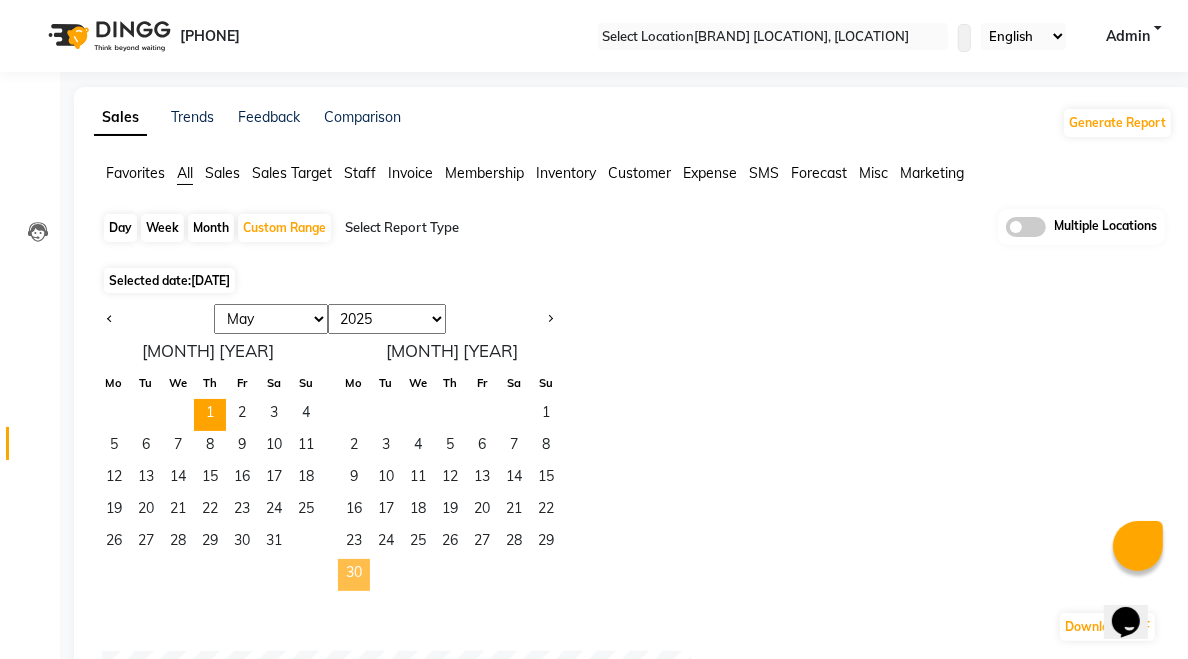 click on "30" at bounding box center [354, 575] 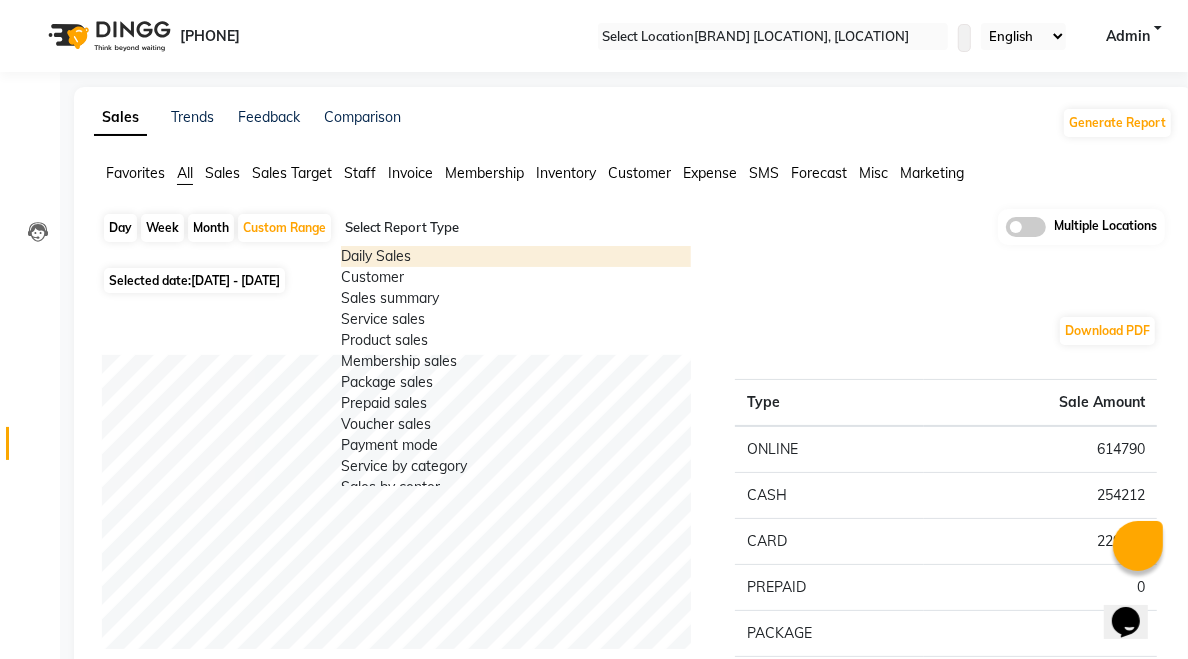 click at bounding box center [687, 236] 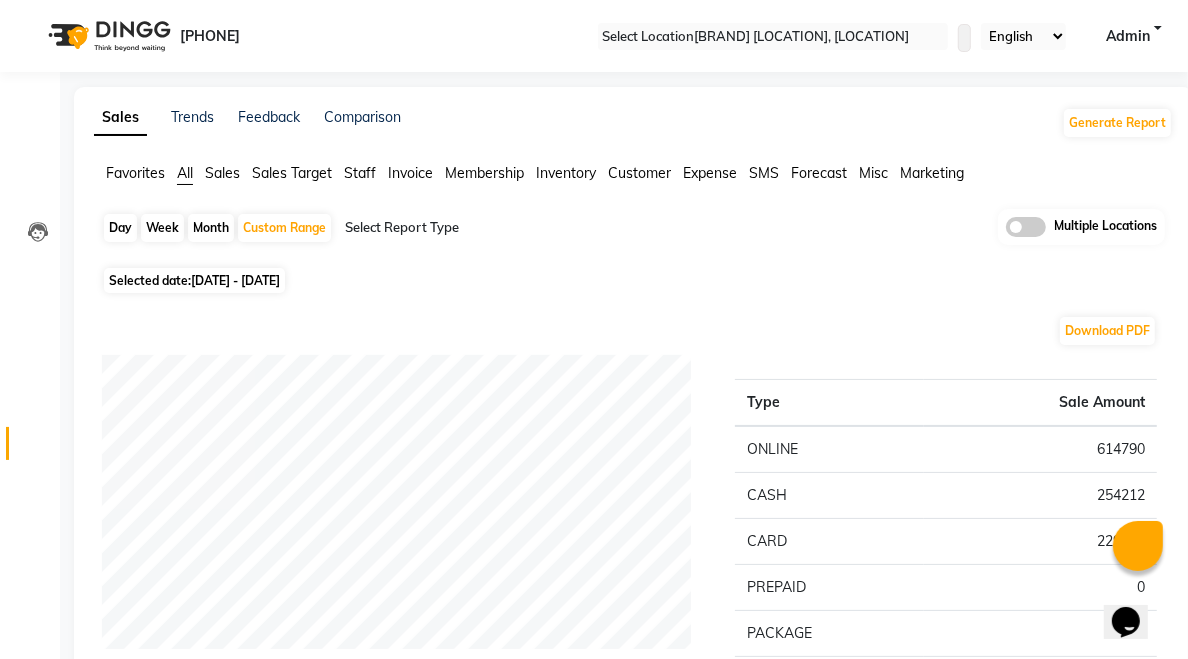 click on "Customer" at bounding box center [135, 173] 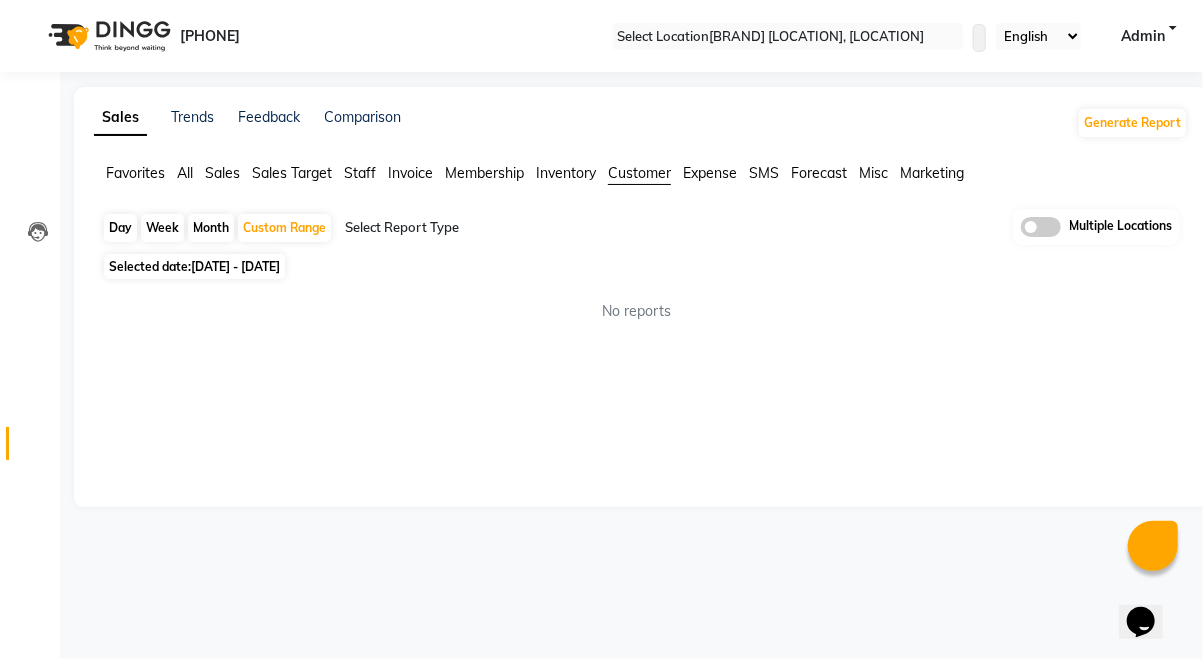 click at bounding box center [687, 236] 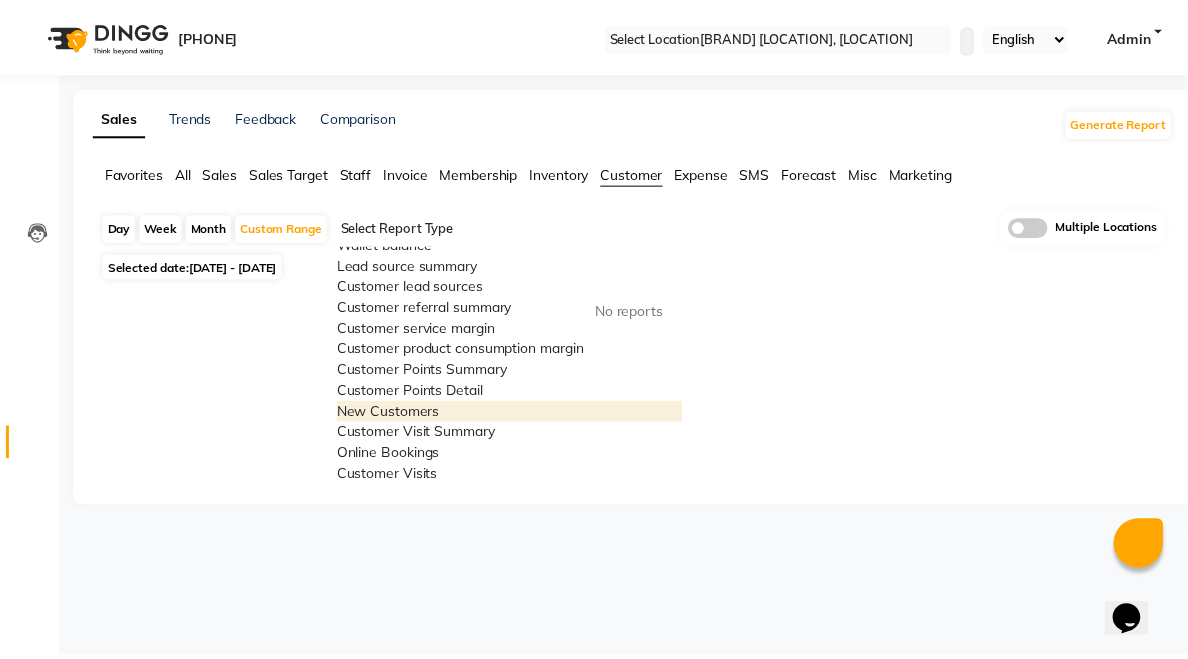scroll, scrollTop: 244, scrollLeft: 0, axis: vertical 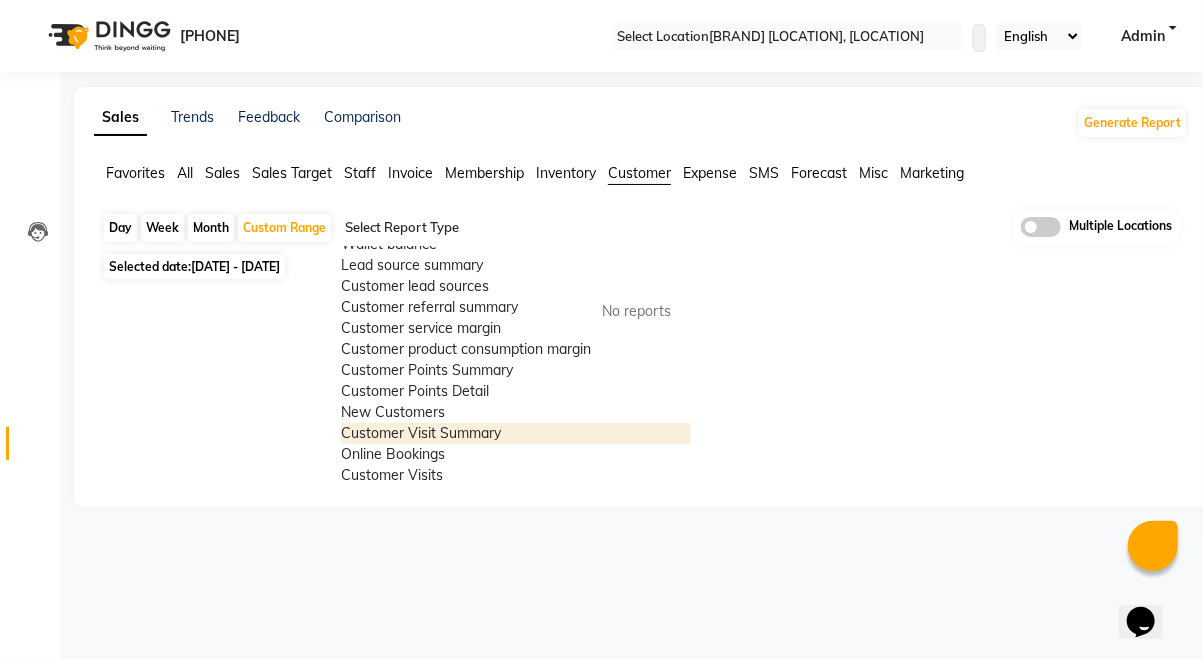 click on "Customer Visit Summary" at bounding box center (516, 433) 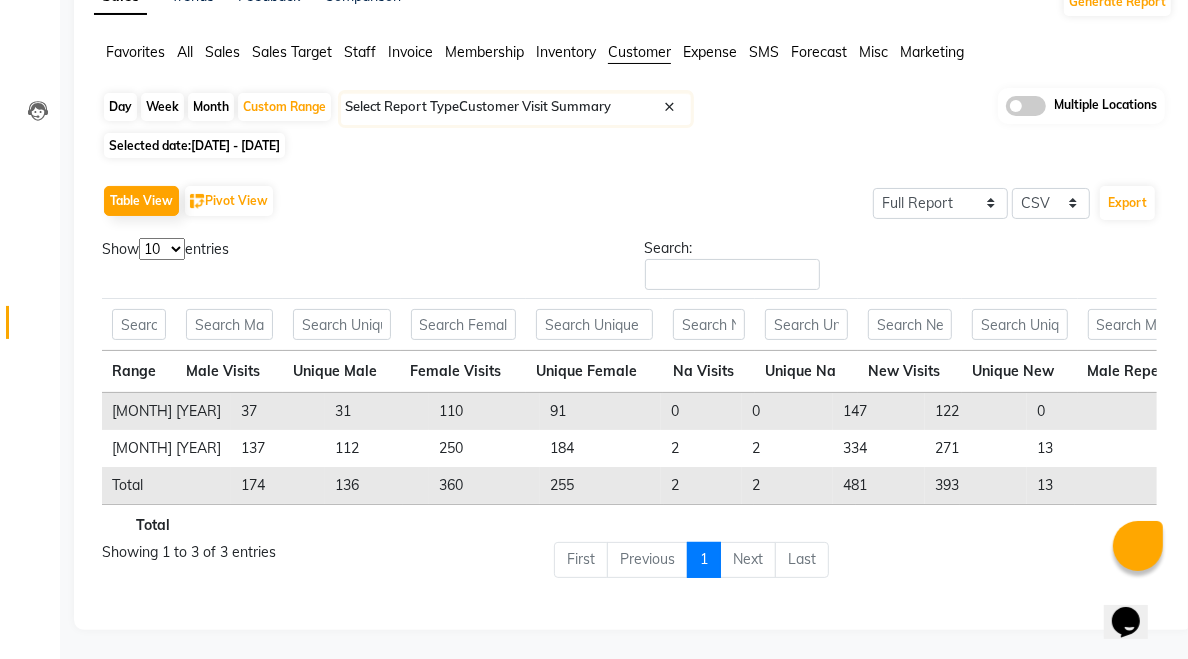 scroll, scrollTop: 121, scrollLeft: 0, axis: vertical 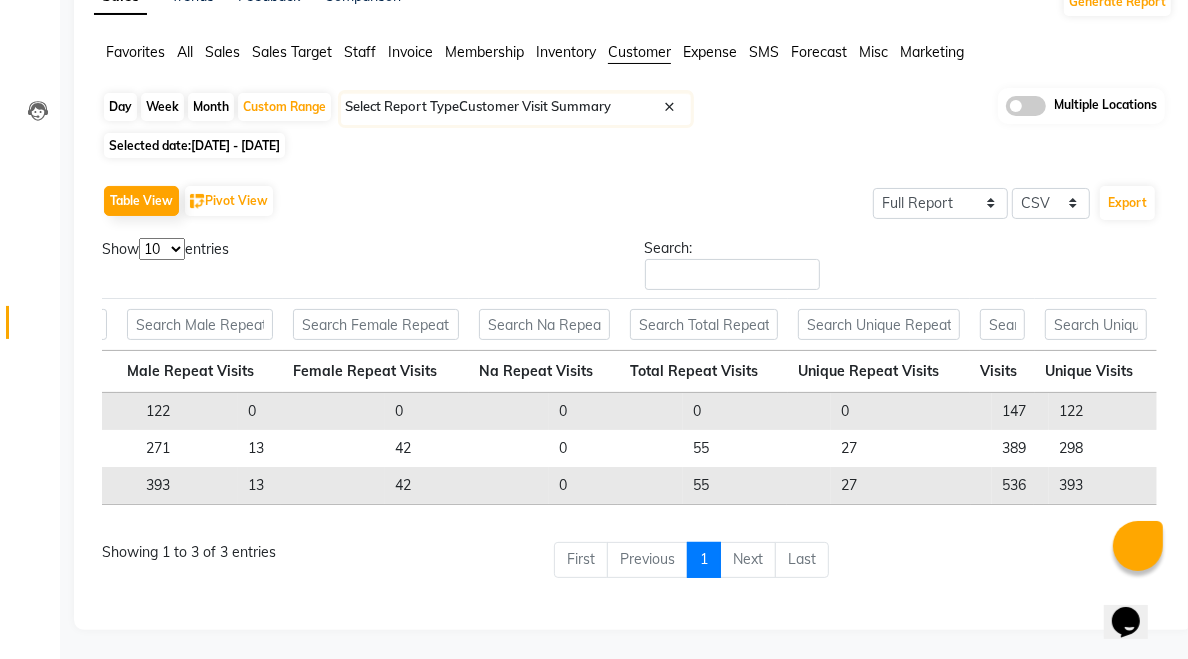 click on "Table View   Pivot View  Select Full Report Filtered Report Select CSV PDF  Export  Show  10 25 50 100  entries Search: Range Male Visits Unique Male Female Visits Unique Female Na Visits Unique Na New Visits Unique New Male Repeat Visits Female Repeat Visits Na Repeat Visits Total Repeat Visits Unique Repeat Visits Visits Unique Visits Range Male Visits Unique Male Female Visits Unique Female Na Visits Unique Na New Visits Unique New Male Repeat Visits Female Repeat Visits Na Repeat Visits Total Repeat Visits Unique Repeat Visits Visits Unique Visits Total May 2025 37 31 110 91 0 0 147 122 0 0 0 0 0 147 122 June 2025 137 112 250 184 2 2 334 271 13 42 0 55 27 389 298 Total 174 136 360 255 2 2 481 393 13 42 0 55 27 536 393 Total Showing 1 to 3 of 3 entries First Previous 1 Next Last" at bounding box center [629, 387] 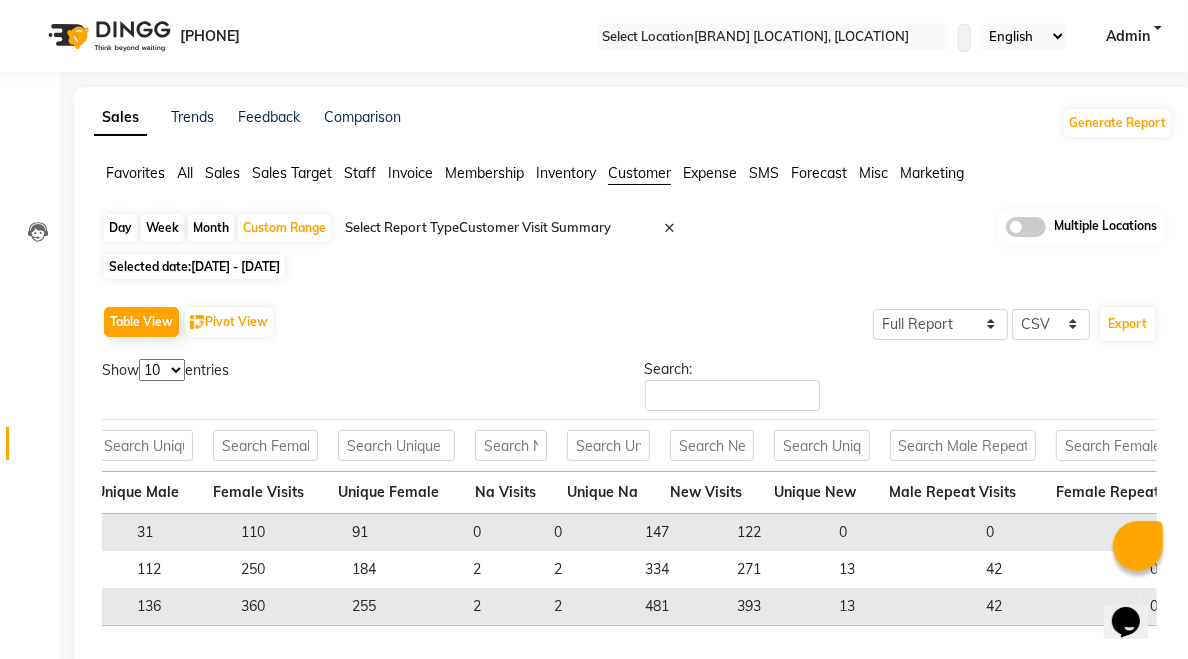 click at bounding box center [944, 42] 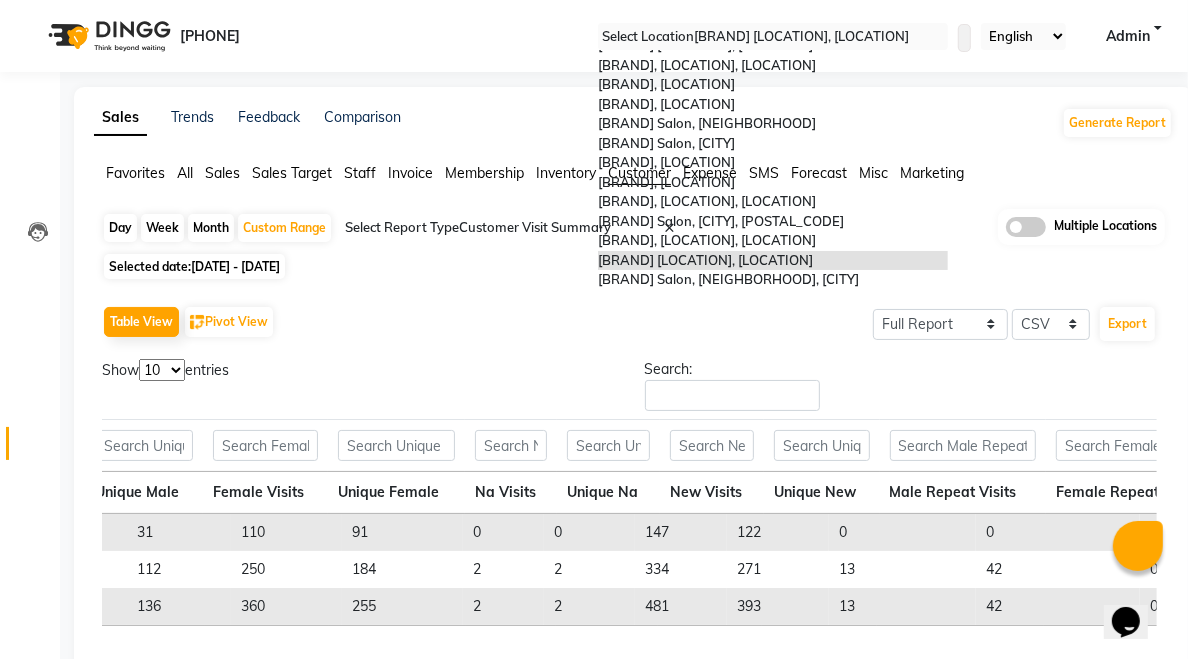 click on "[BRAND] Salon, [CITY], Sr [NUMBER]" at bounding box center (773, 222) 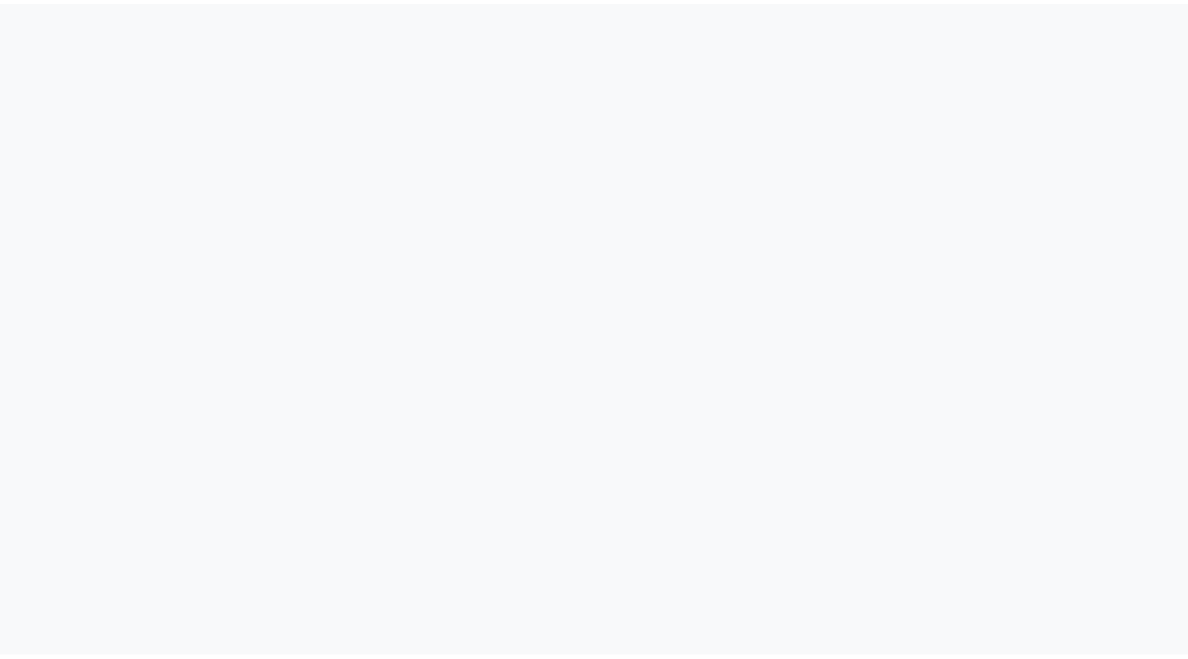 scroll, scrollTop: 0, scrollLeft: 0, axis: both 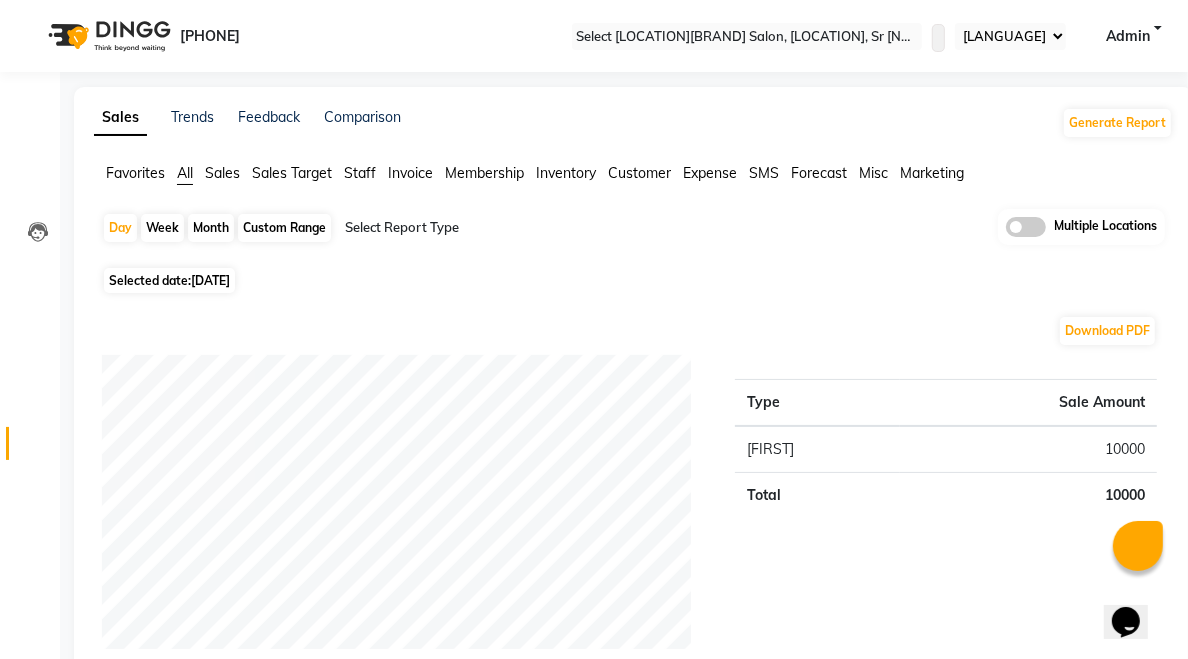 click on "Custom Range" at bounding box center (284, 228) 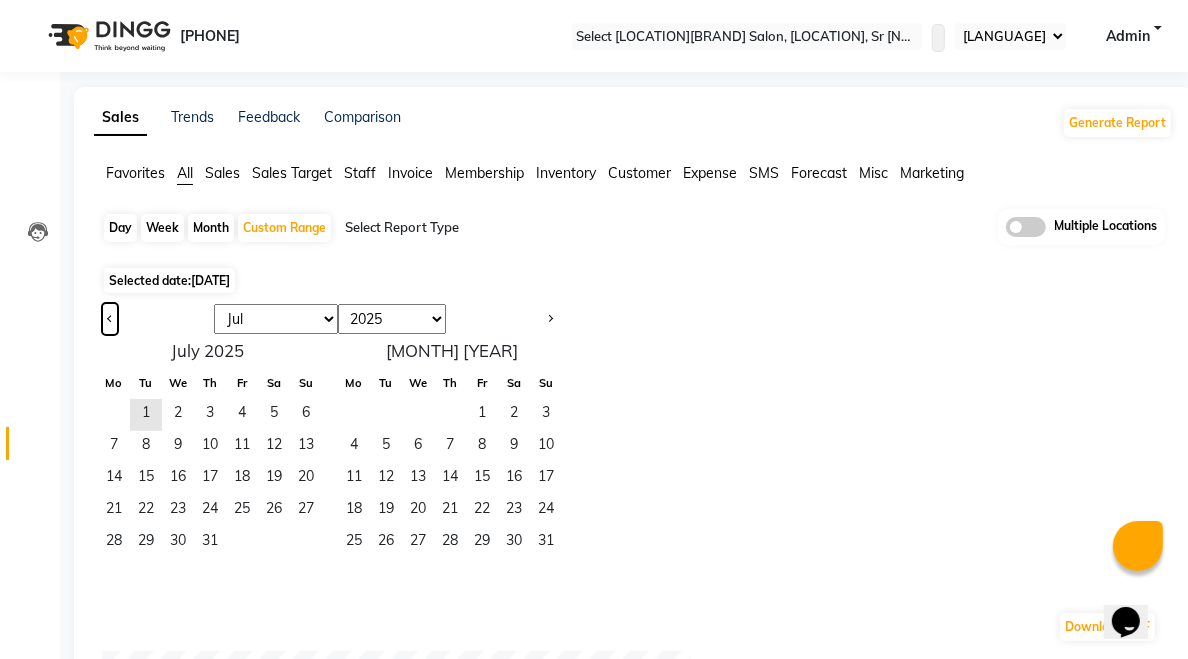 click at bounding box center [110, 317] 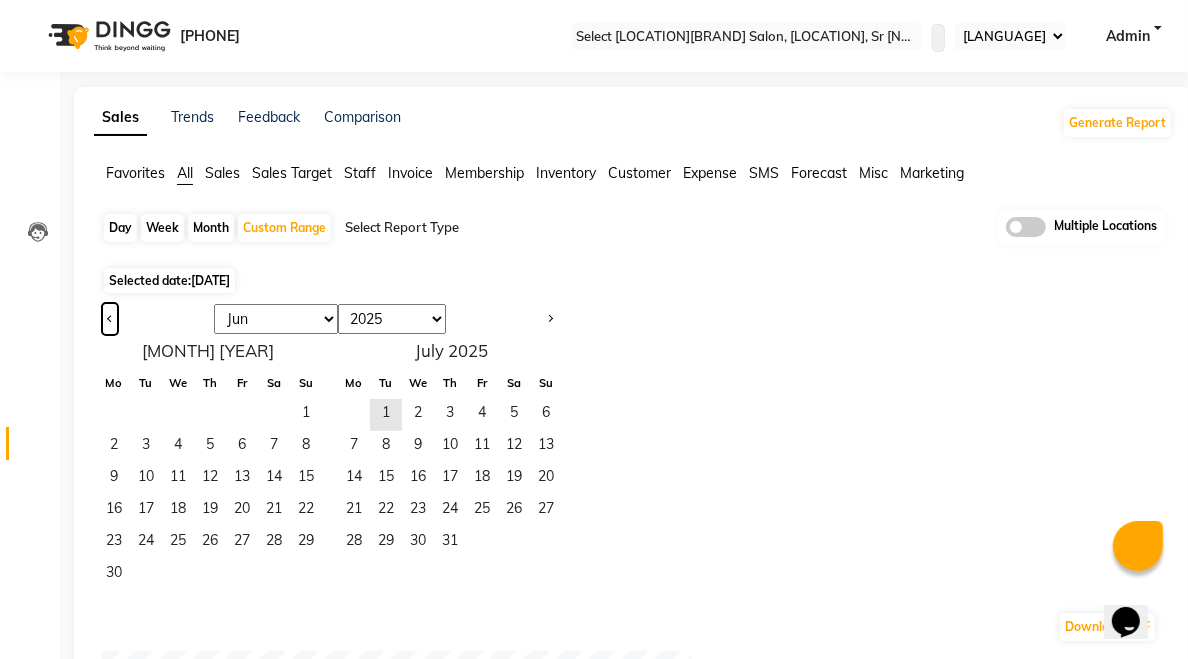 click at bounding box center (110, 317) 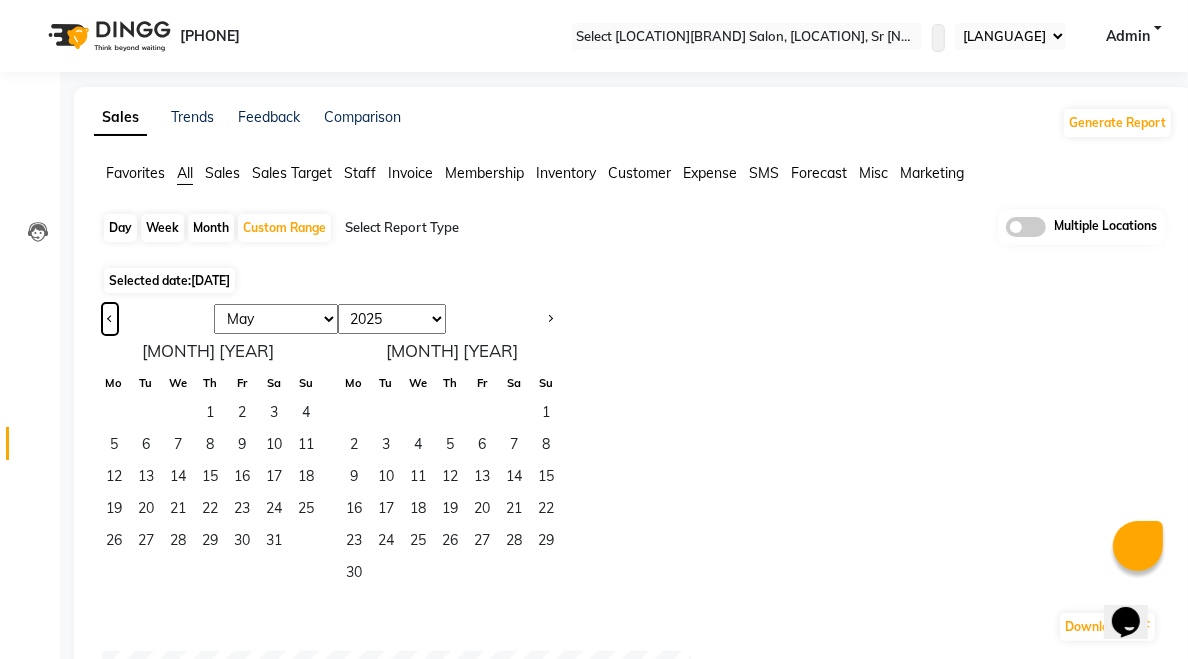 click at bounding box center [110, 317] 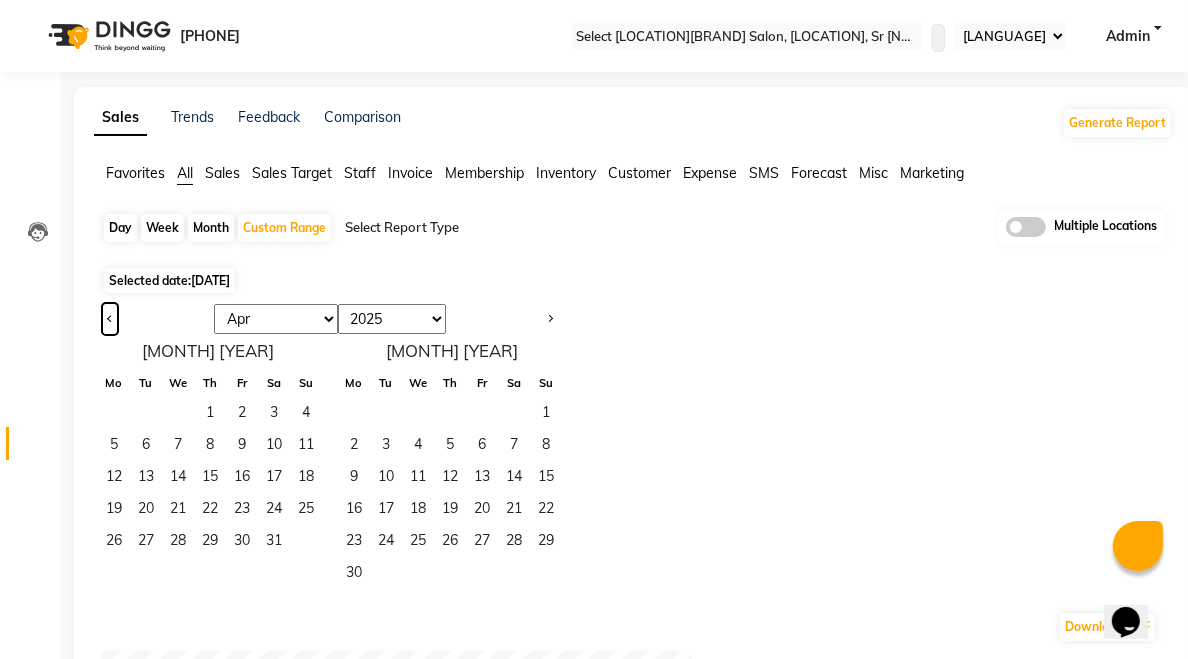 click at bounding box center [110, 317] 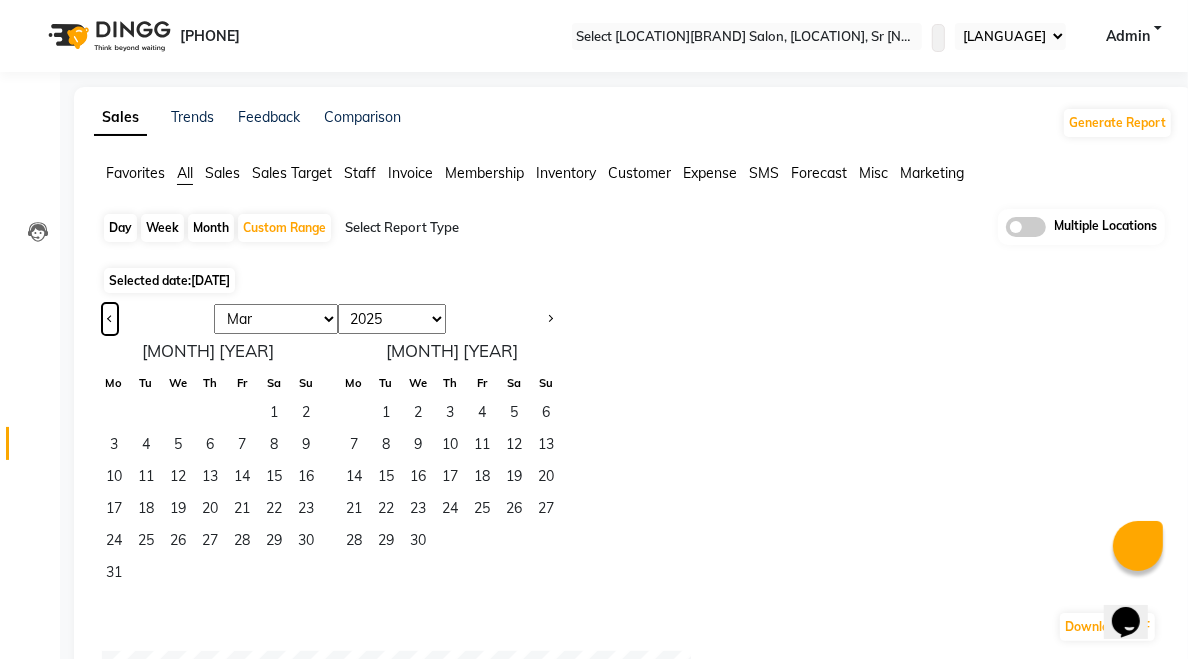 click at bounding box center [110, 317] 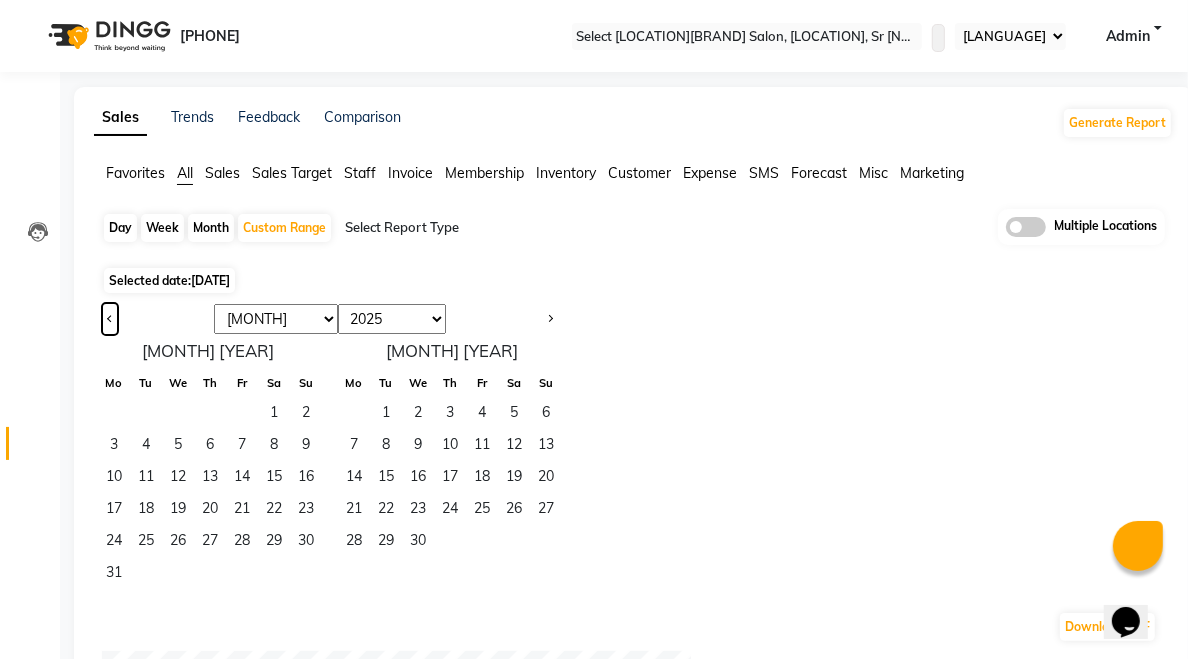 click at bounding box center [110, 317] 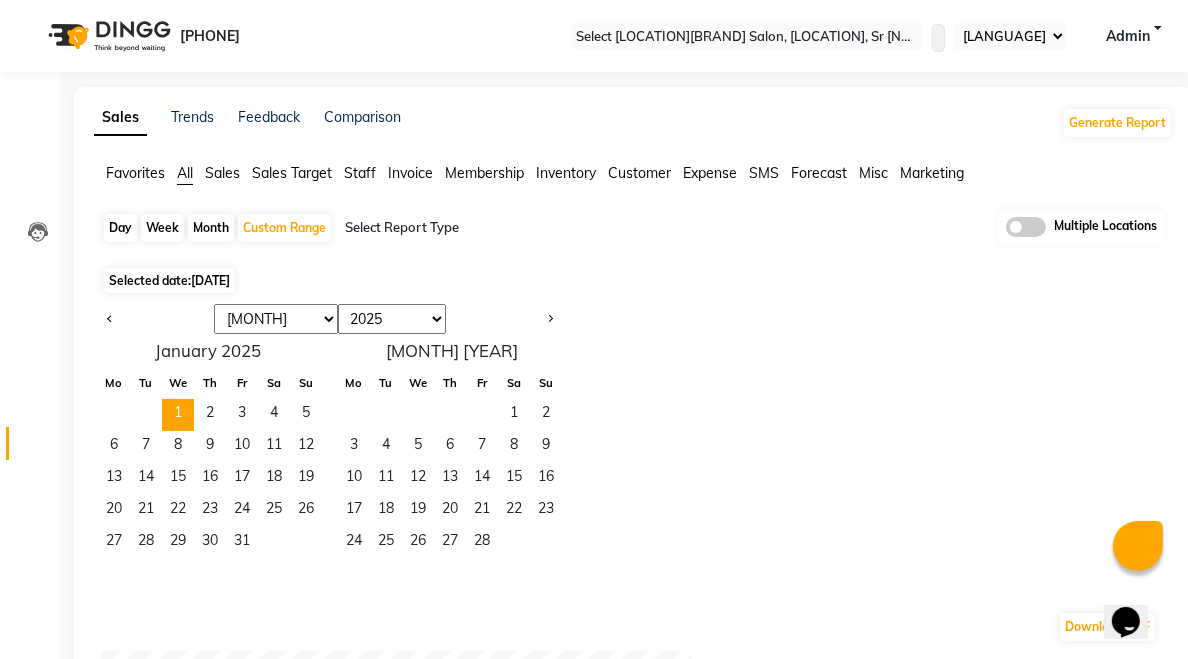 click on "1" at bounding box center [178, 415] 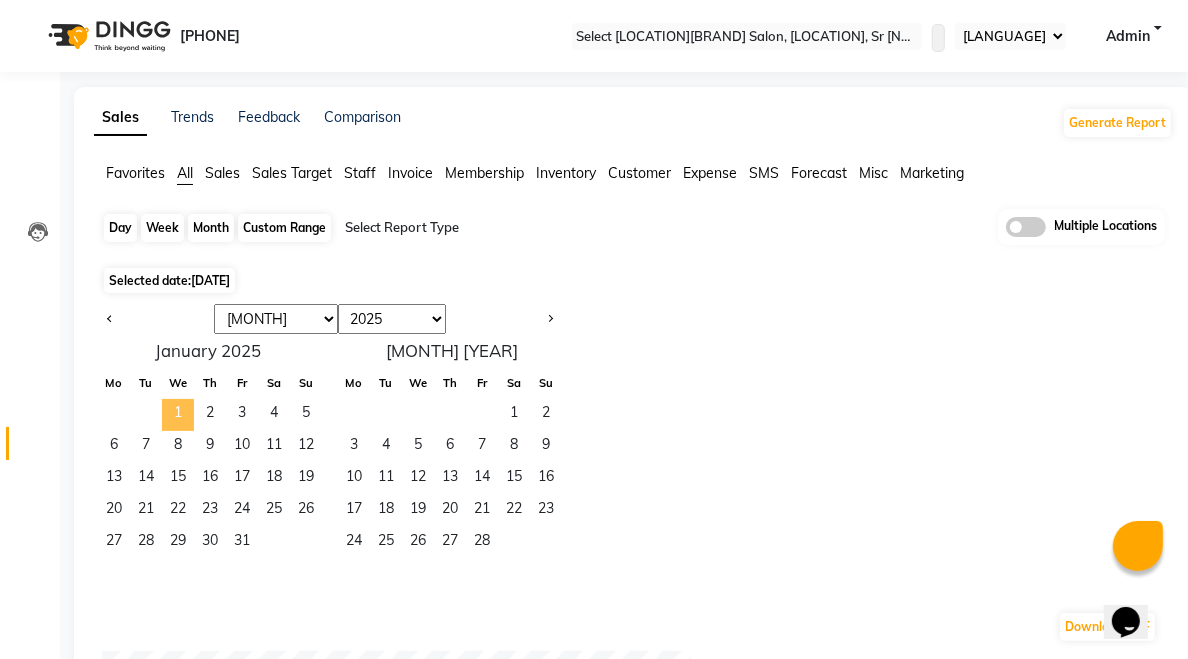 click on "Custom Range" at bounding box center (284, 228) 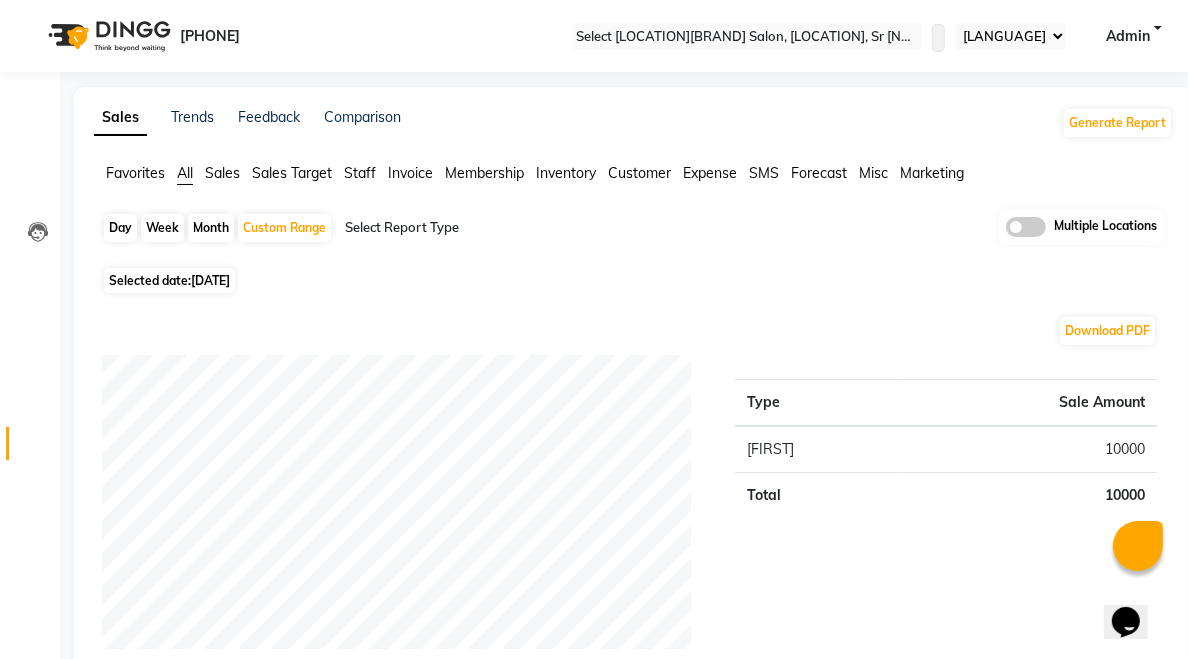 click on "[DD]-[MM]-[YYYY]" at bounding box center (210, 280) 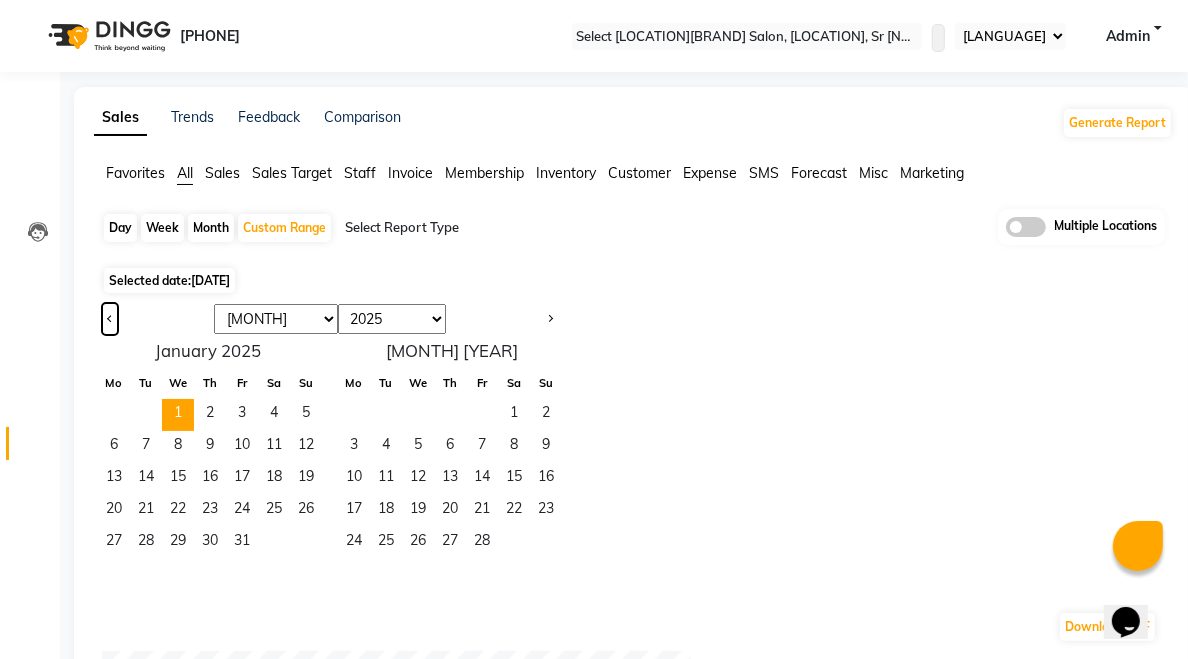 click at bounding box center (110, 319) 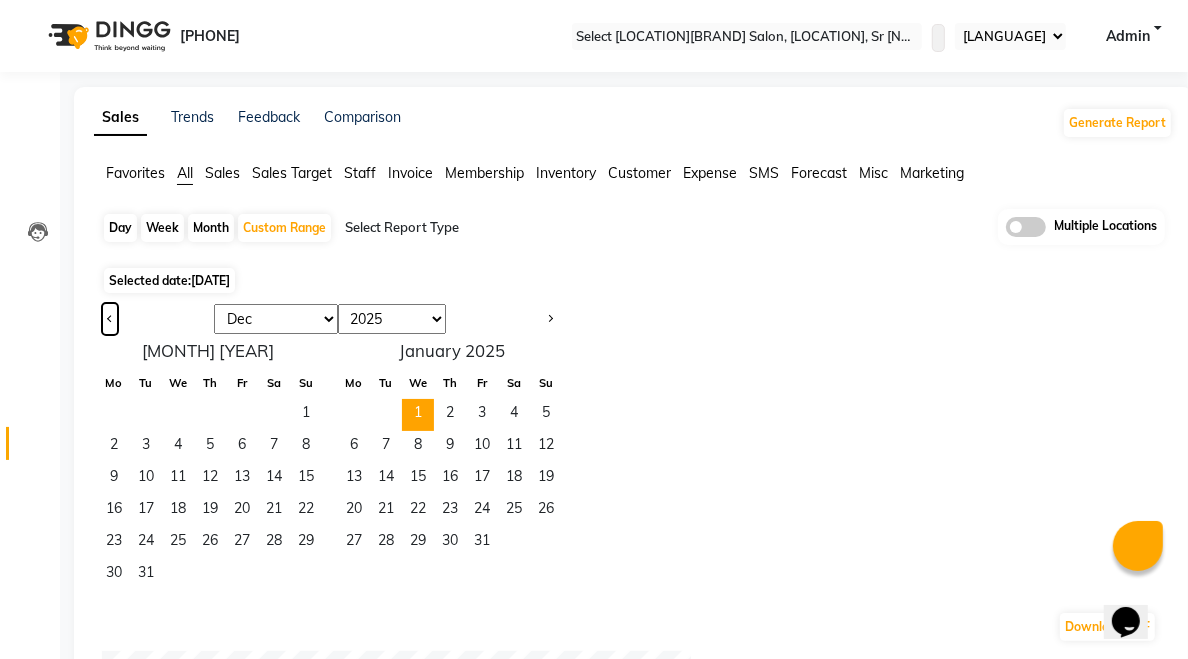 click at bounding box center [110, 319] 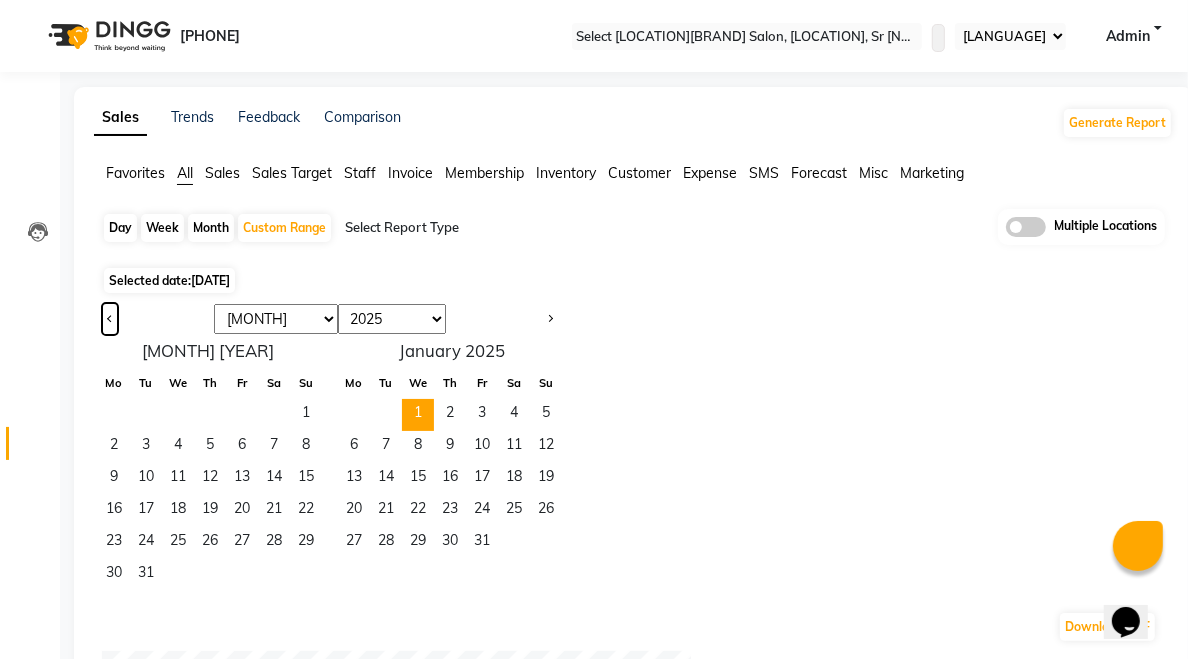 click at bounding box center [110, 317] 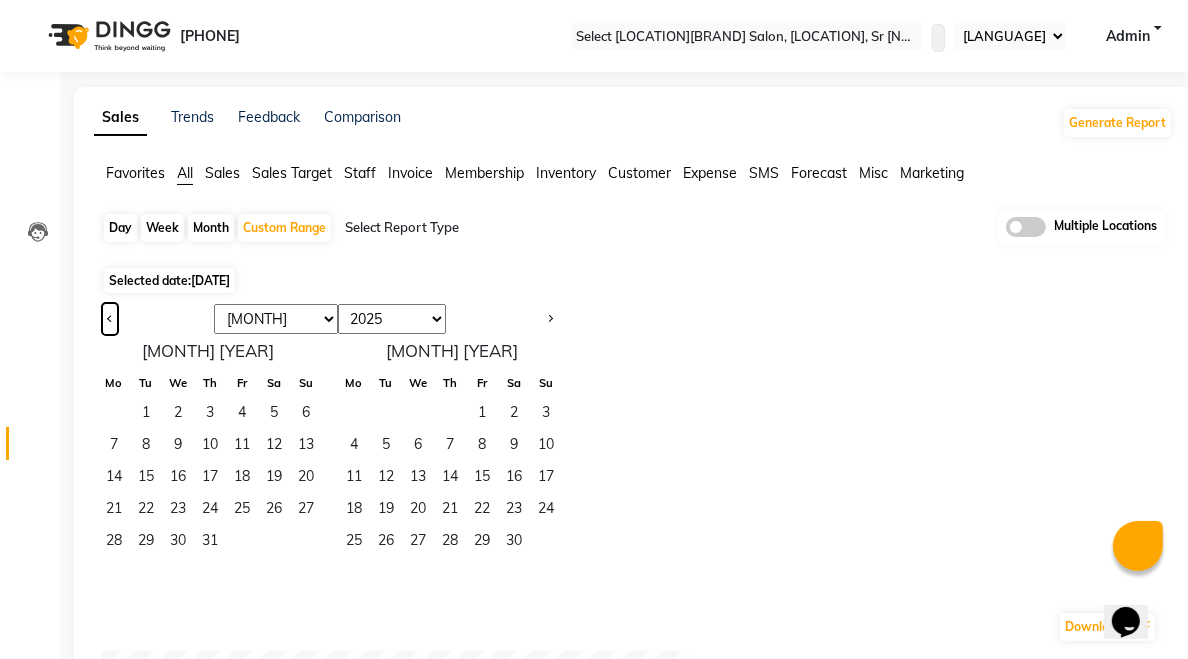 click at bounding box center [110, 319] 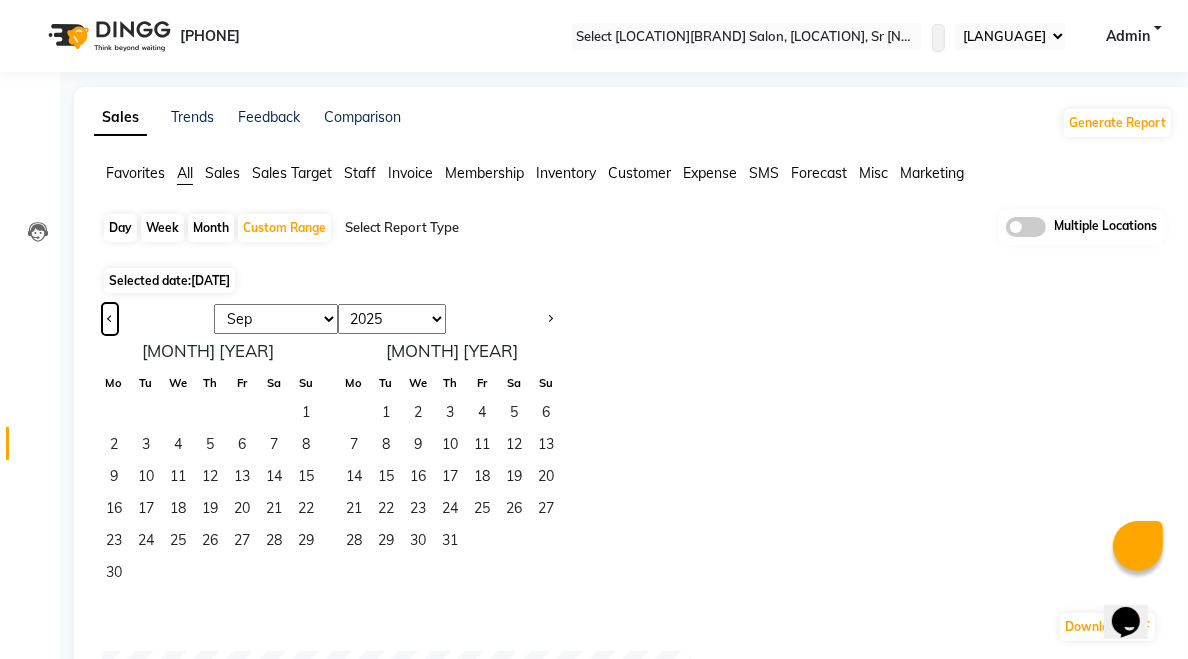 click at bounding box center (110, 319) 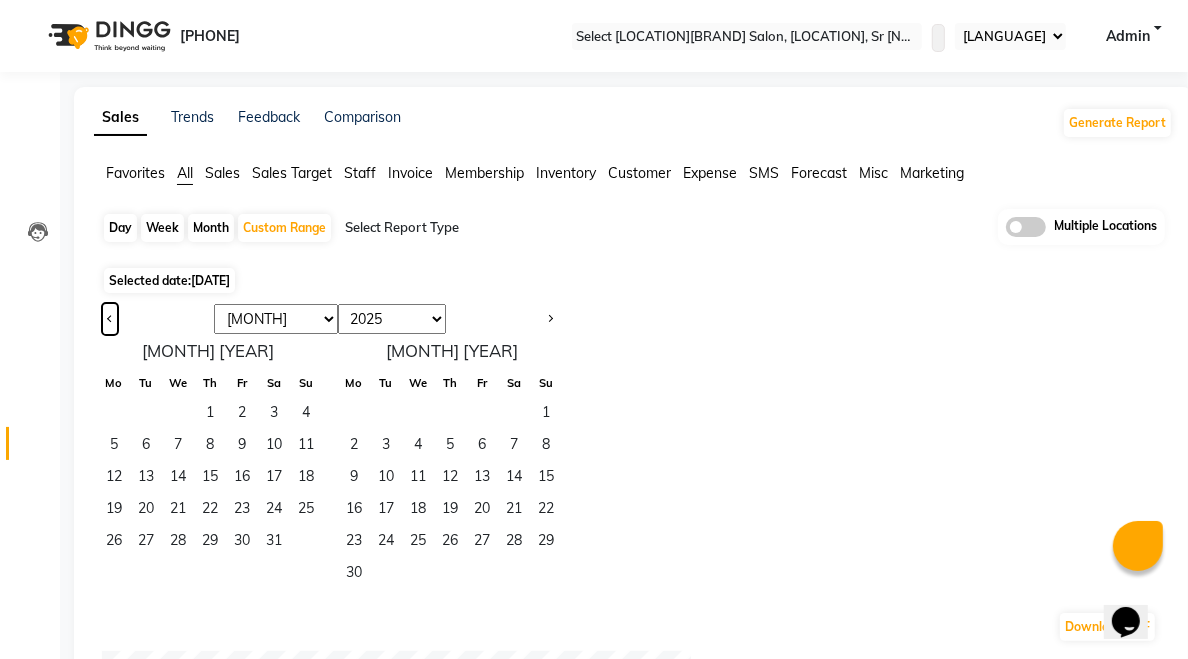 click at bounding box center (110, 319) 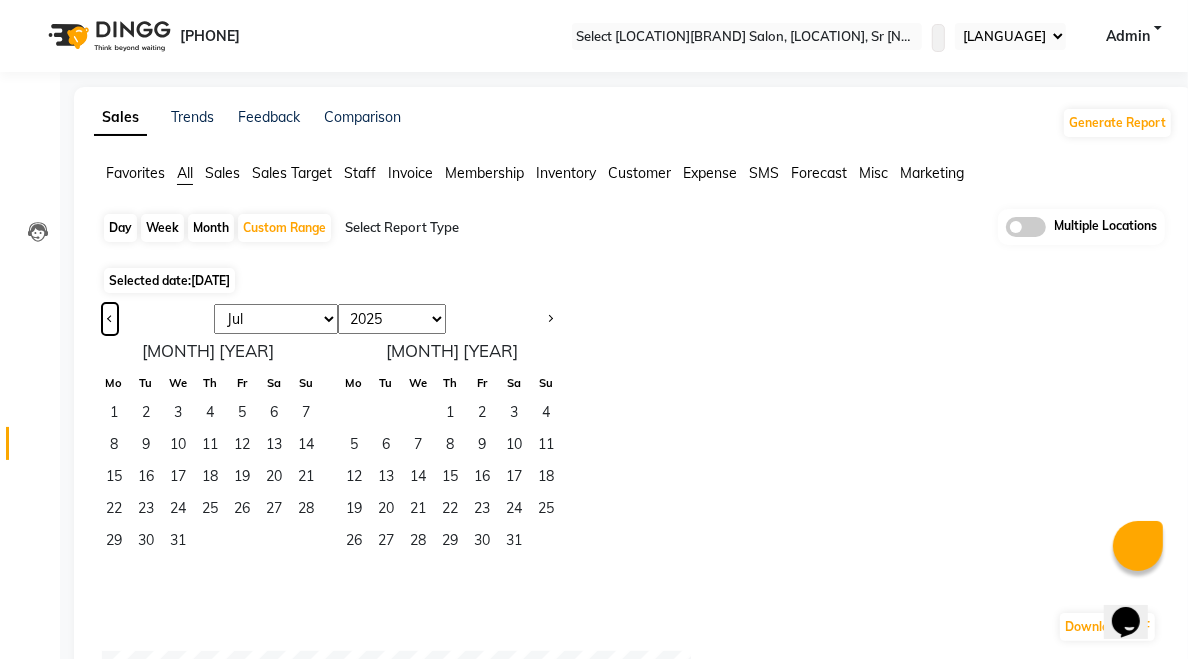 click at bounding box center (110, 319) 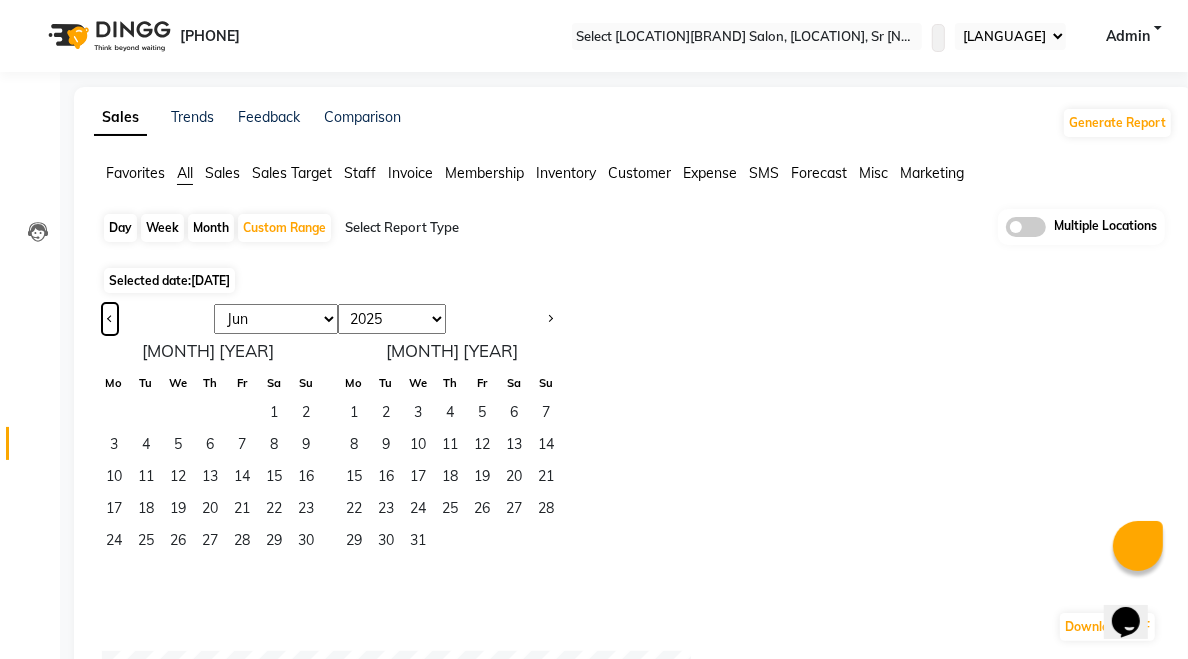 click at bounding box center [110, 317] 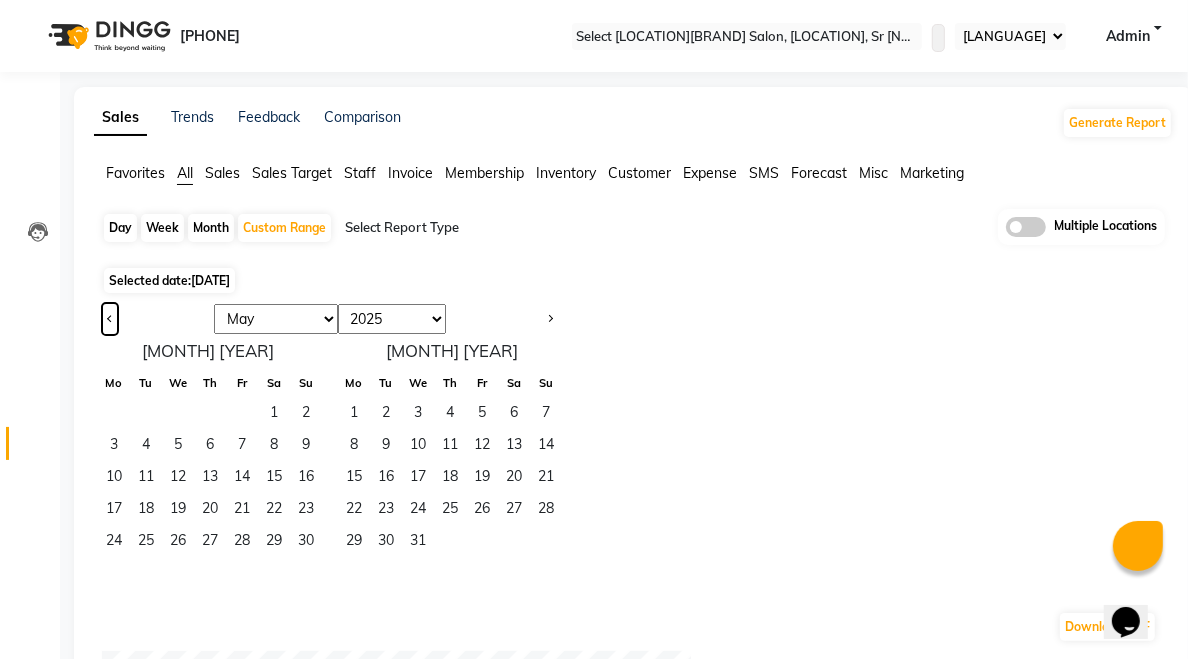 click at bounding box center [110, 317] 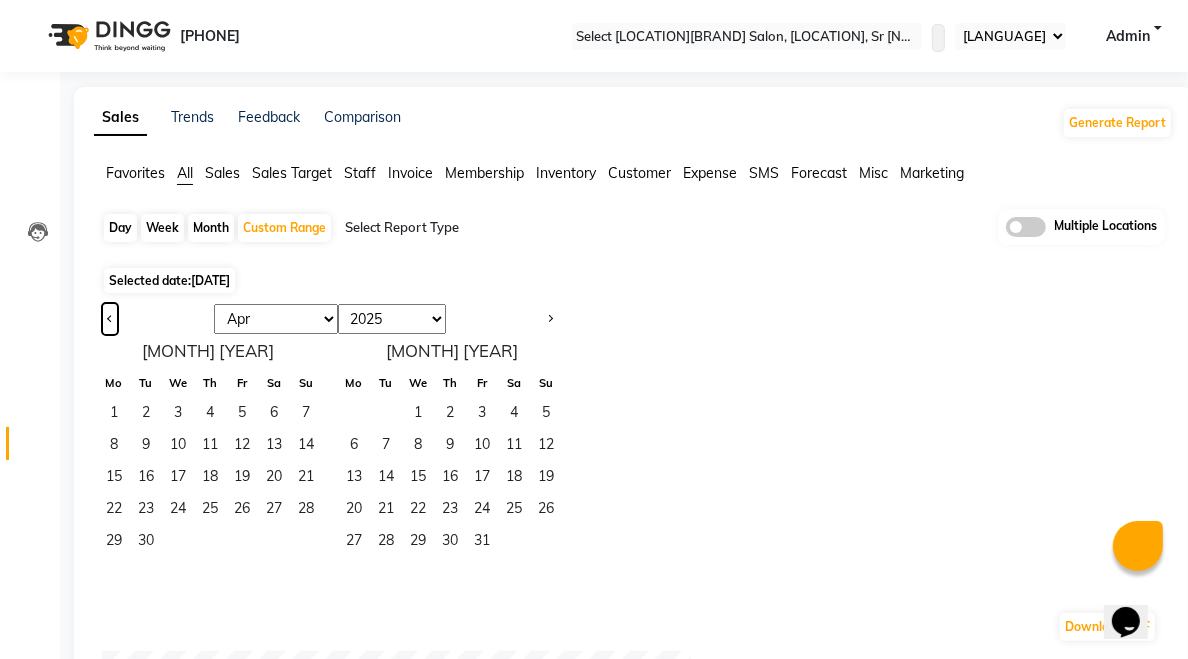click at bounding box center [110, 317] 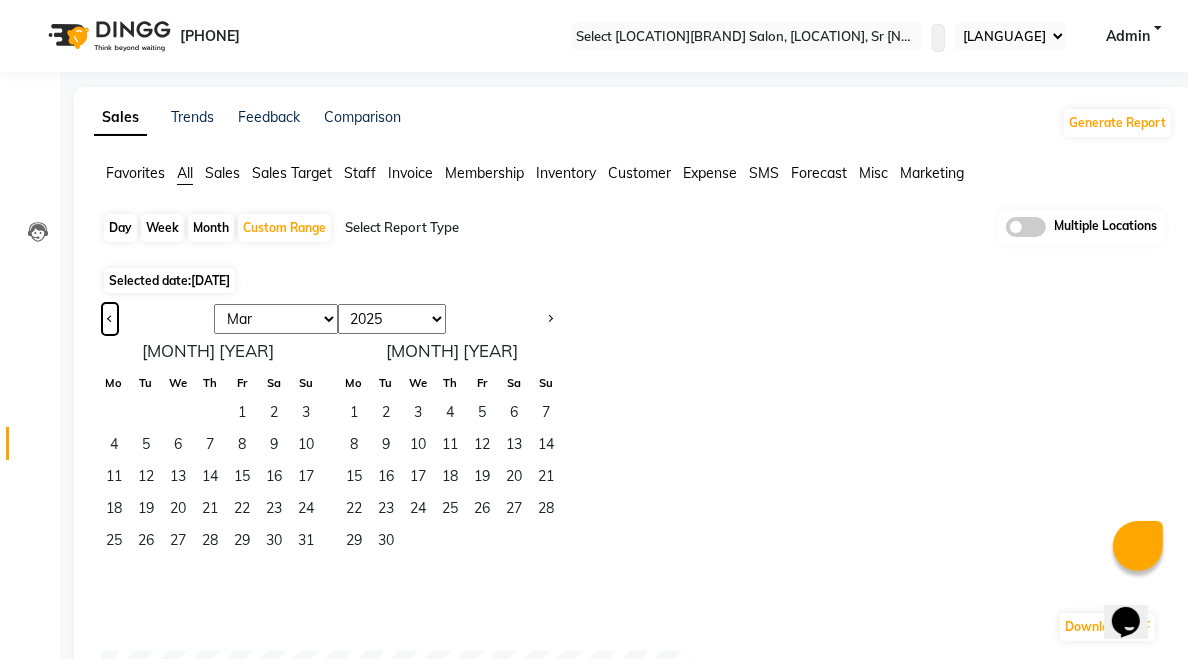 click at bounding box center (110, 317) 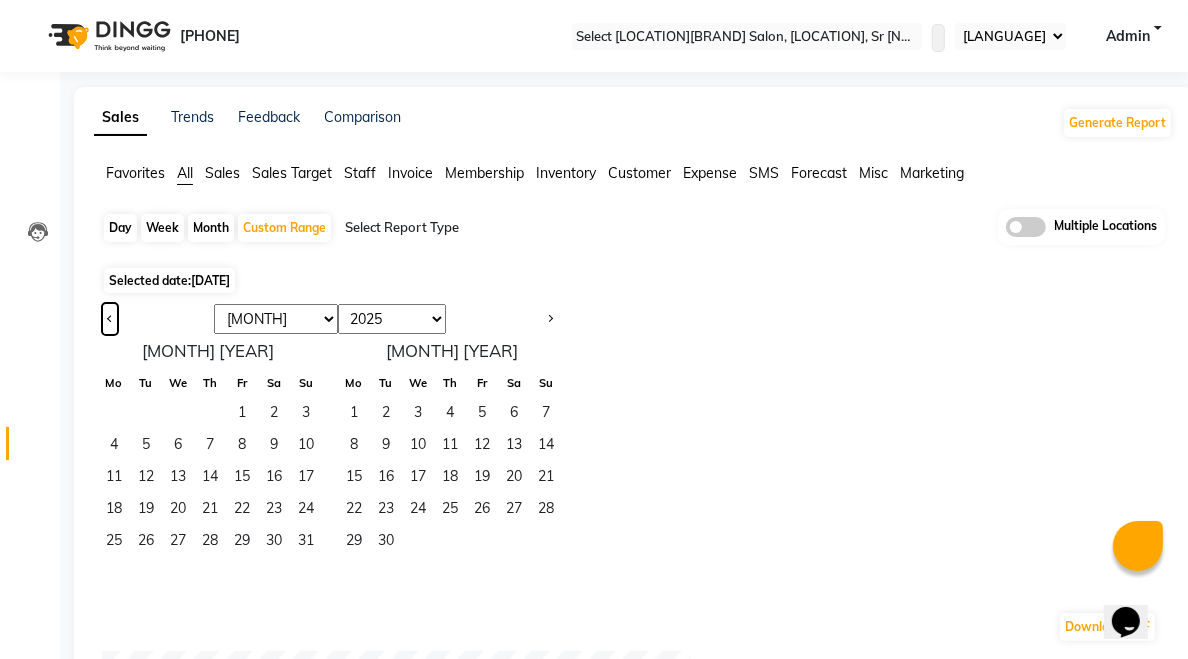 click at bounding box center (110, 317) 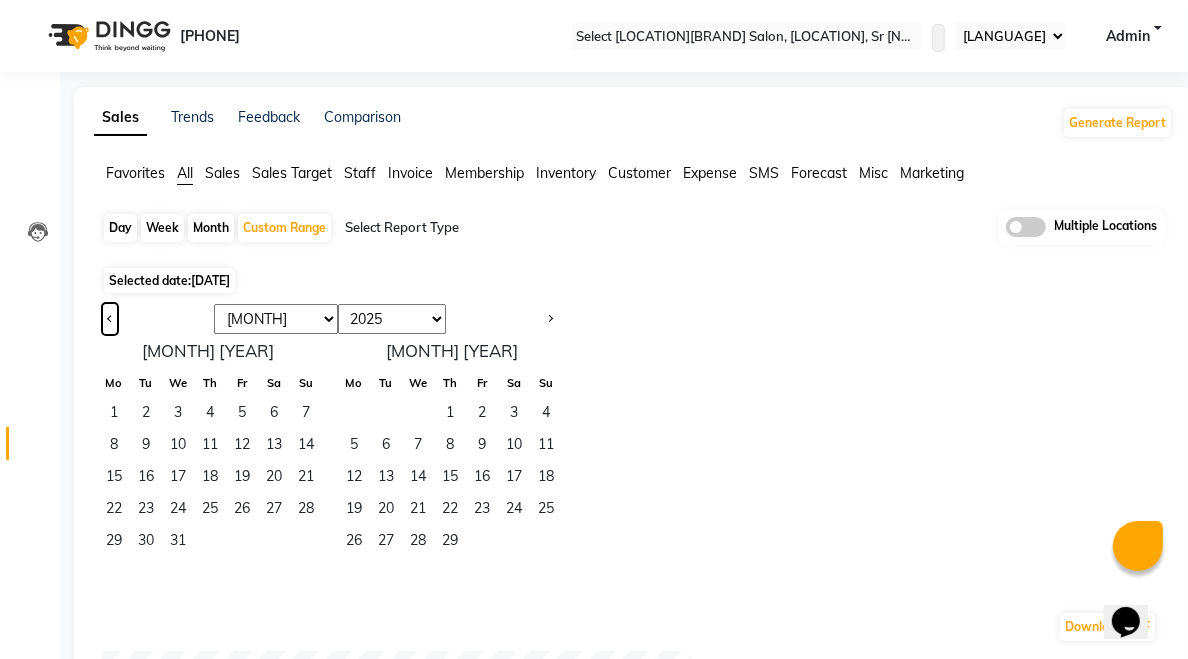 click at bounding box center [110, 317] 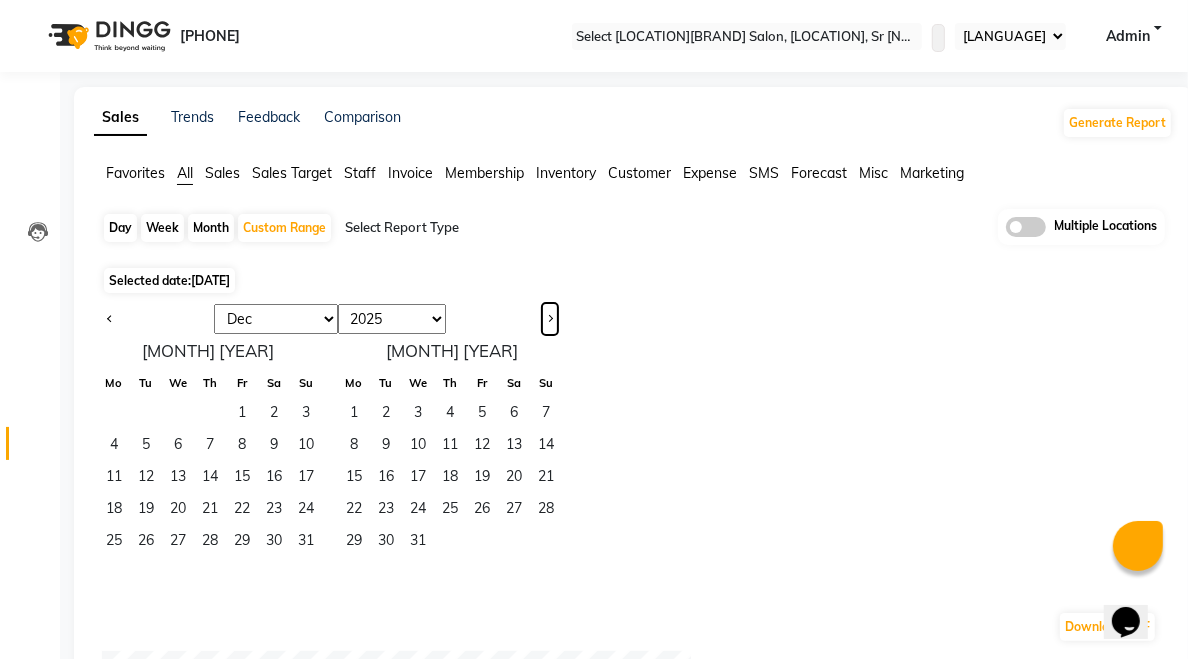 click at bounding box center (550, 319) 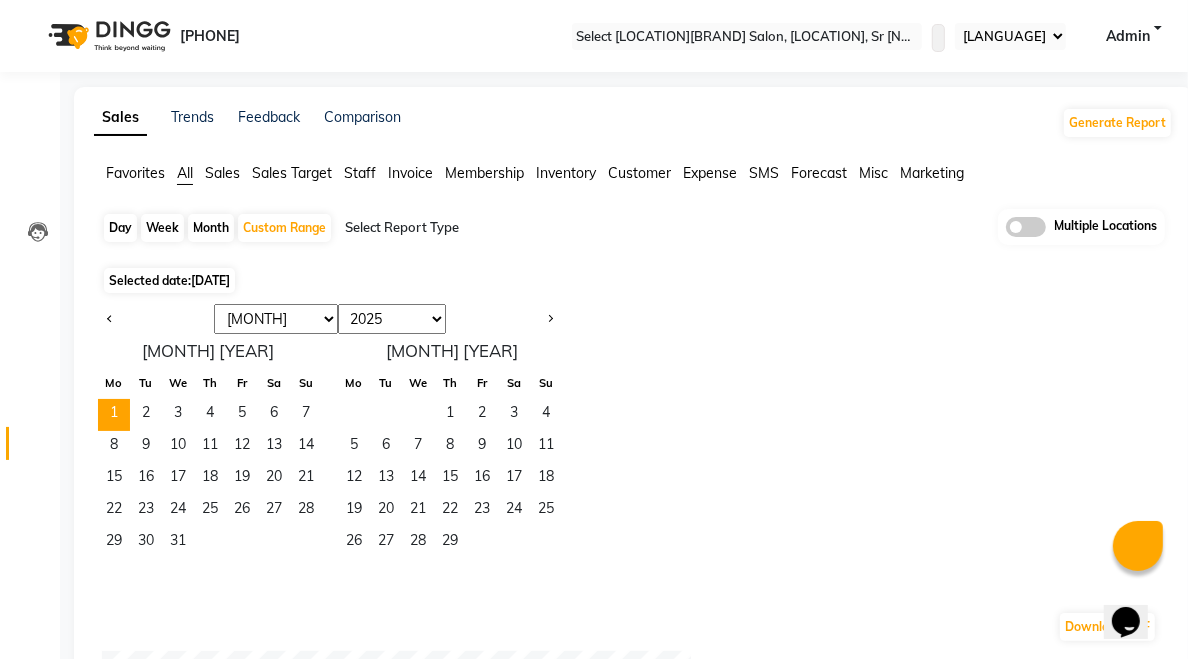 click on "1" at bounding box center (114, 415) 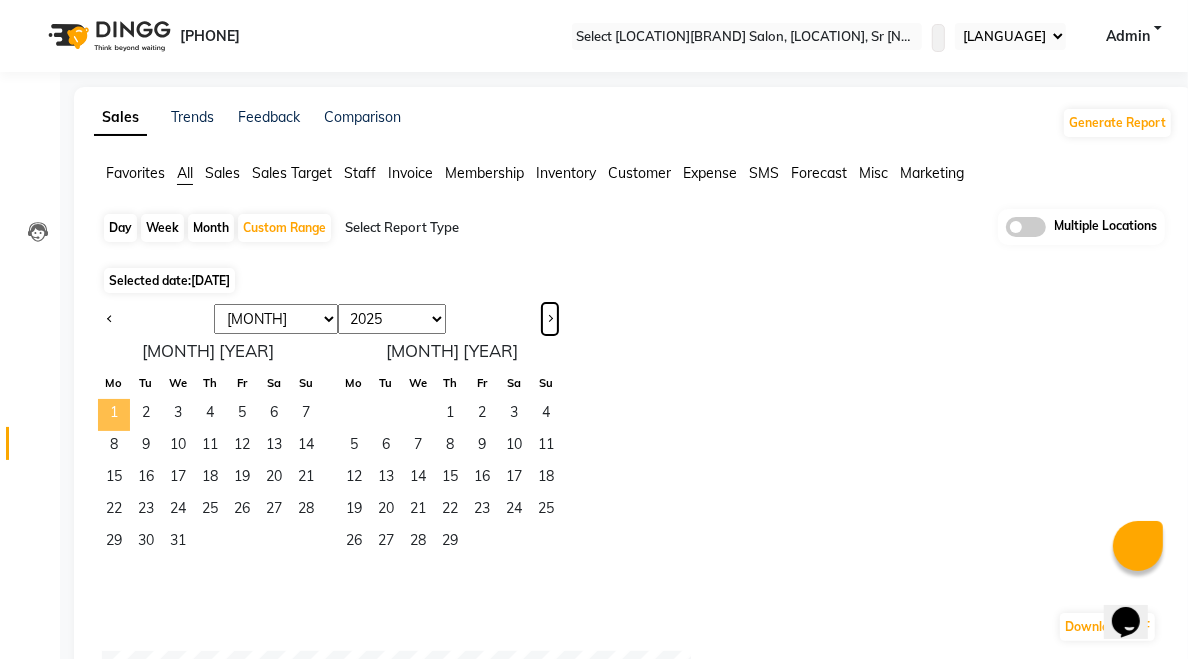 click at bounding box center [550, 319] 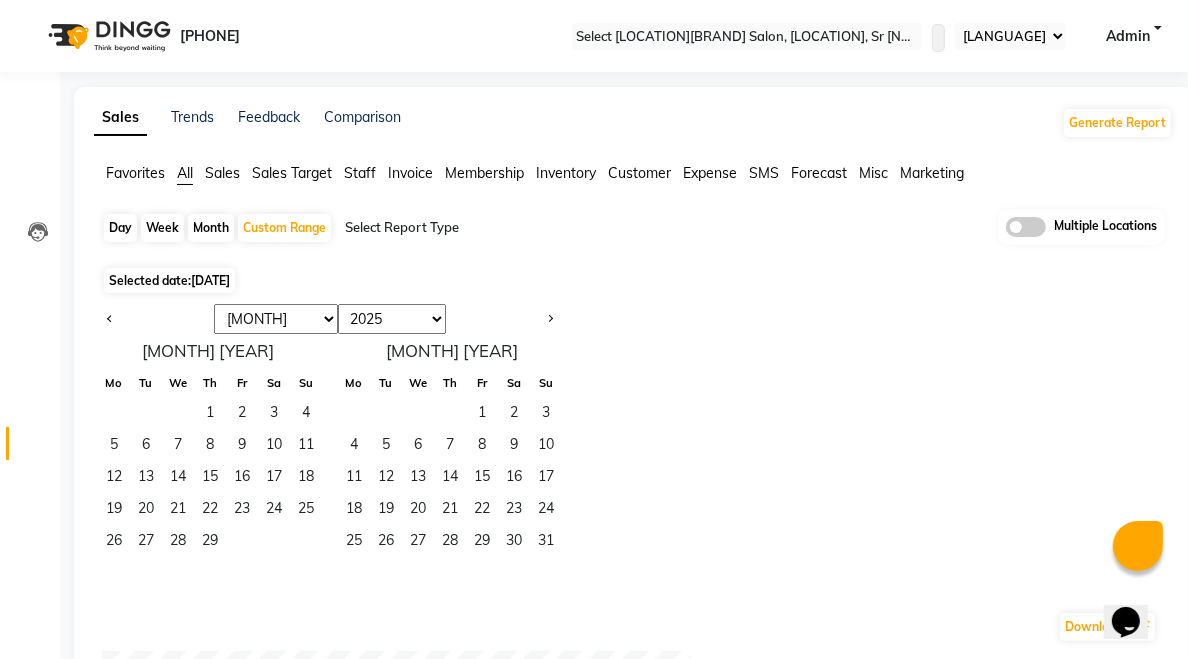 click on "February 2024  Mo Tu We Th Fr Sa Su  1   2   3   4   5   6   7   8   9   10   11   12   13   14   15   16   17   18   19   20   21   22   23   24   25   26   27   28   29   March 2024  Mo Tu We Th Fr Sa Su  1   2   3   4   5   6   7   8   9   10   11   12   13   14   15   16   17   18   19   20   21   22   23   24   25   26   27   28   29   30   31" at bounding box center (330, 465) 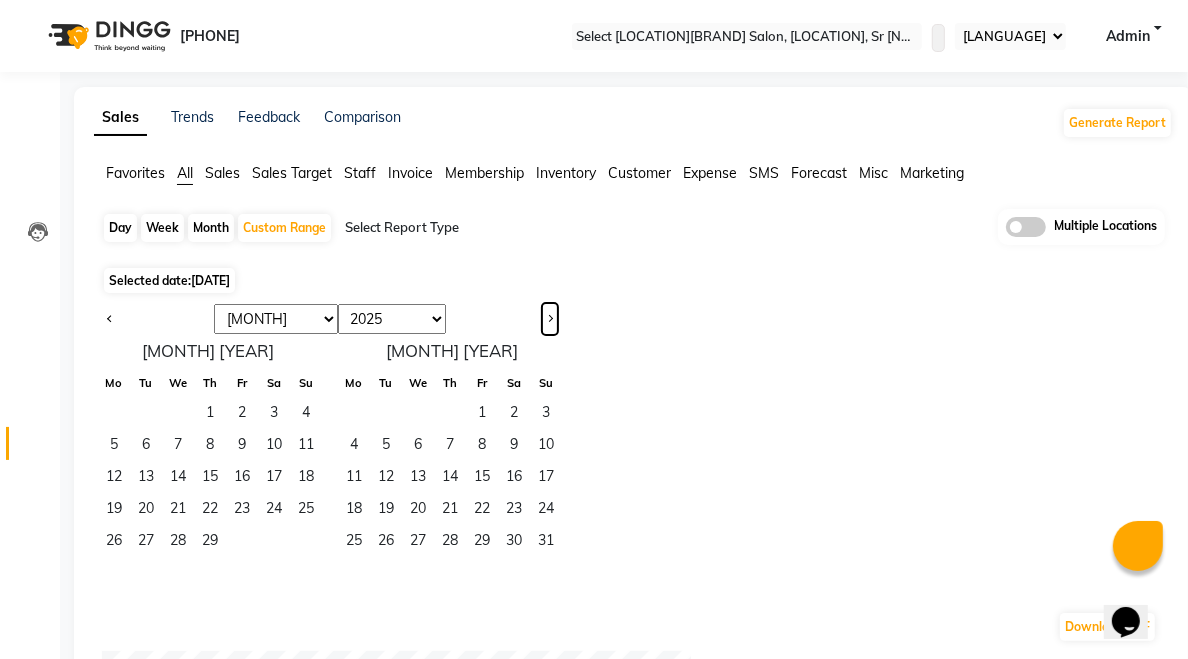 click at bounding box center (550, 319) 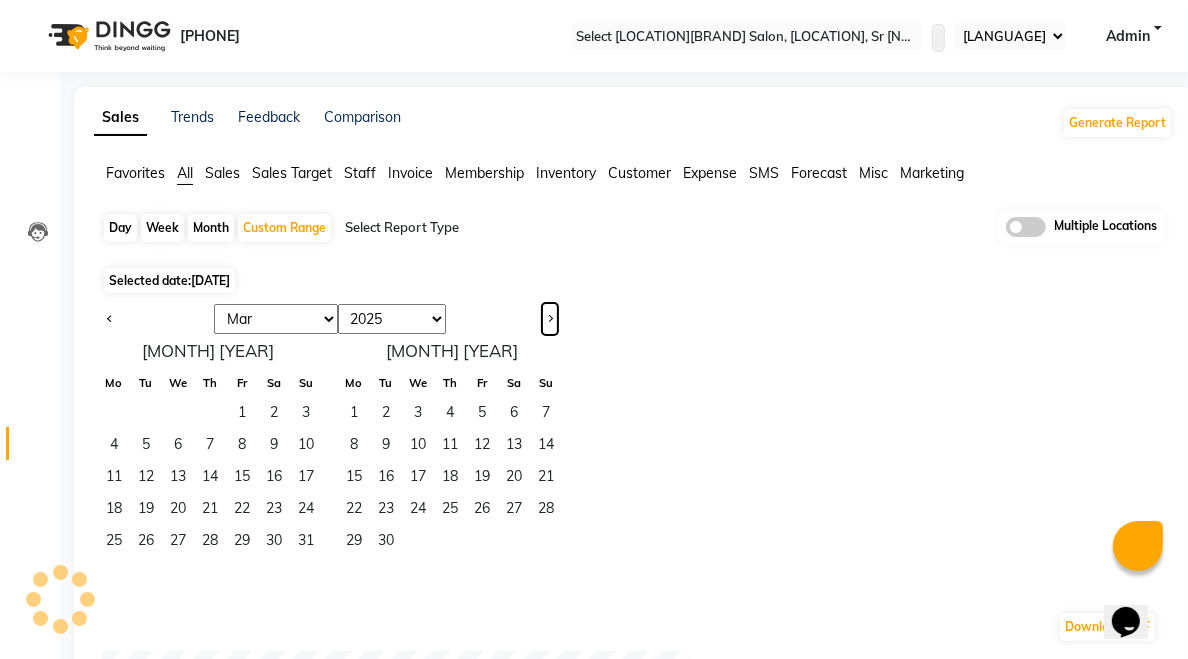click at bounding box center [550, 319] 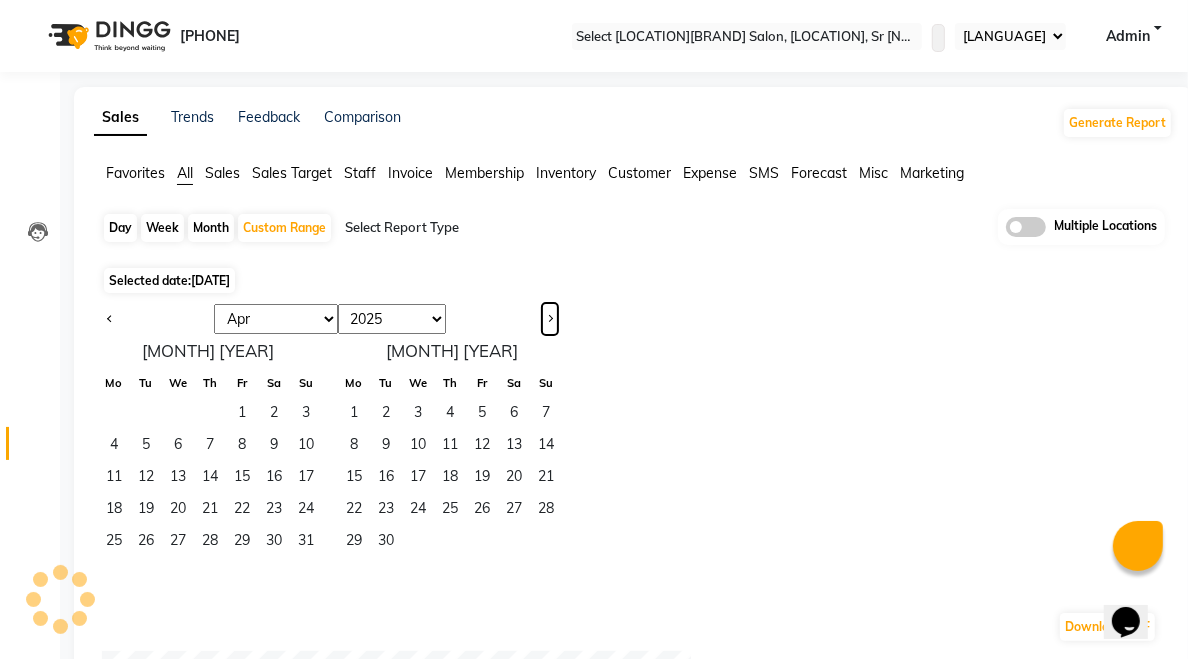 click at bounding box center [550, 319] 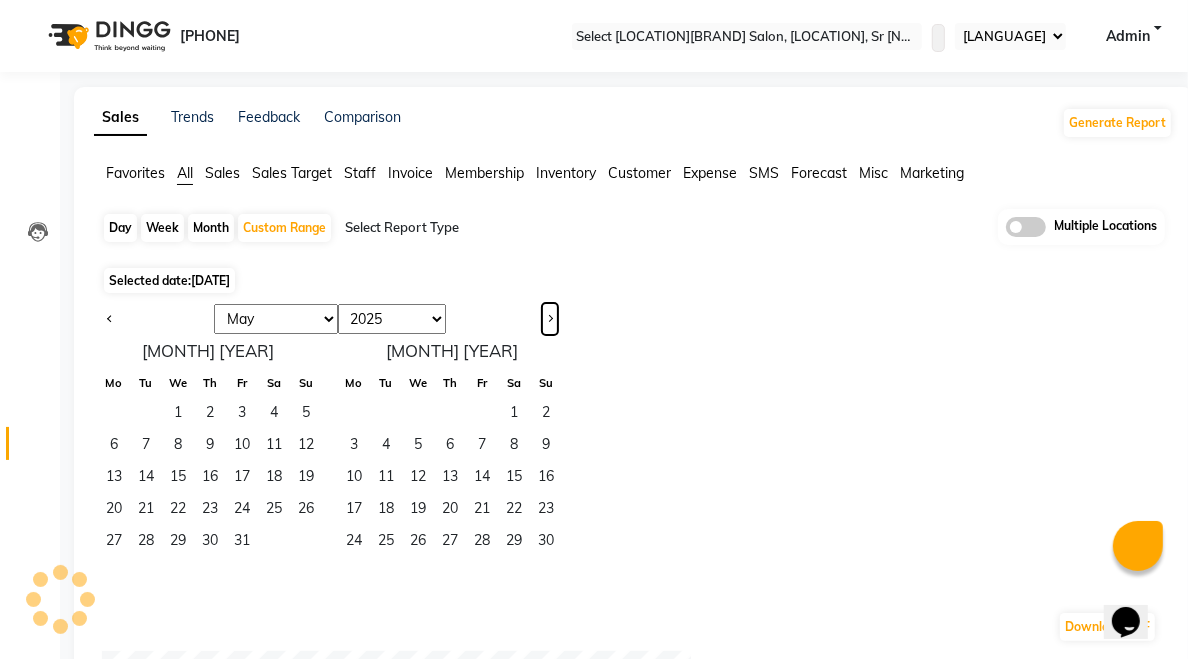 click at bounding box center (550, 319) 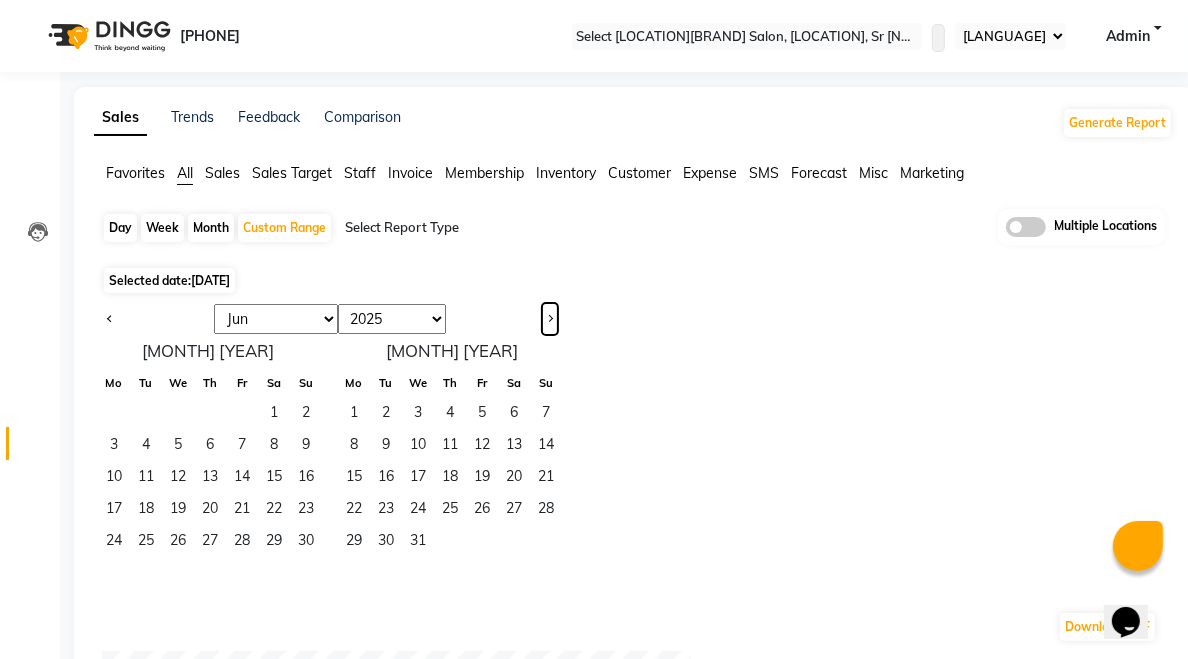 click at bounding box center (549, 317) 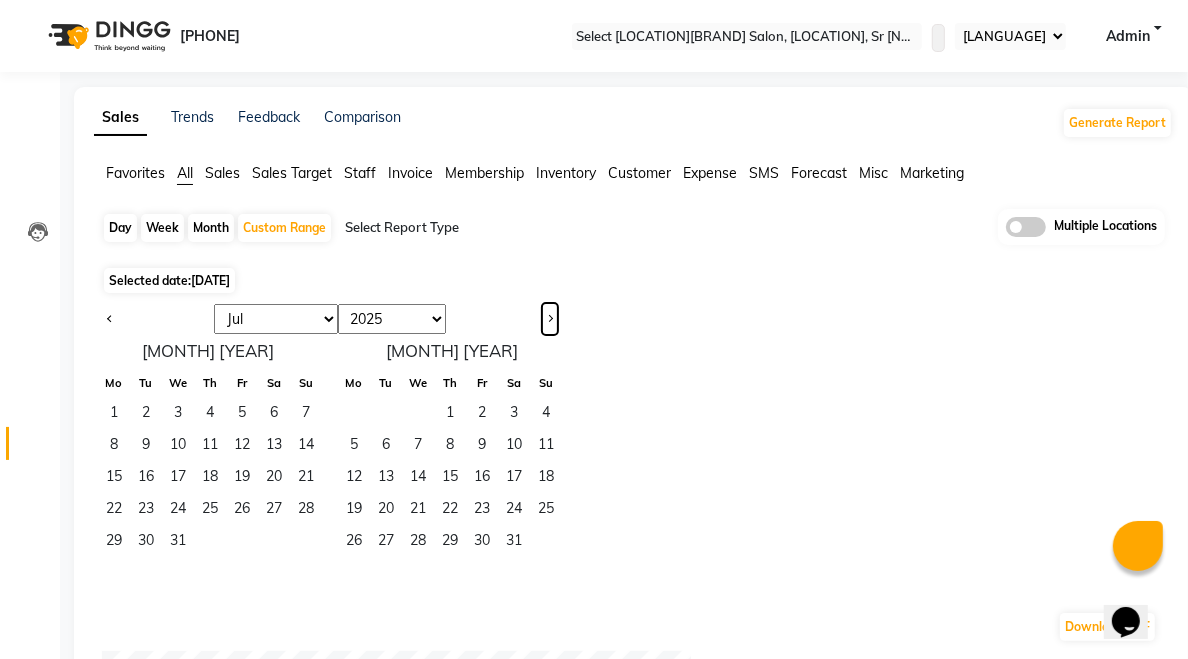 click at bounding box center [550, 319] 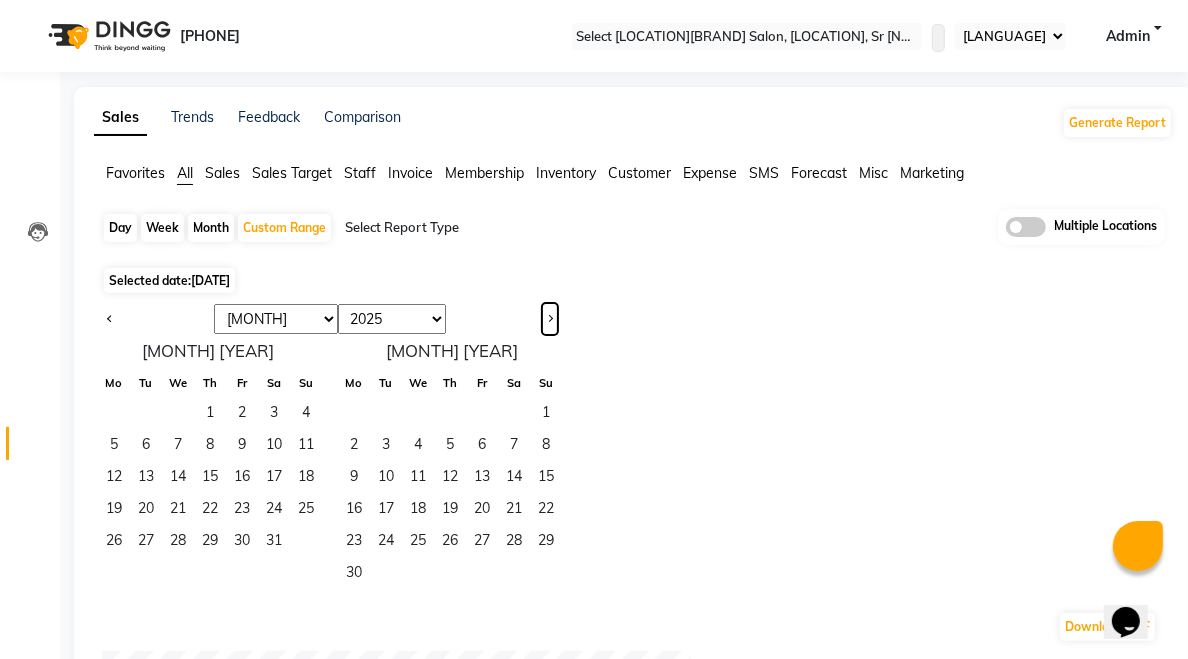 click at bounding box center (549, 317) 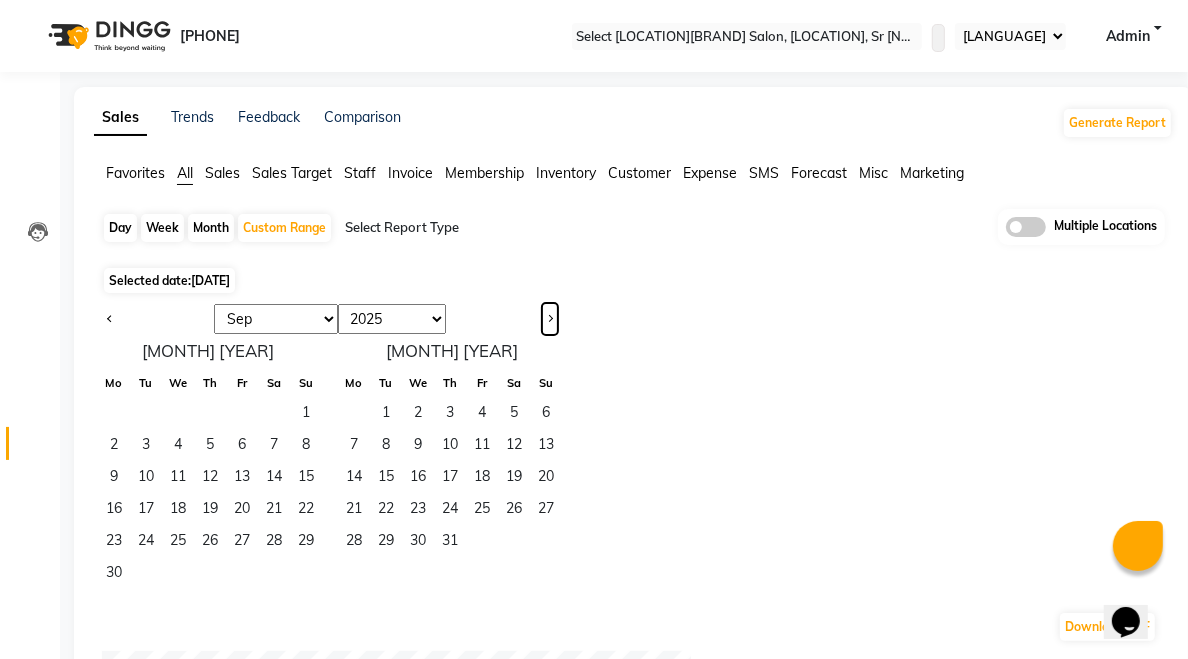 click at bounding box center (549, 317) 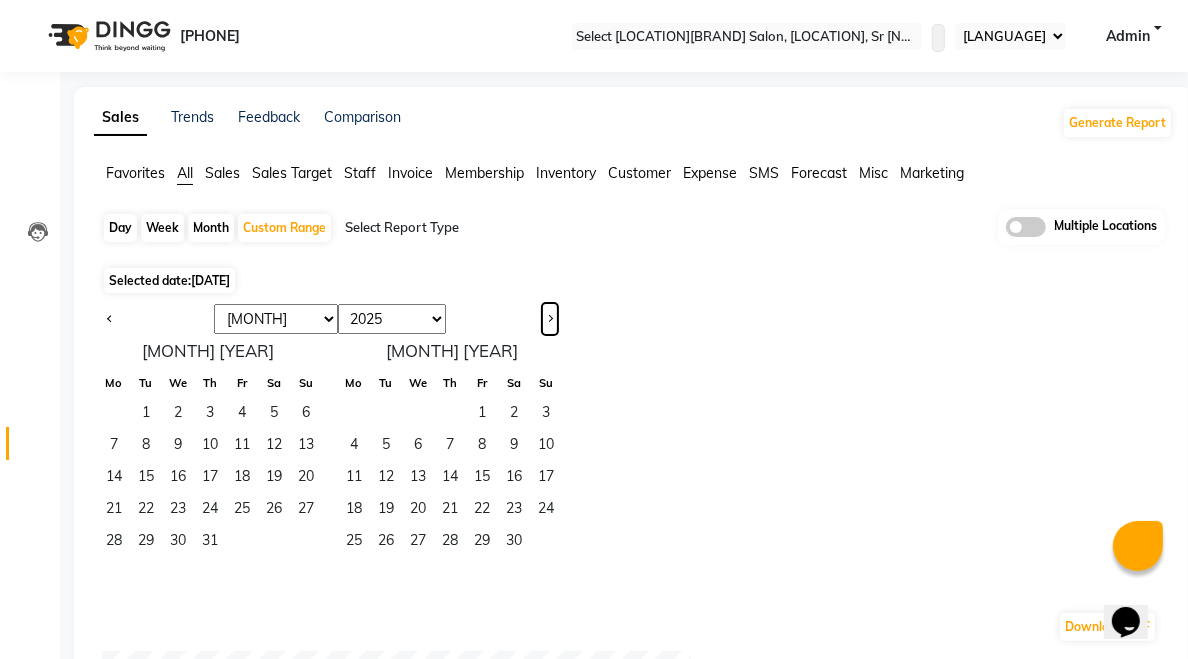 click at bounding box center [549, 317] 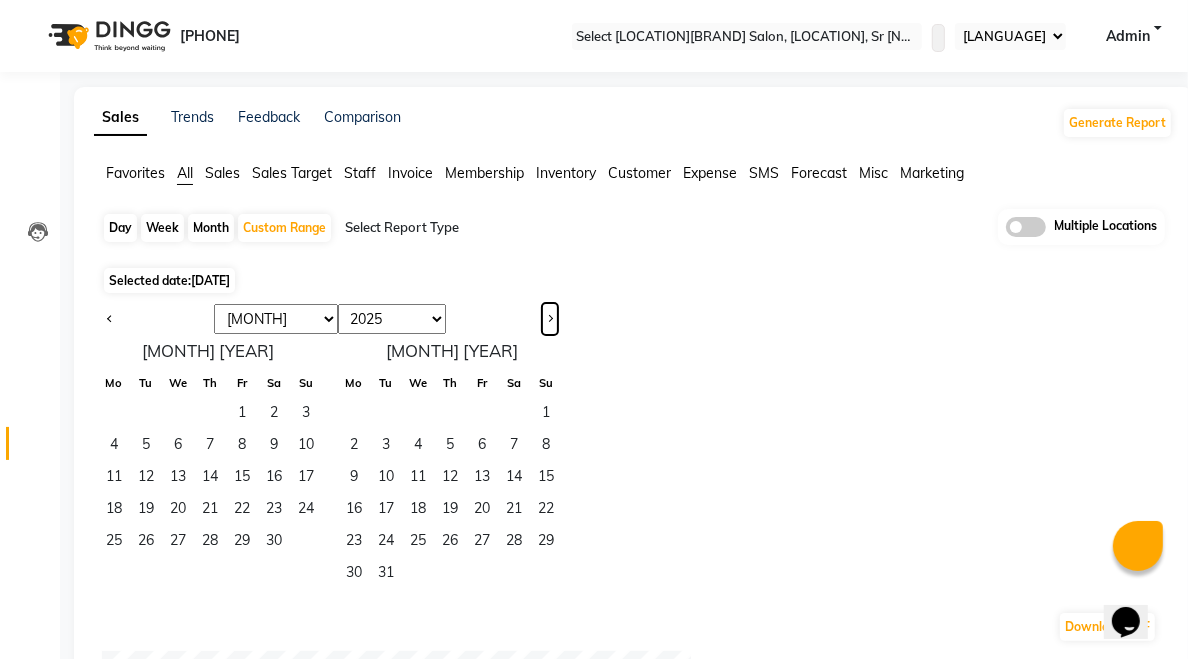 click at bounding box center (550, 319) 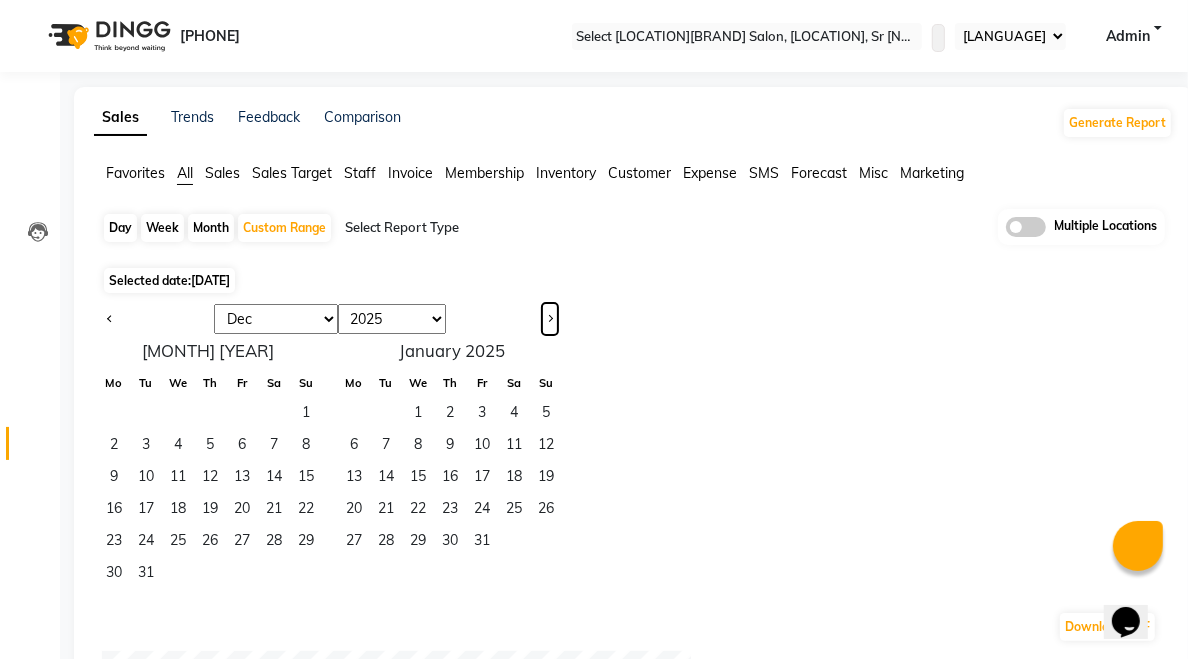 click at bounding box center (550, 319) 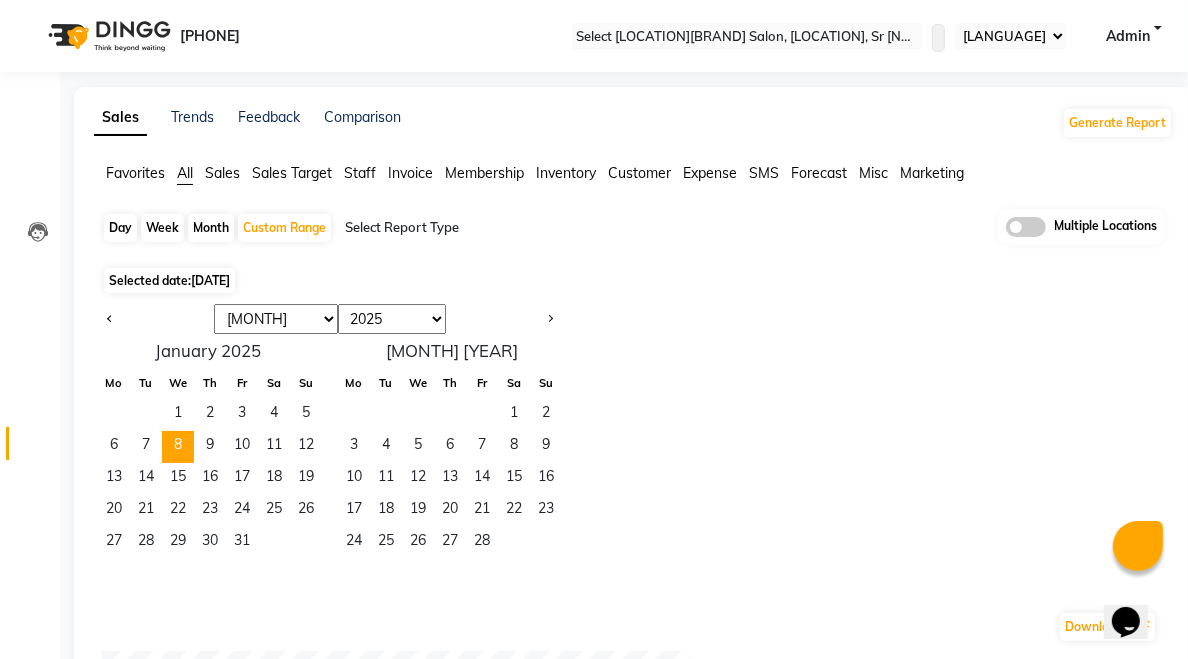 click on "8" at bounding box center (178, 447) 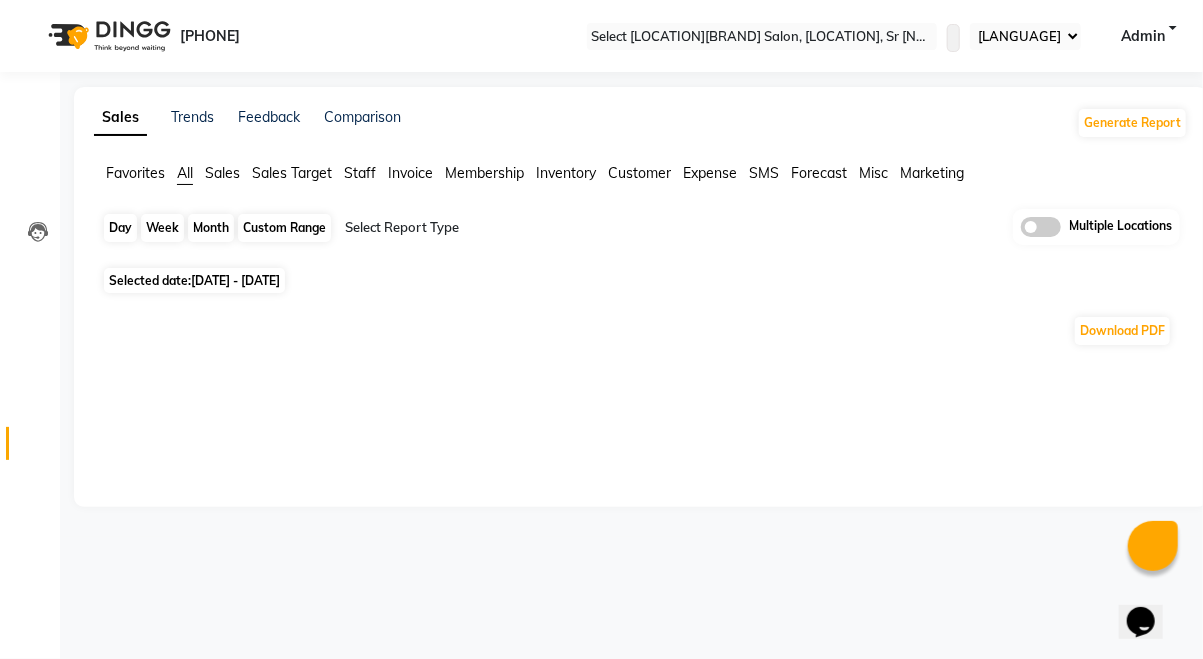 click on "Custom Range" at bounding box center (284, 228) 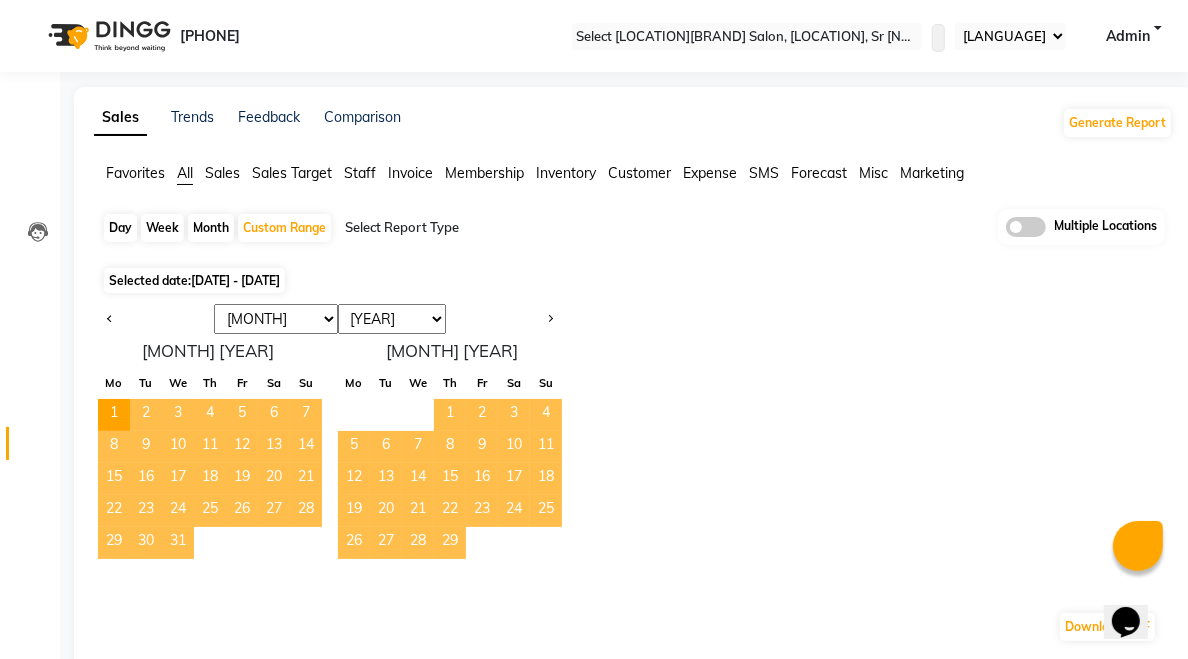 click on "1" at bounding box center [114, 415] 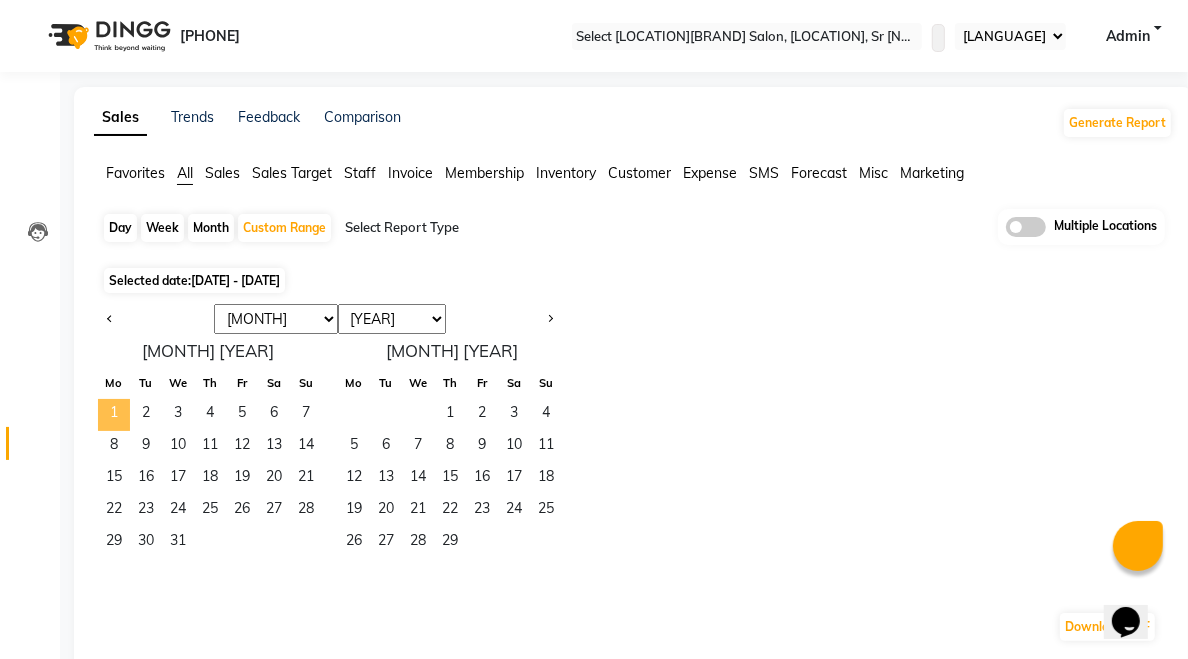 click at bounding box center [550, 319] 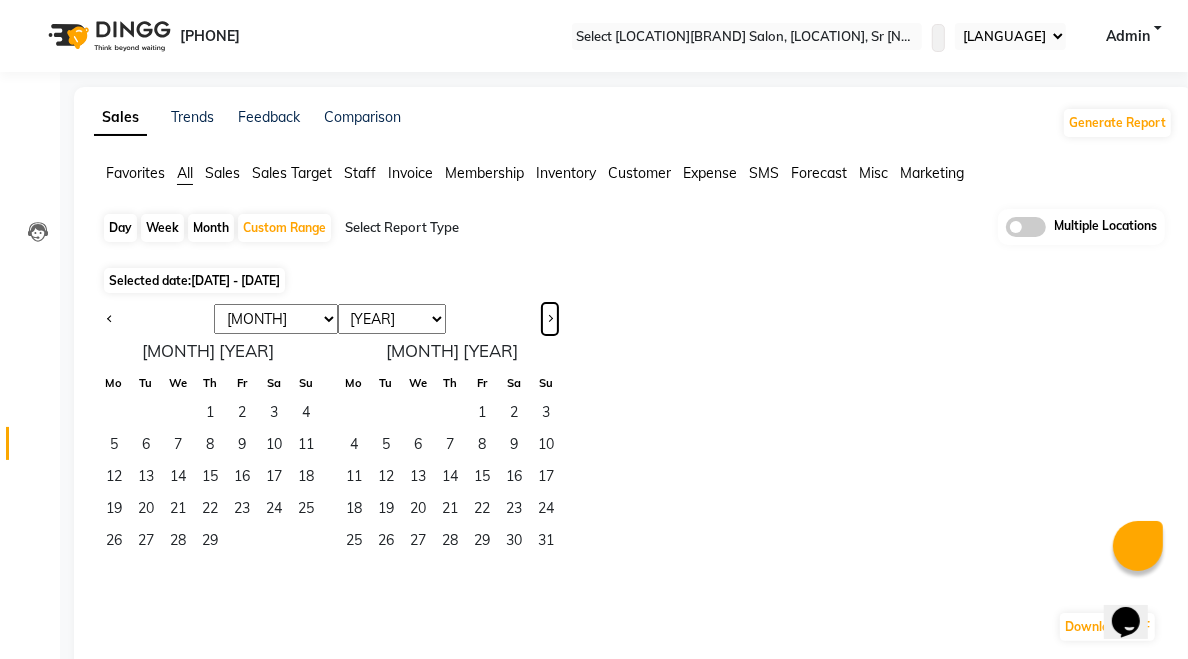 click at bounding box center [550, 319] 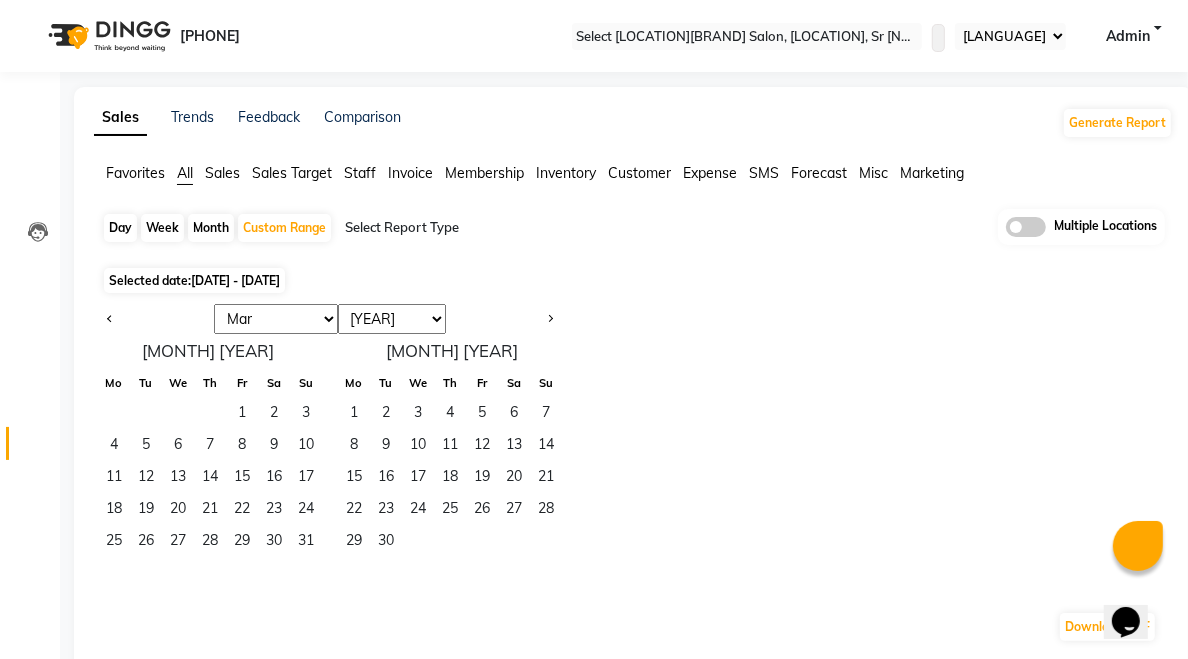 click on "Jan Feb Mar Apr May Jun Jul Aug Sep Oct Nov Dec 2014 2015 2016 2017 2018 2019 2020 2021 2022 2023 2024 2025 2026 2027 2028 2029 2030 2031 2032 2033 2034  March 2024  Mo Tu We Th Fr Sa Su  1   2   3   4   5   6   7   8   9   10   11   12   13   14   15   16   17   18   19   20   21   22   23   24   25   26   27   28   29   30   31   April 2024  Mo Tu We Th Fr Sa Su  1   2   3   4   5   6   7   8   9   10   11   12   13   14   15   16   17   18   19   20   21   22   23   24   25   26   27   28   29   30" at bounding box center (633, 447) 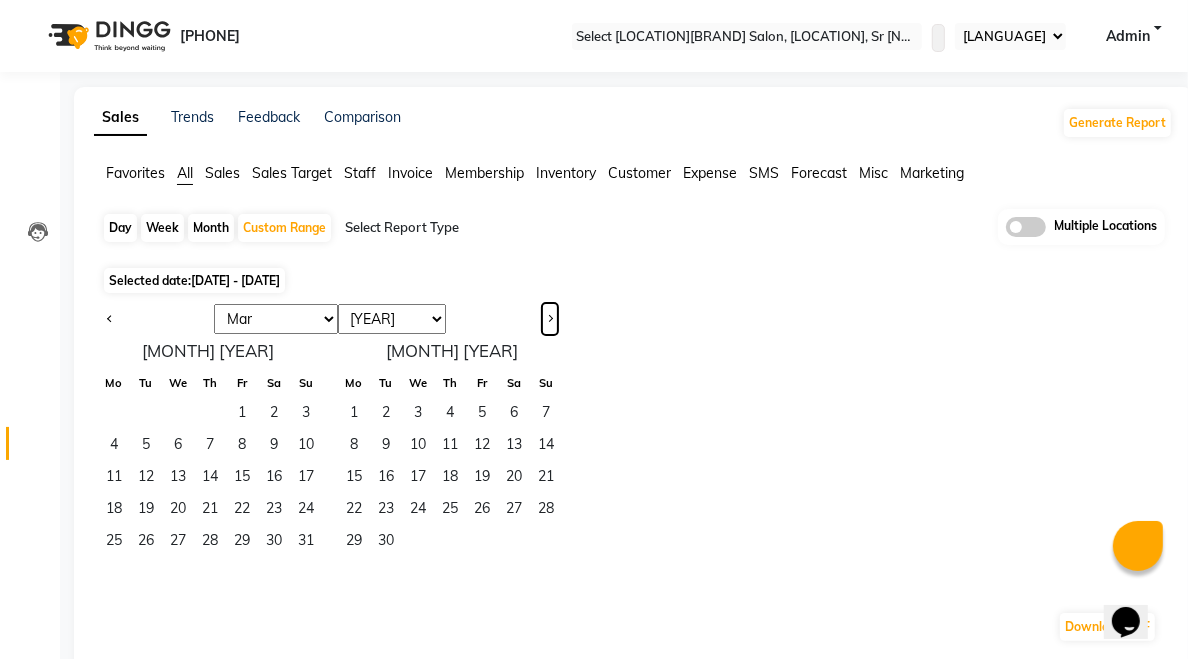 click at bounding box center (550, 319) 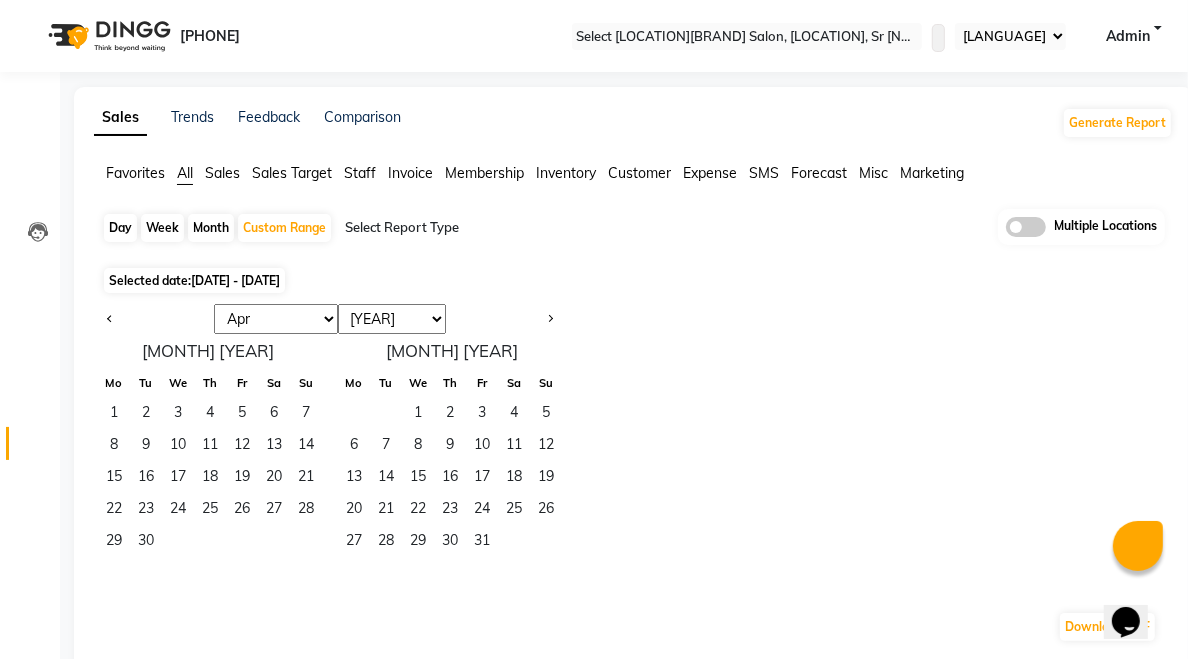 click on "Jan Feb Mar Apr May Jun Jul Aug Sep Oct Nov Dec 2014 2015 2016 2017 2018 2019 2020 2021 2022 2023 2024 2025 2026 2027 2028 2029 2030 2031 2032 2033 2034  April 2024  Mo Tu We Th Fr Sa Su  1   2   3   4   5   6   7   8   9   10   11   12   13   14   15   16   17   18   19   20   21   22   23   24   25   26   27   28   29   30   May 2024  Mo Tu We Th Fr Sa Su  1   2   3   4   5   6   7   8   9   10   11   12   13   14   15   16   17   18   19   20   21   22   23   24   25   26   27   28   29   30   31" at bounding box center [633, 447] 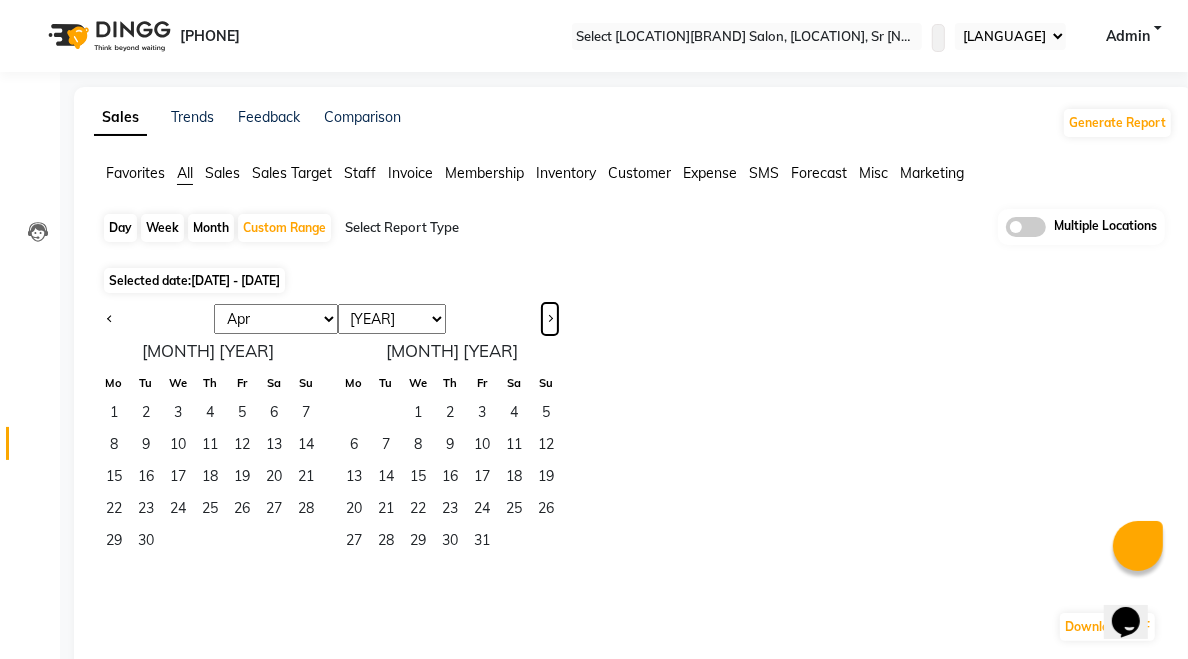 click at bounding box center [550, 319] 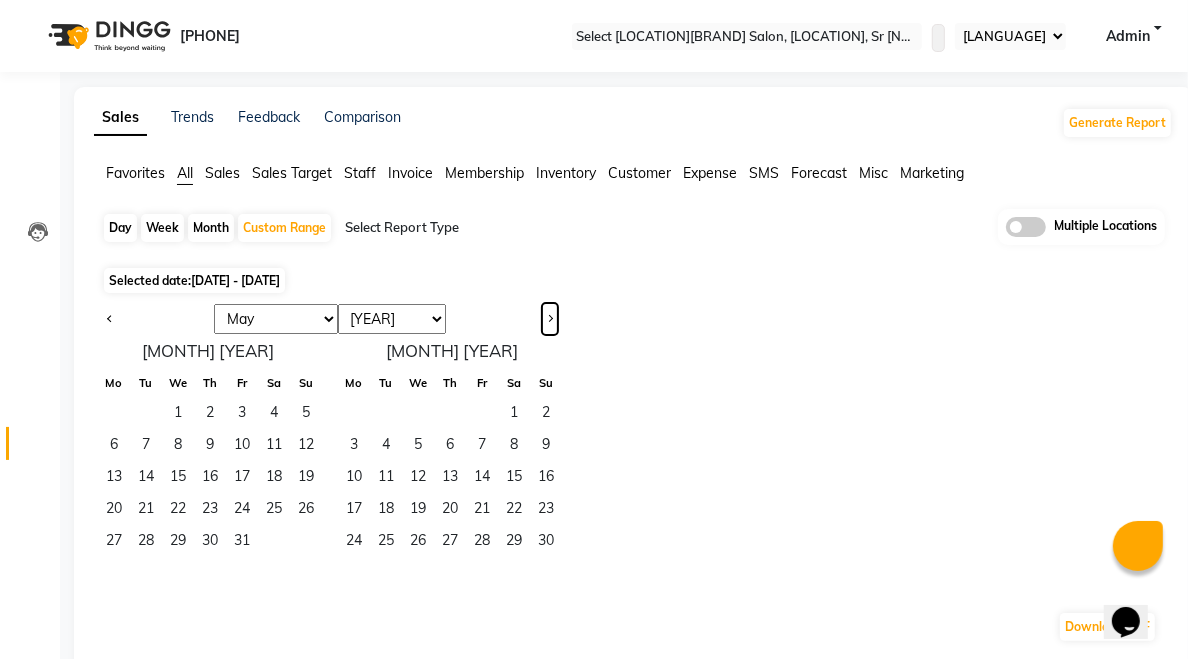 click at bounding box center (550, 319) 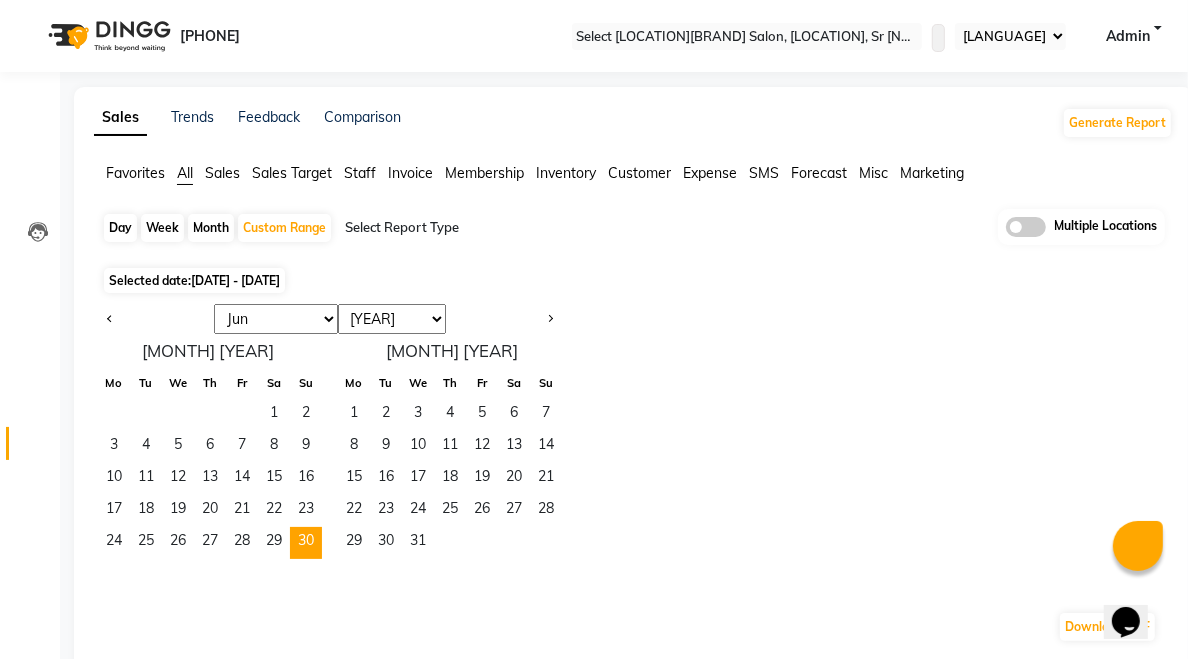 click on "30" at bounding box center [306, 543] 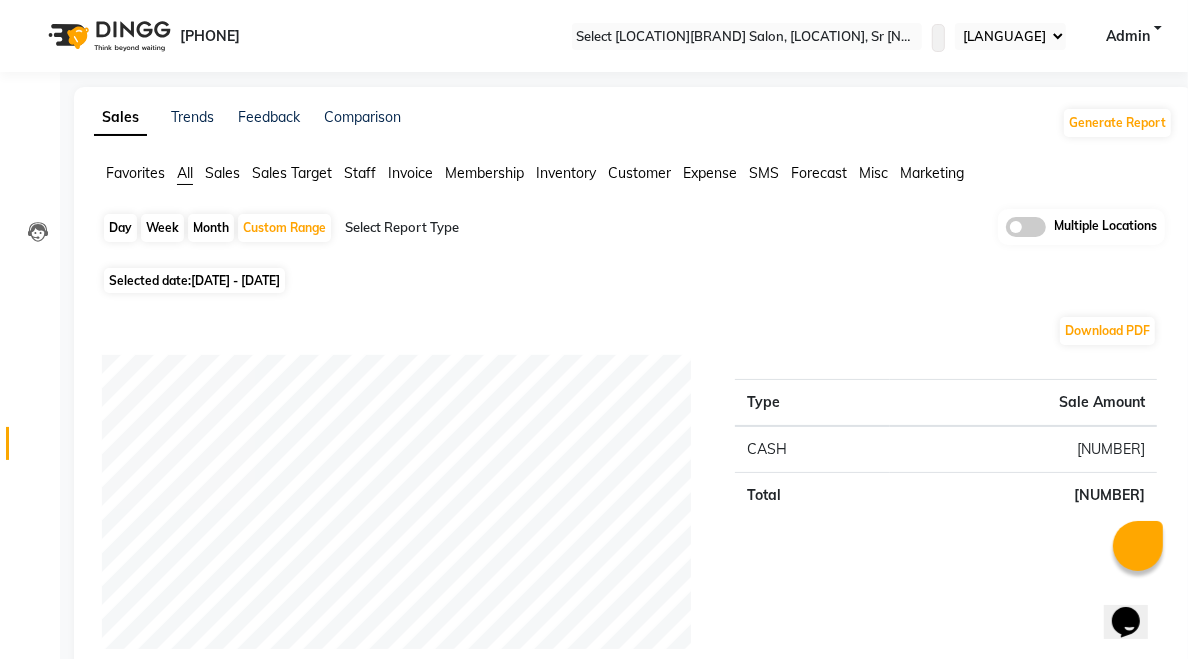 click on "Customer" at bounding box center [135, 173] 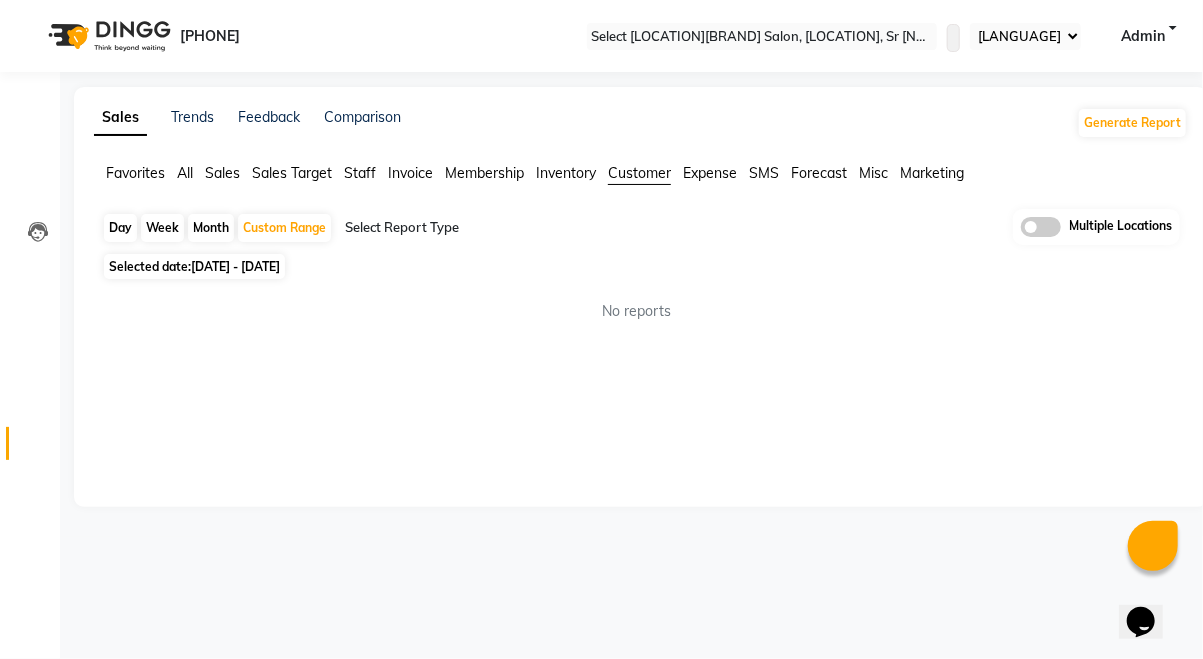 click at bounding box center [687, 236] 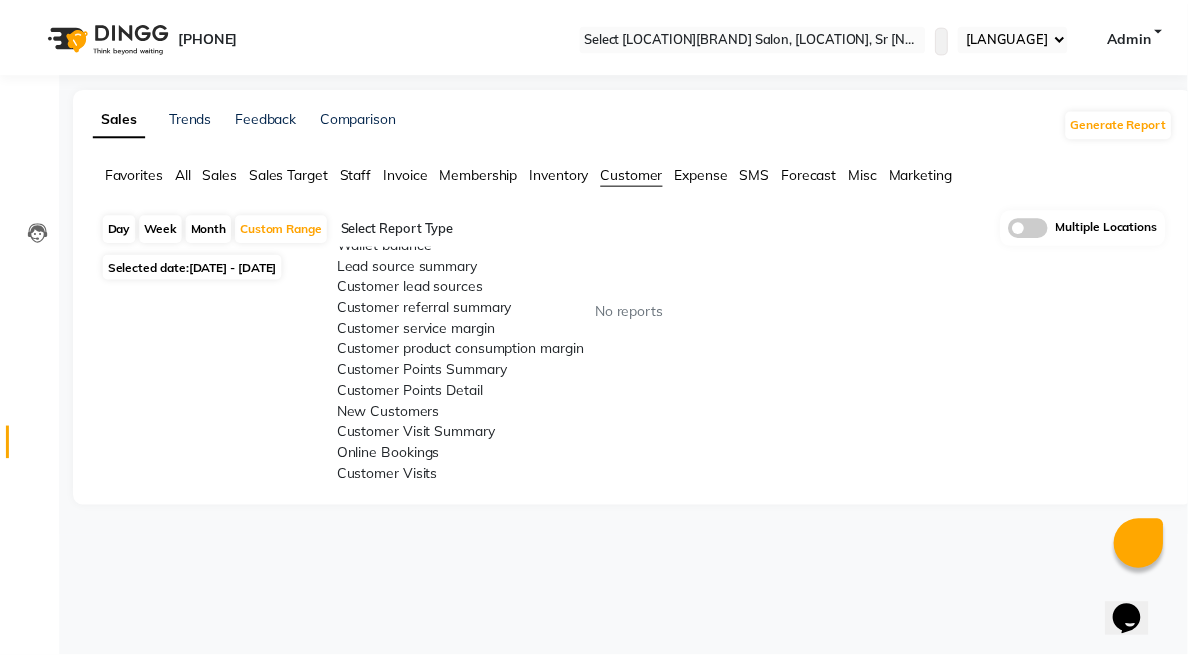 scroll, scrollTop: 258, scrollLeft: 0, axis: vertical 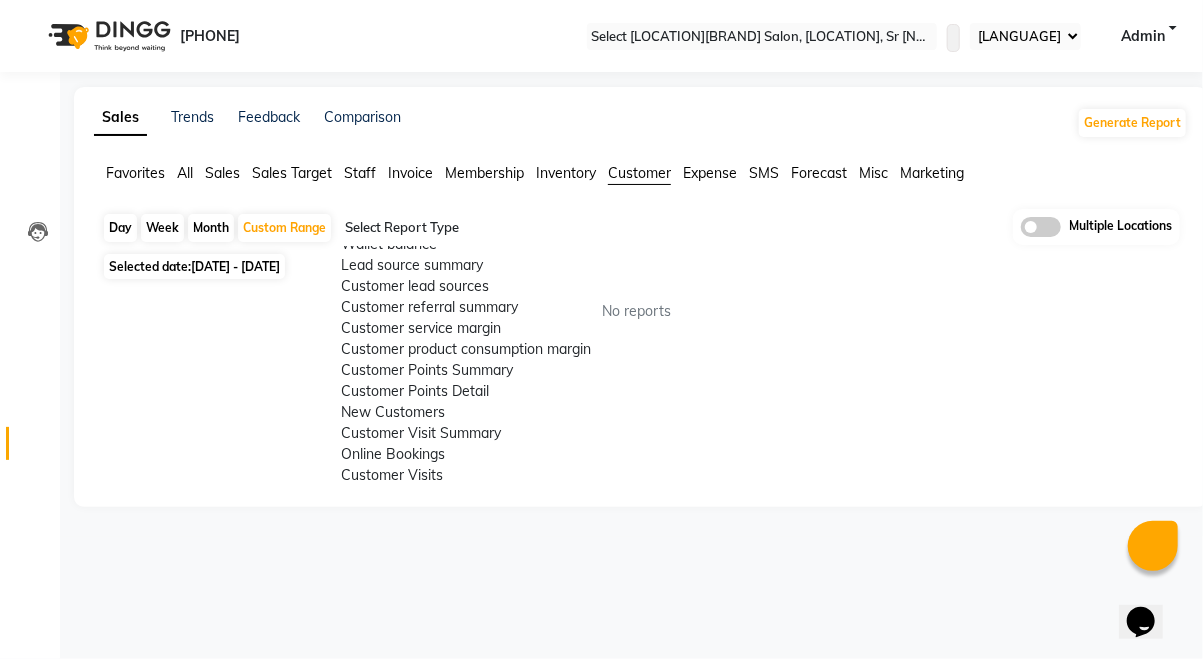 click on "Customer Visit Summary" at bounding box center (516, 433) 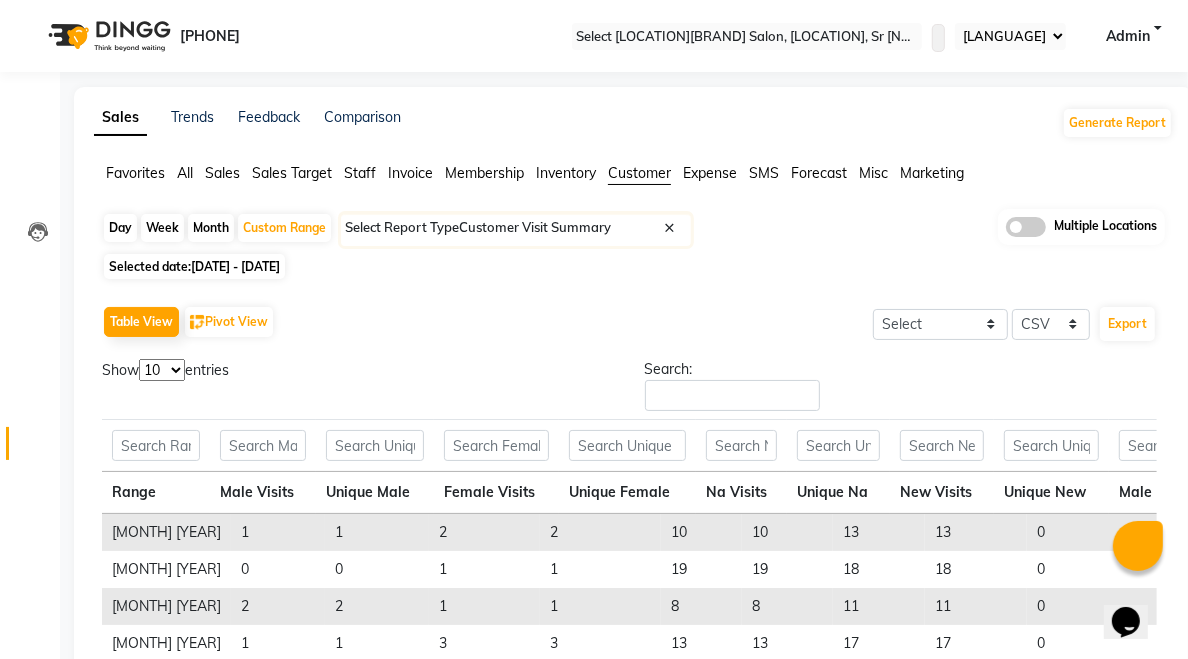 scroll, scrollTop: 0, scrollLeft: 73, axis: horizontal 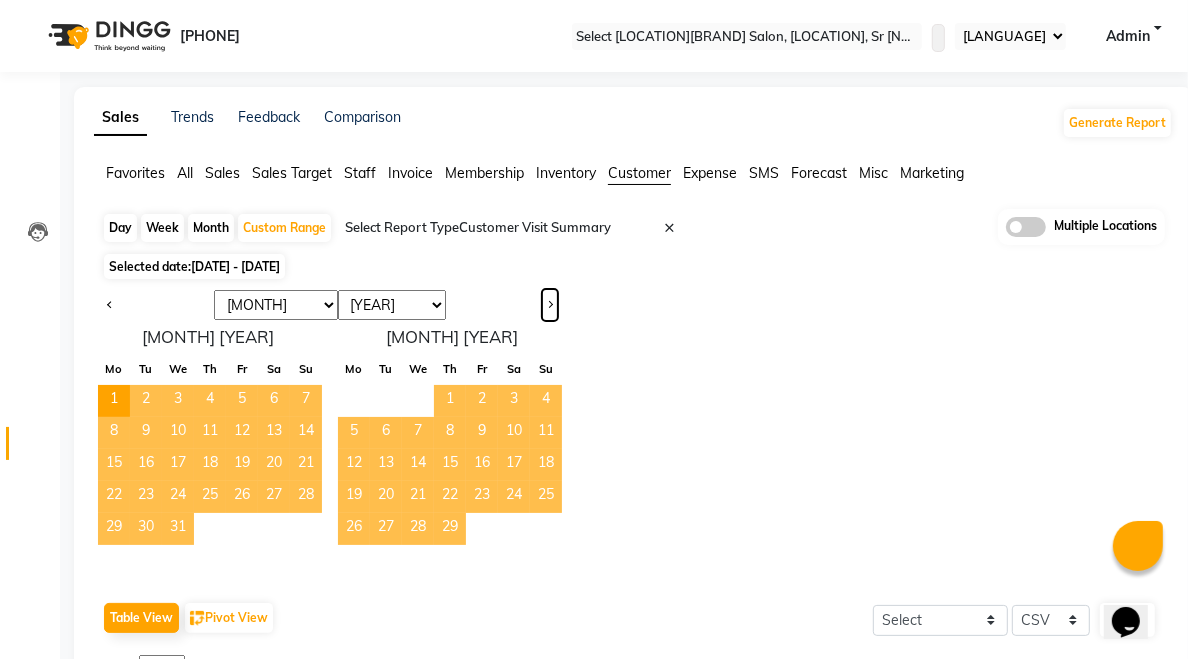 click at bounding box center (549, 303) 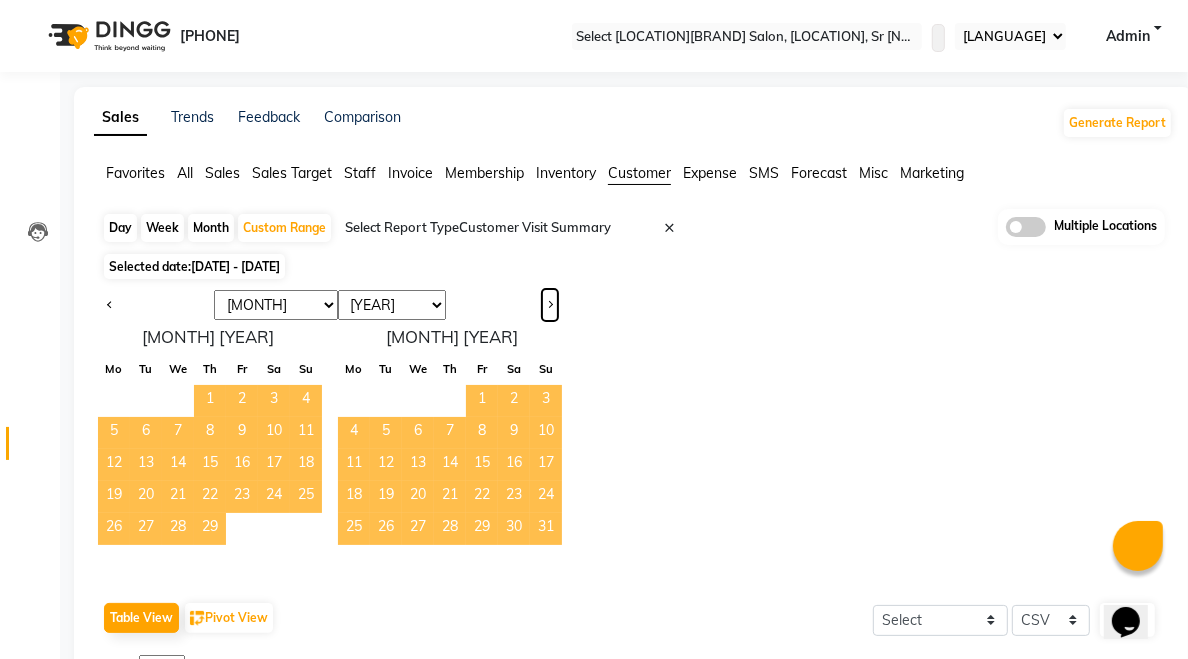 click at bounding box center (549, 303) 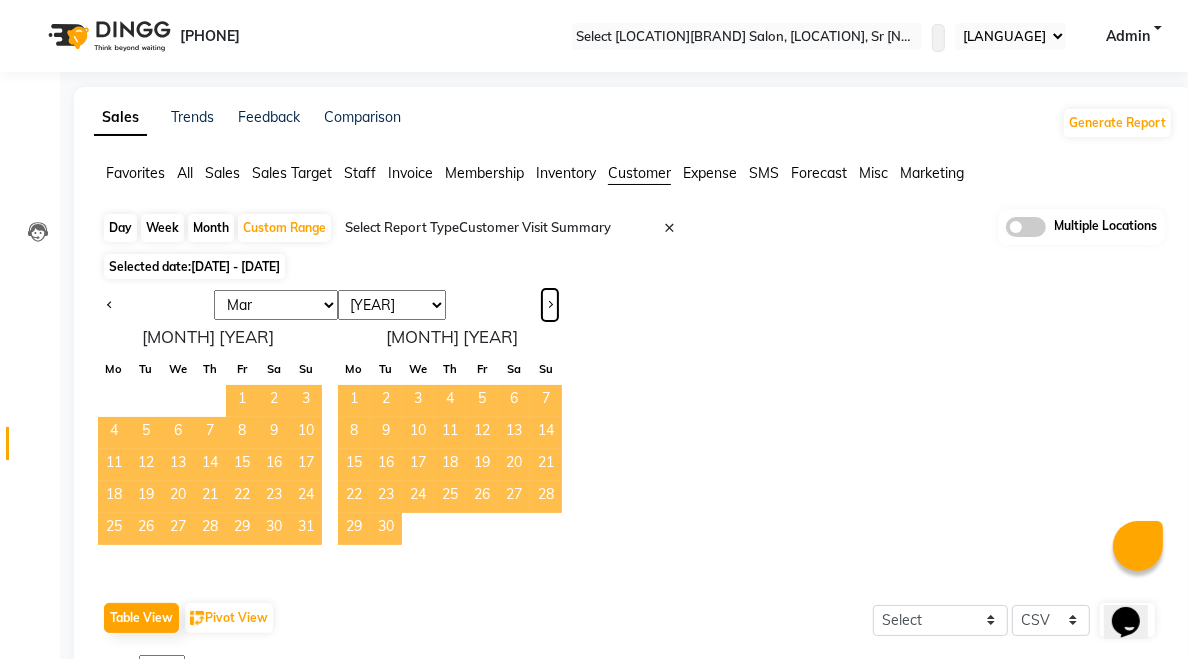 click at bounding box center (549, 303) 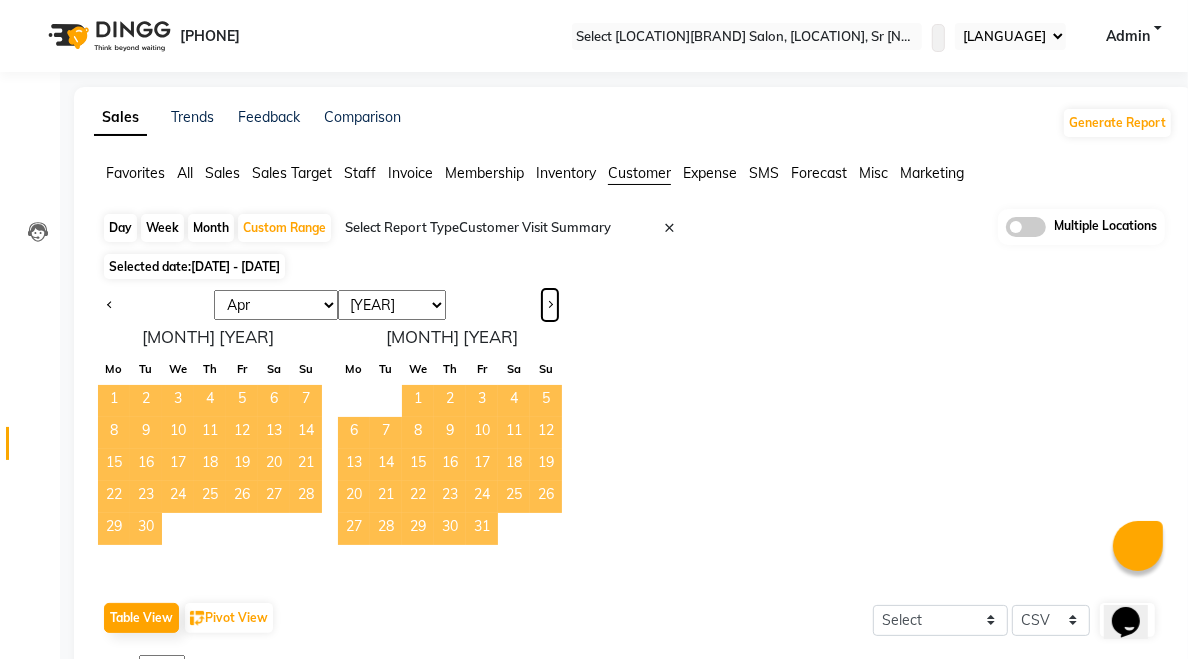click at bounding box center (550, 305) 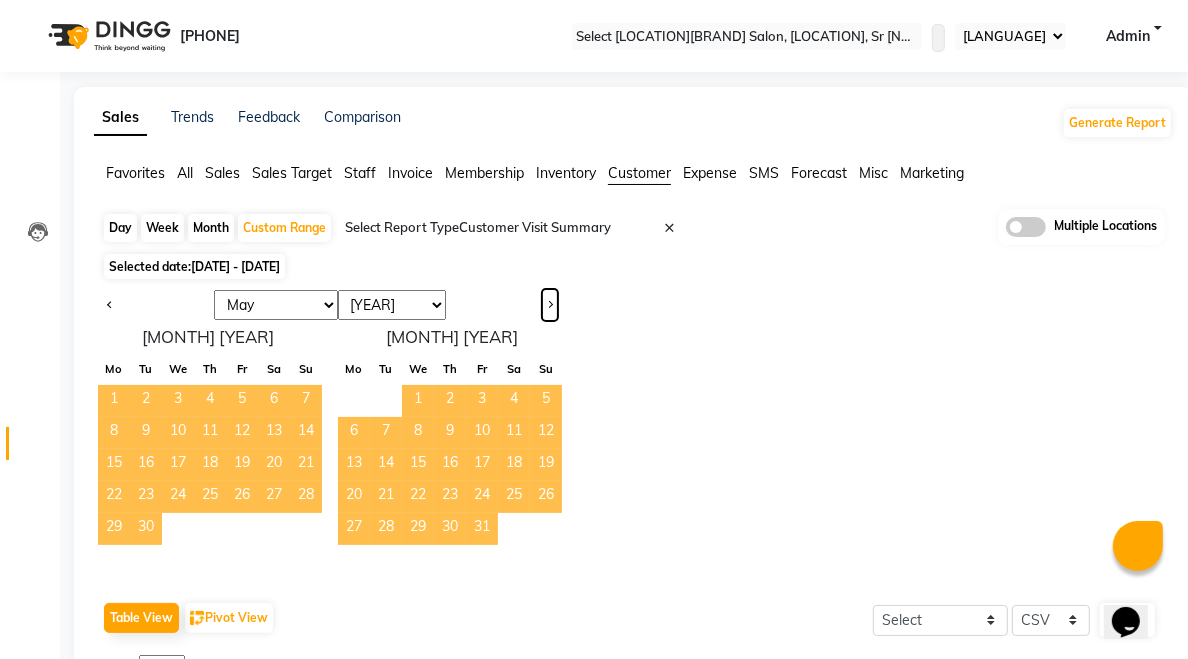 click at bounding box center [549, 303] 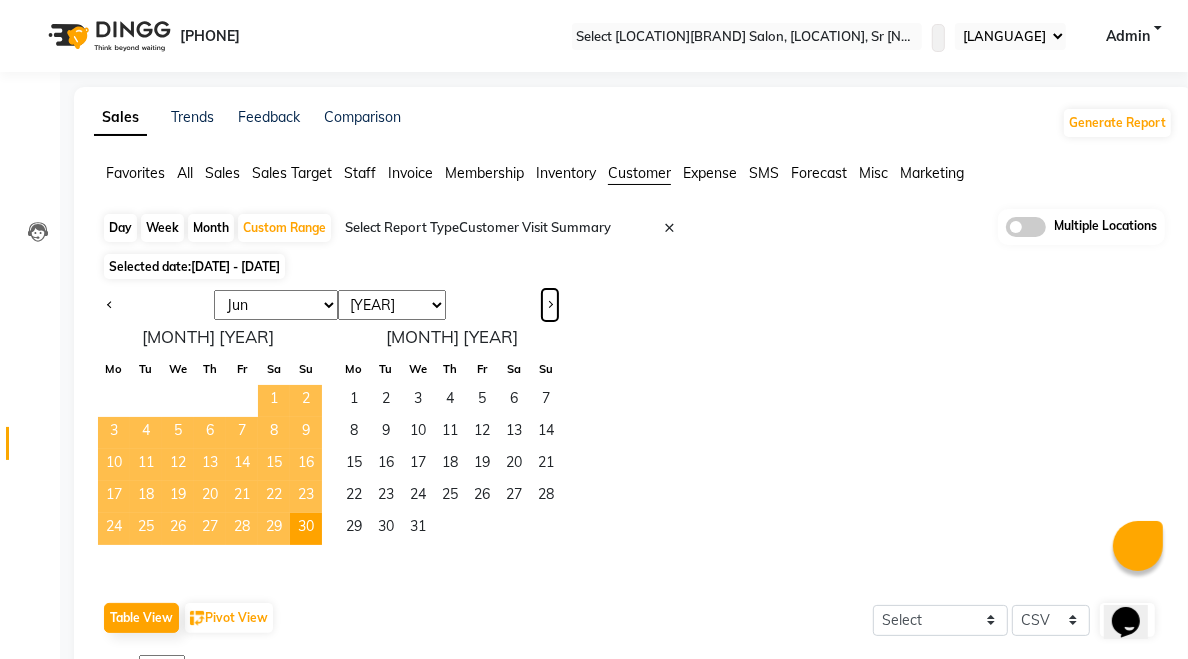 click at bounding box center [550, 305] 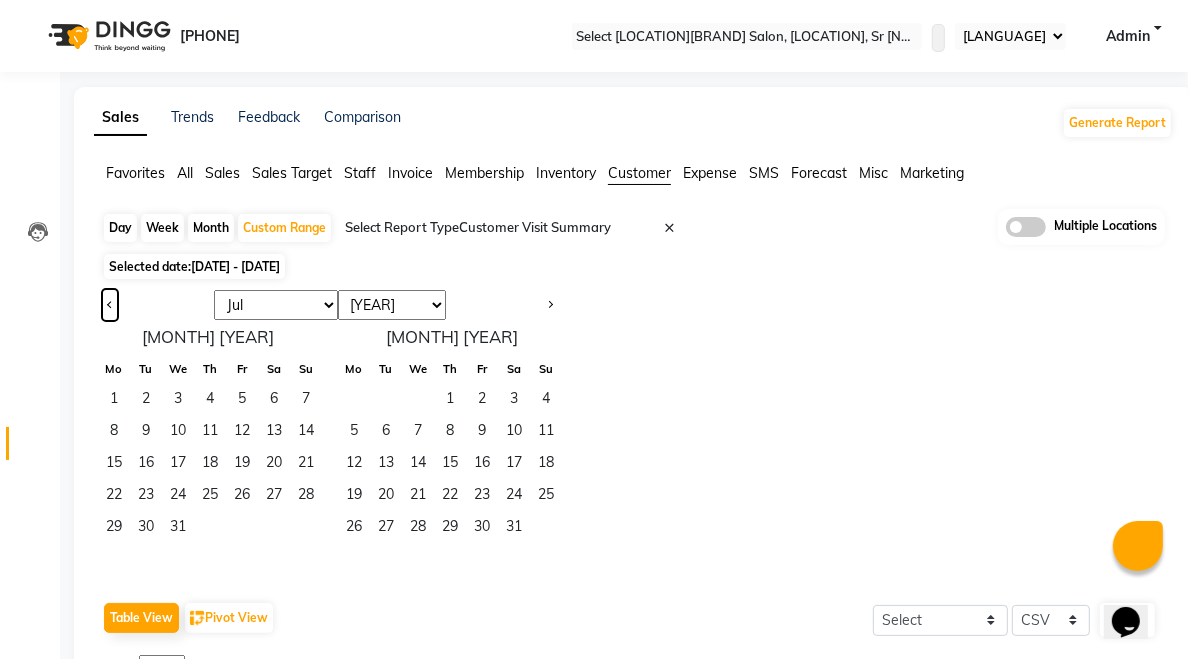click at bounding box center [110, 303] 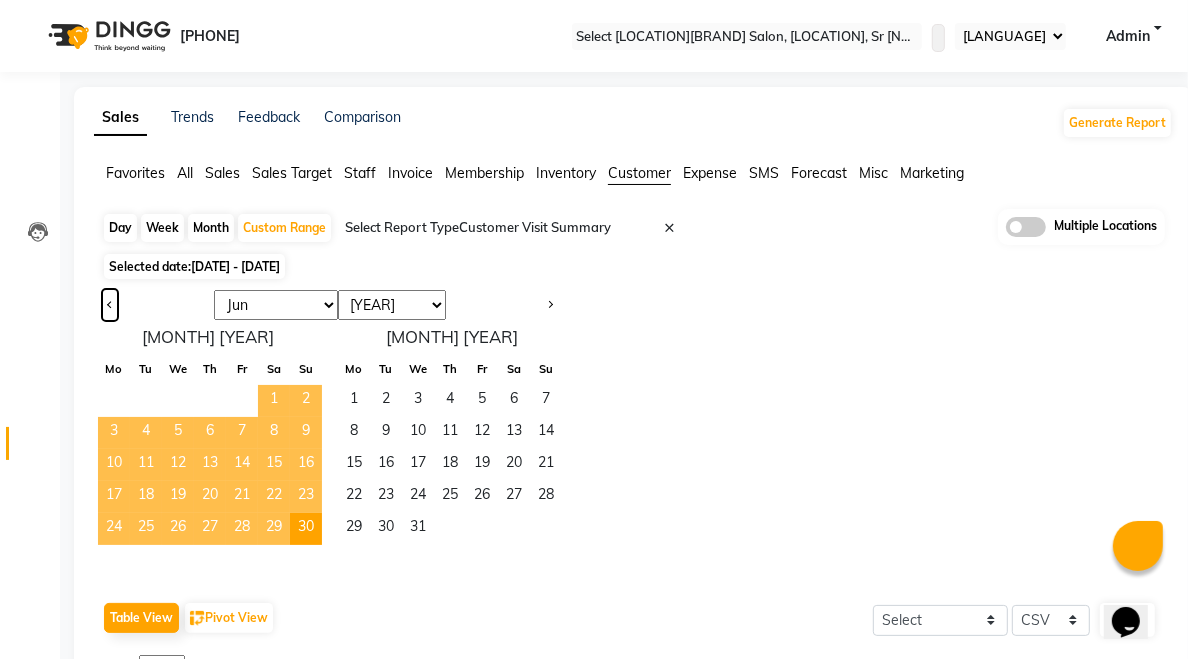 click at bounding box center [110, 303] 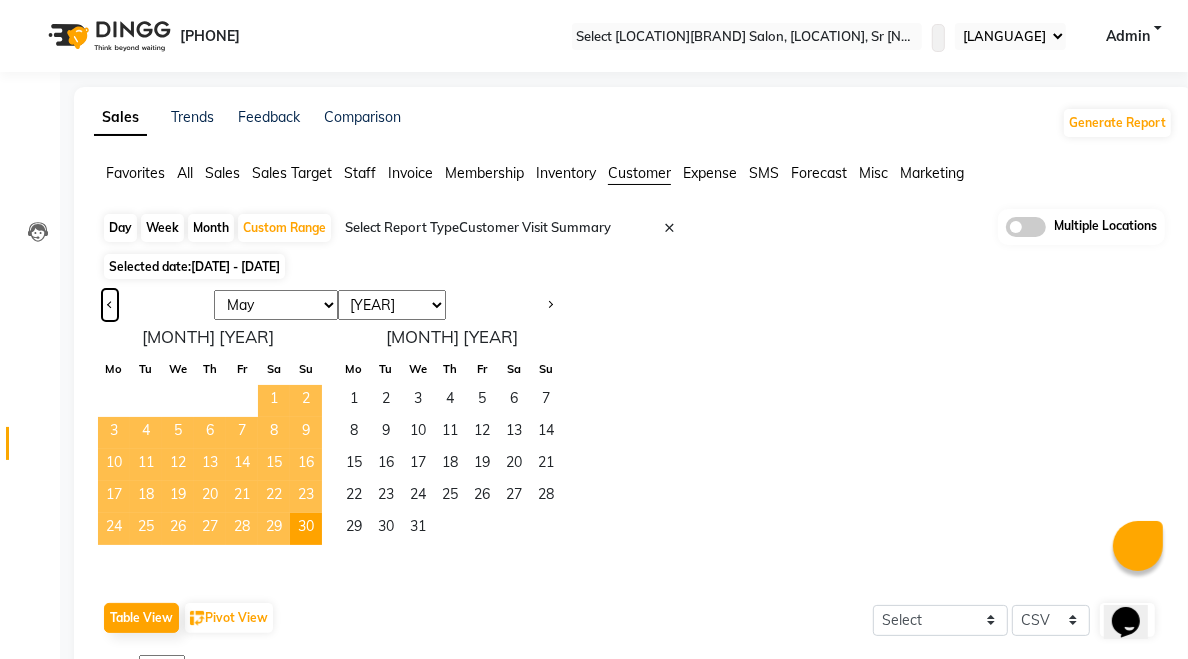 click at bounding box center (110, 303) 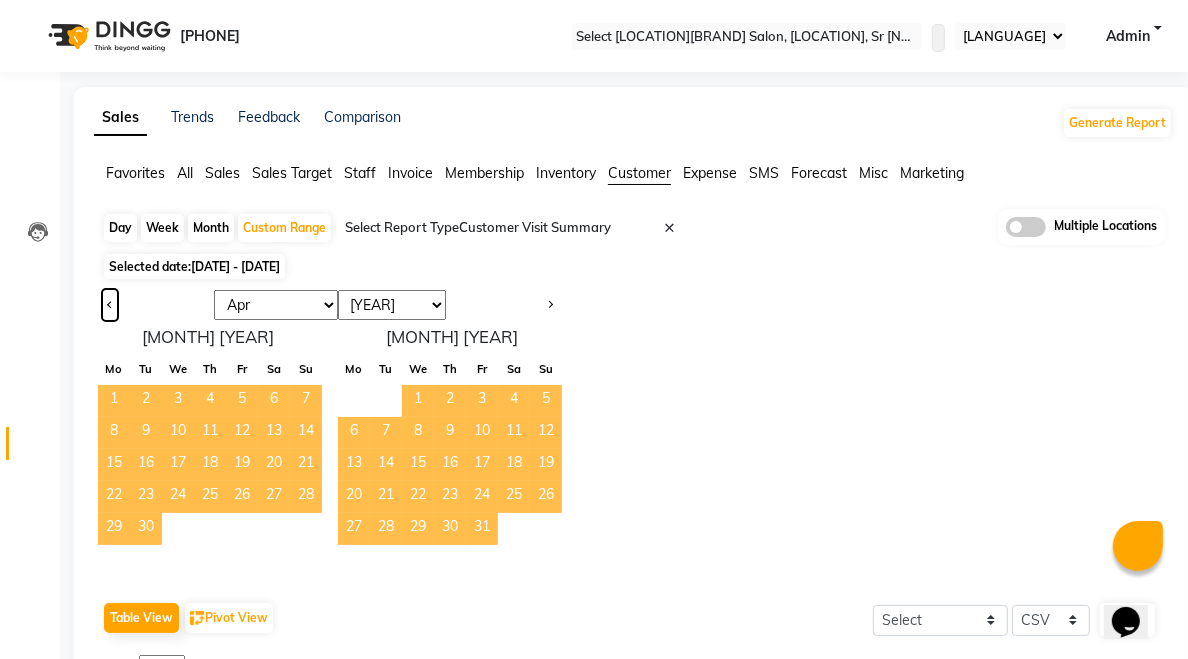 click at bounding box center (110, 303) 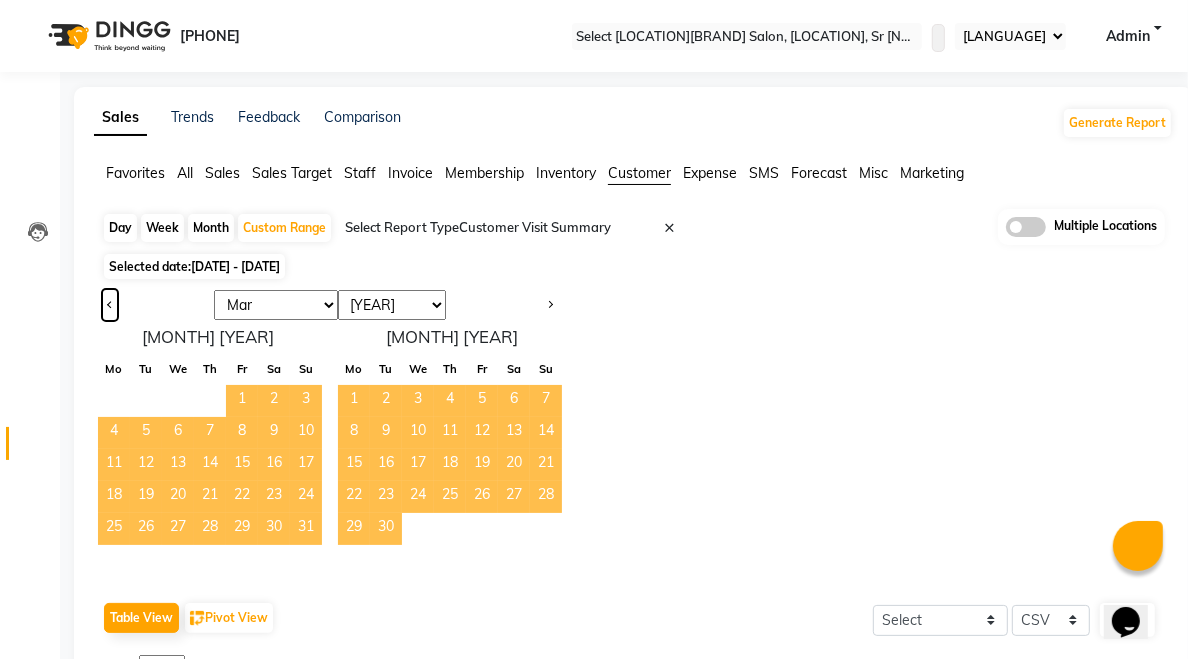 click at bounding box center (110, 303) 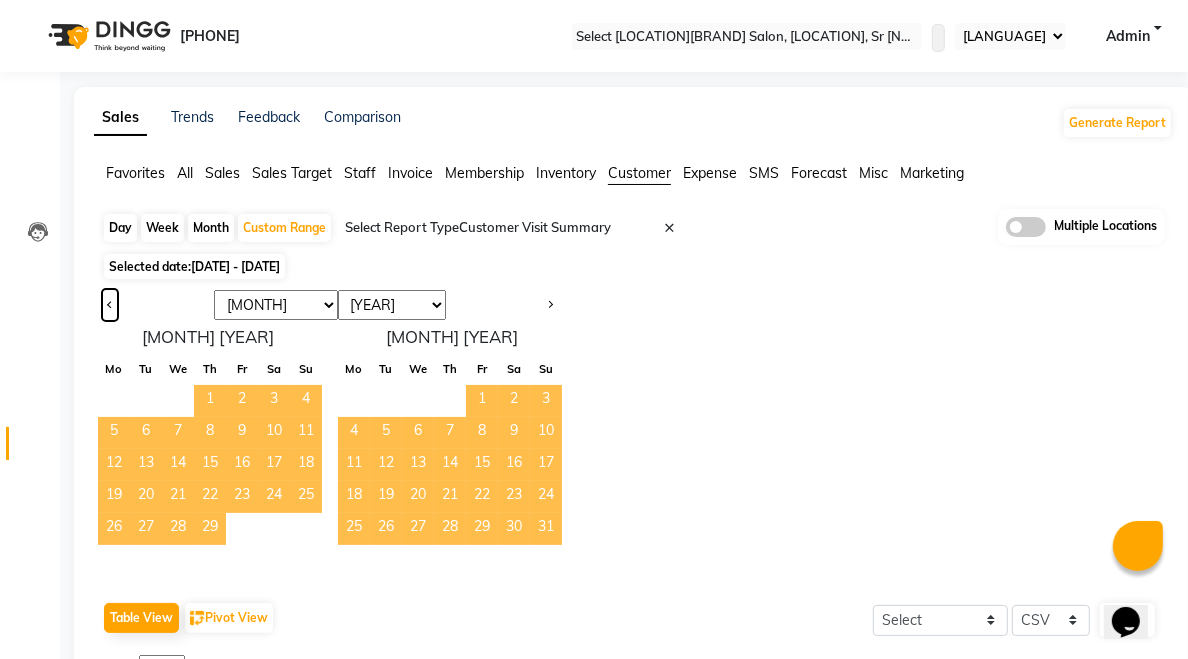 click at bounding box center [110, 303] 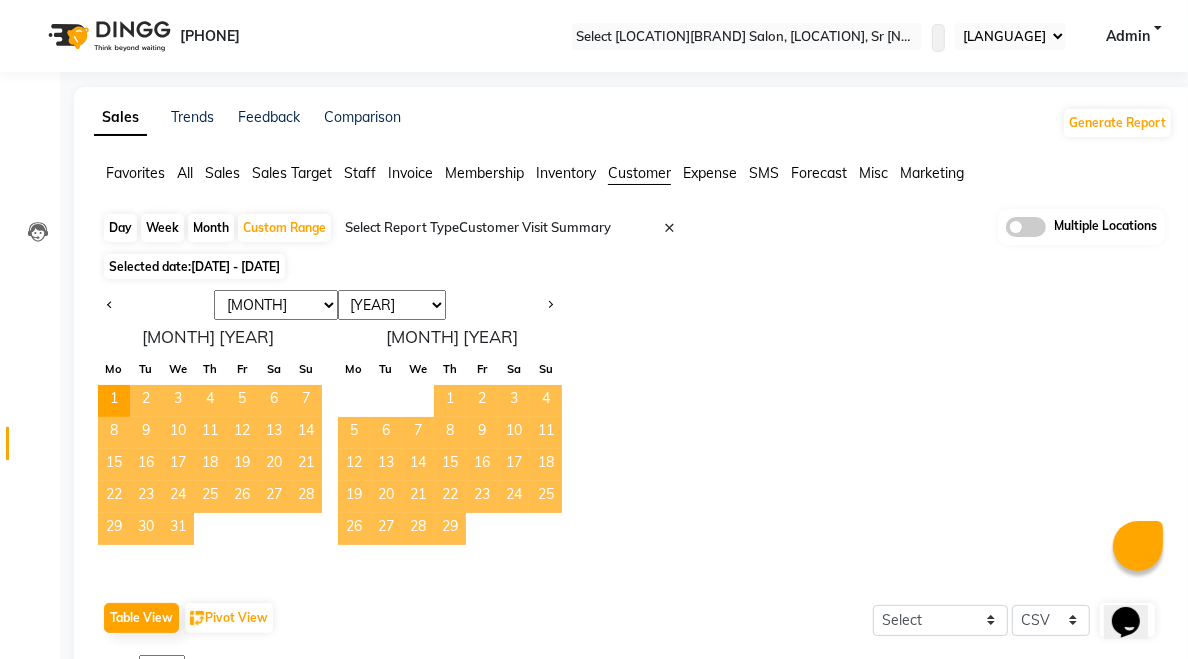 click on "2014 2015 2016 2017 2018 2019 2020 2021 2022 2023 2024 2025 2026 2027 2028 2029 2030 2031 2032 2033 2034" at bounding box center [392, 305] 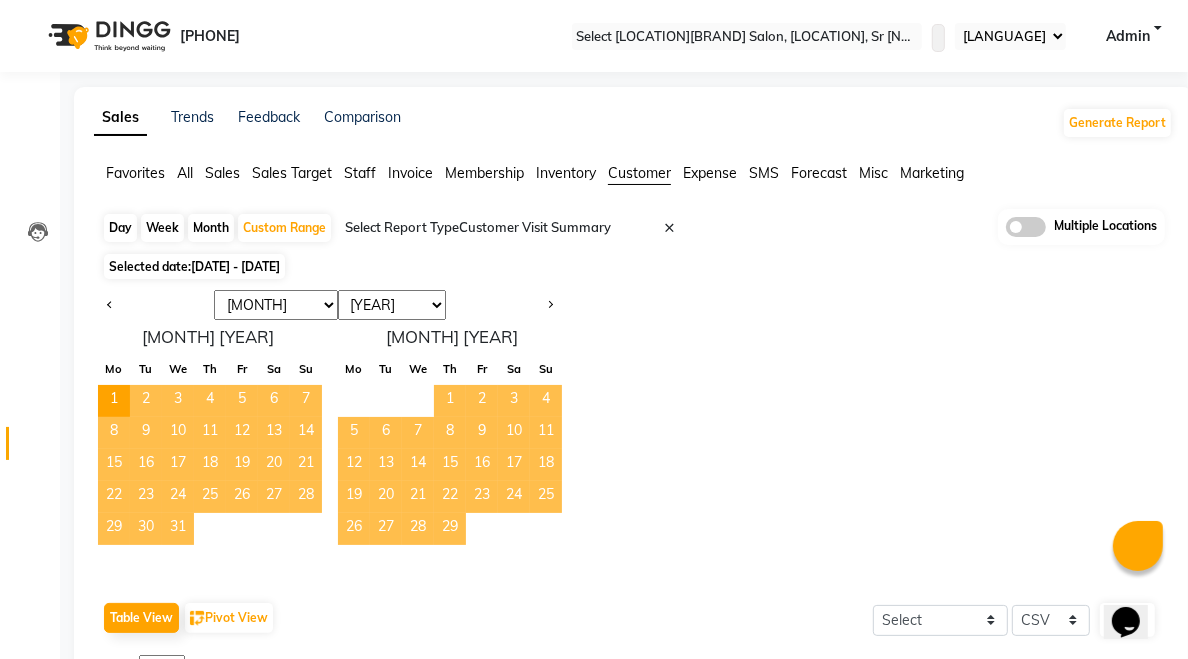 select on "2025" 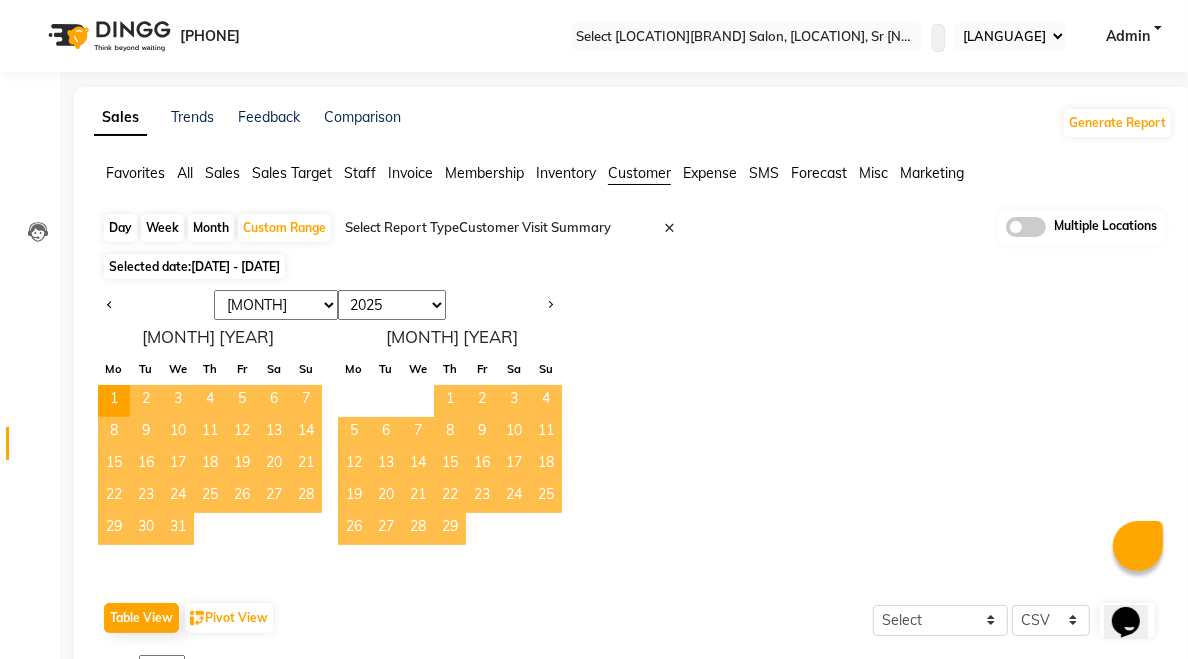click on "2014 2015 2016 2017 2018 2019 2020 2021 2022 2023 2024 2025 2026 2027 2028 2029 2030 2031 2032 2033 2034" at bounding box center (392, 305) 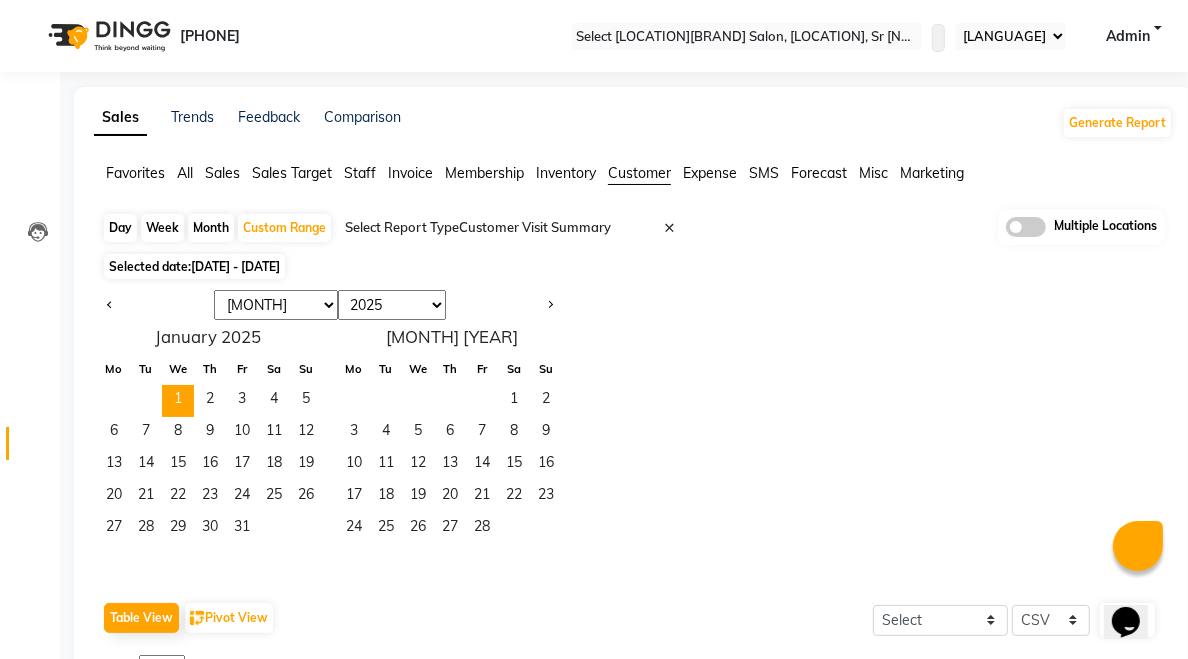 click on "1" at bounding box center (178, 401) 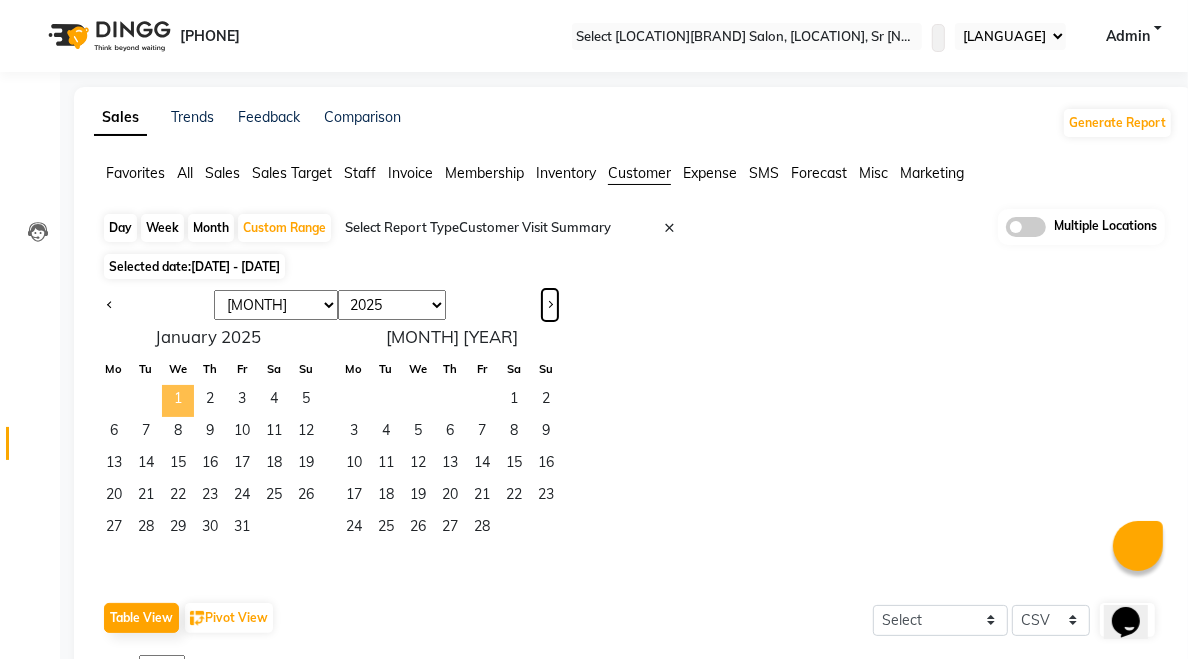 click at bounding box center [550, 305] 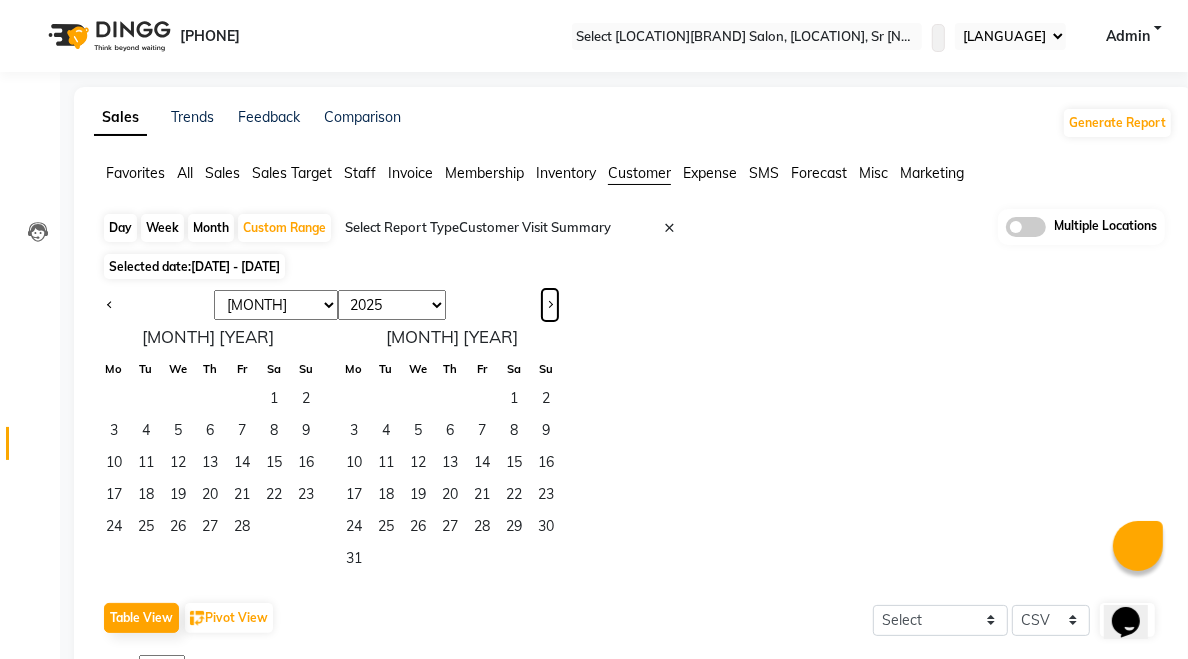 click at bounding box center (550, 305) 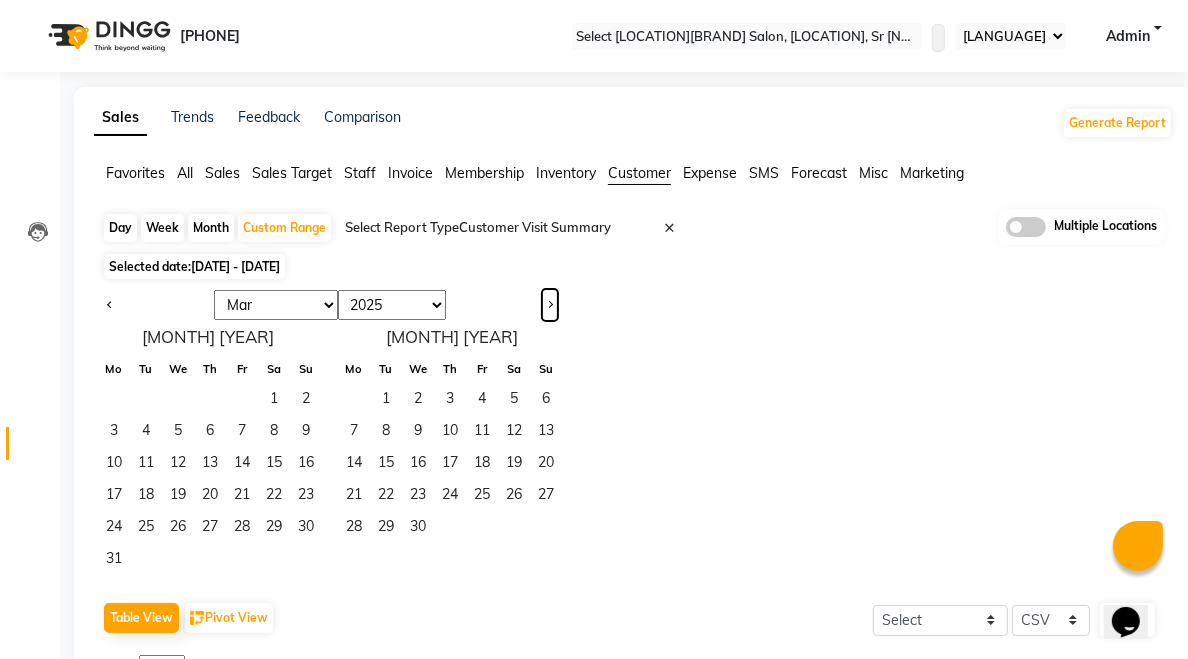 click at bounding box center (550, 305) 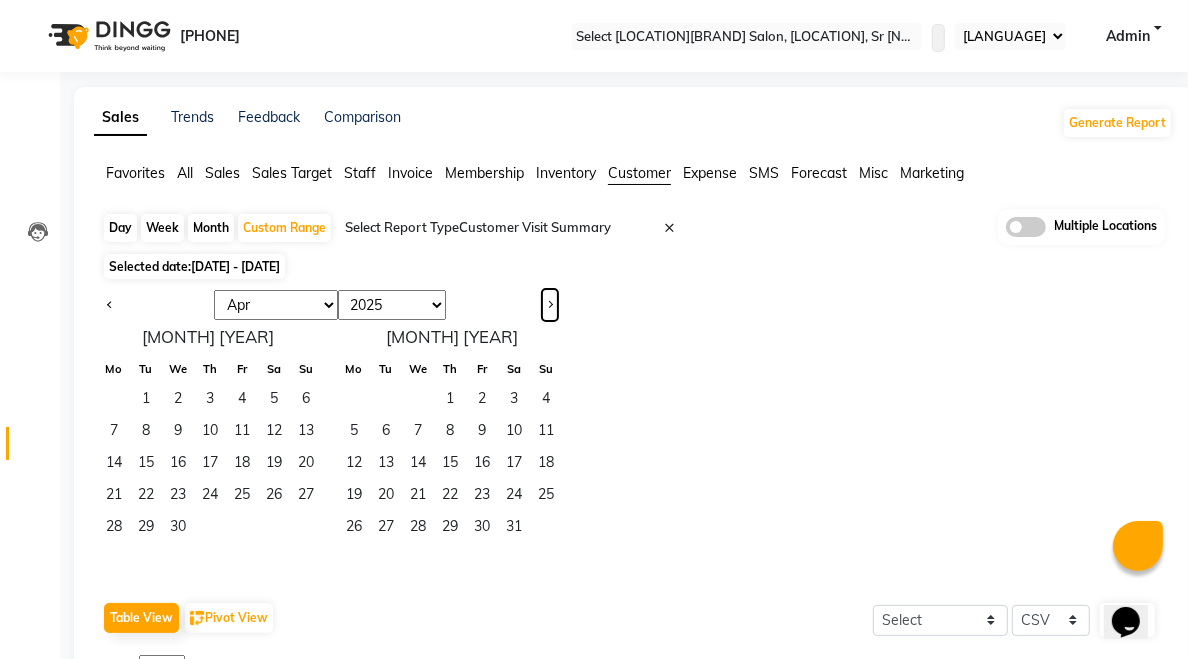 click at bounding box center [550, 305] 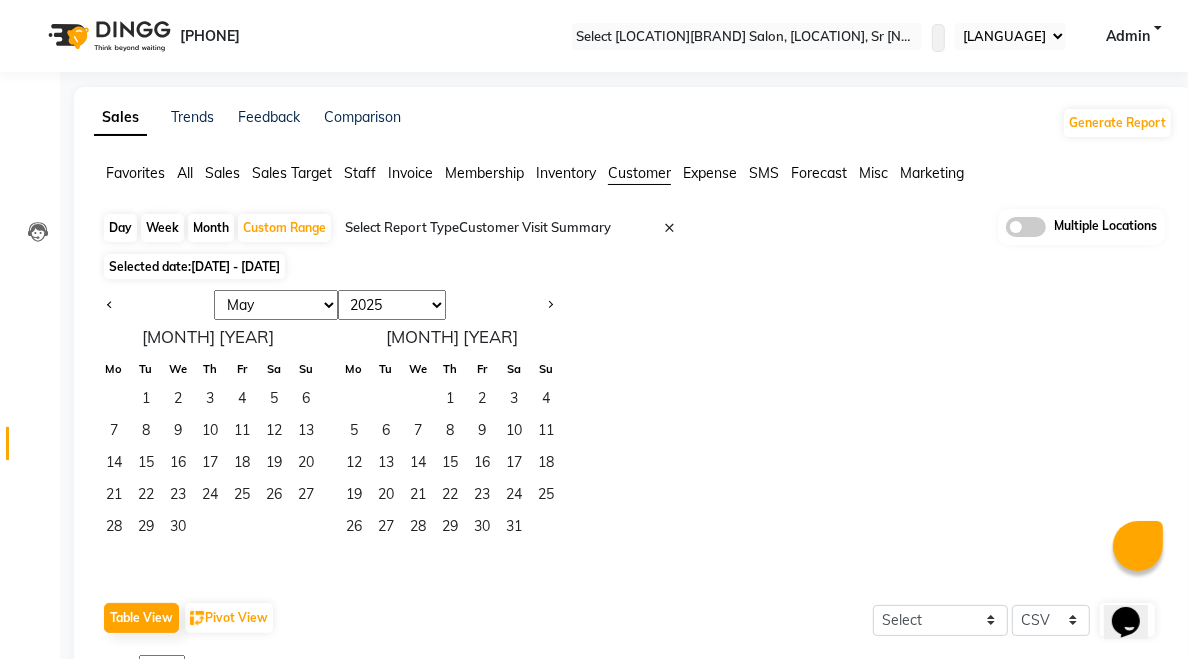click at bounding box center [506, 305] 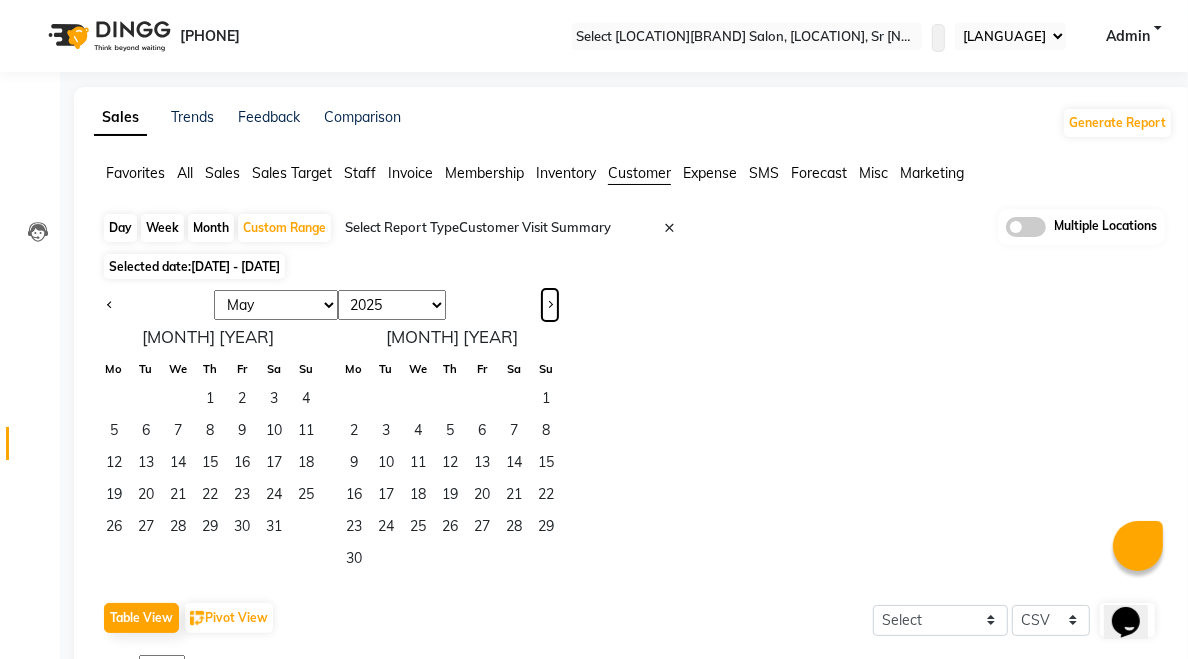 click at bounding box center (550, 305) 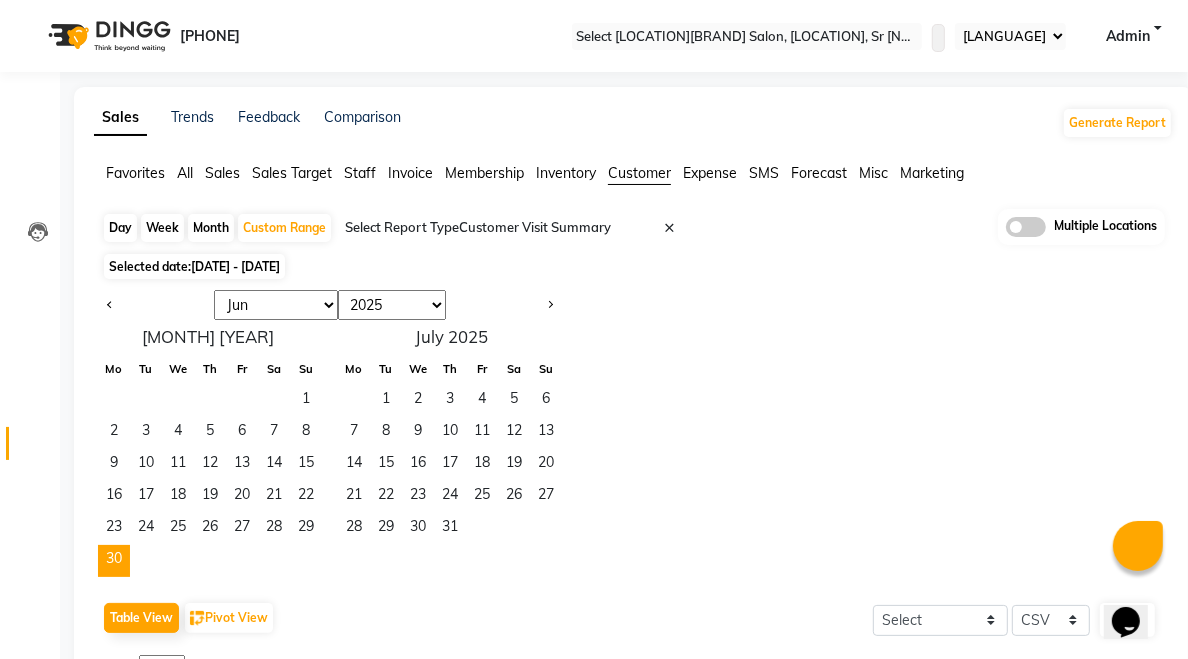 click on "30" at bounding box center [114, 561] 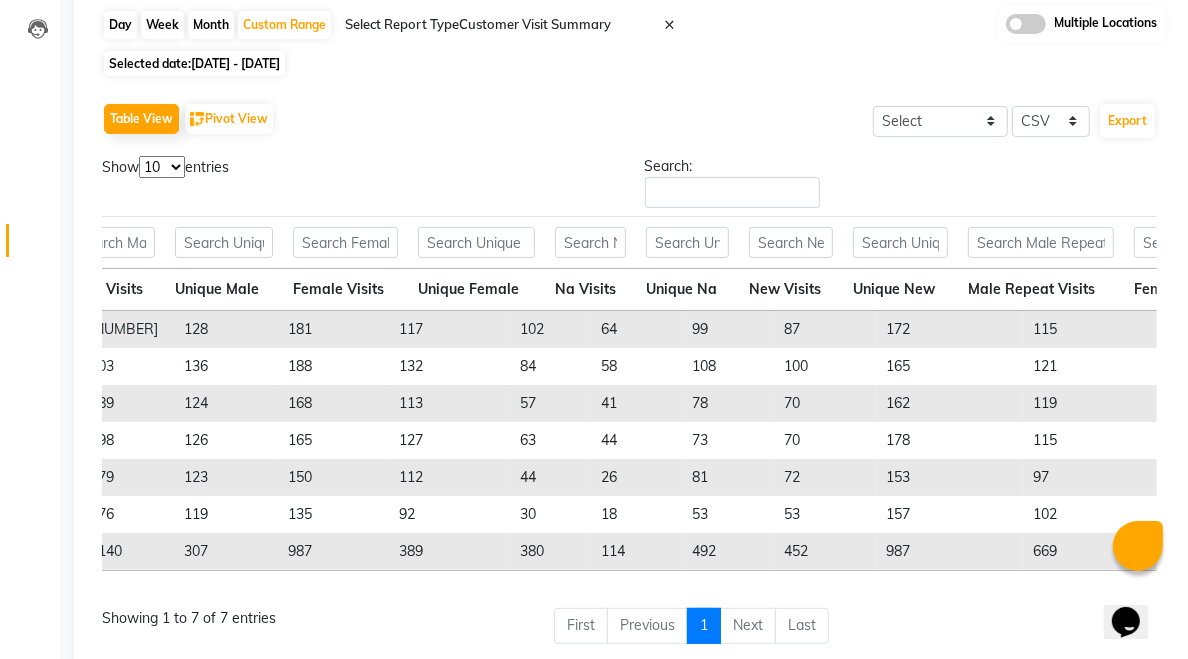 scroll, scrollTop: 0, scrollLeft: 78, axis: horizontal 